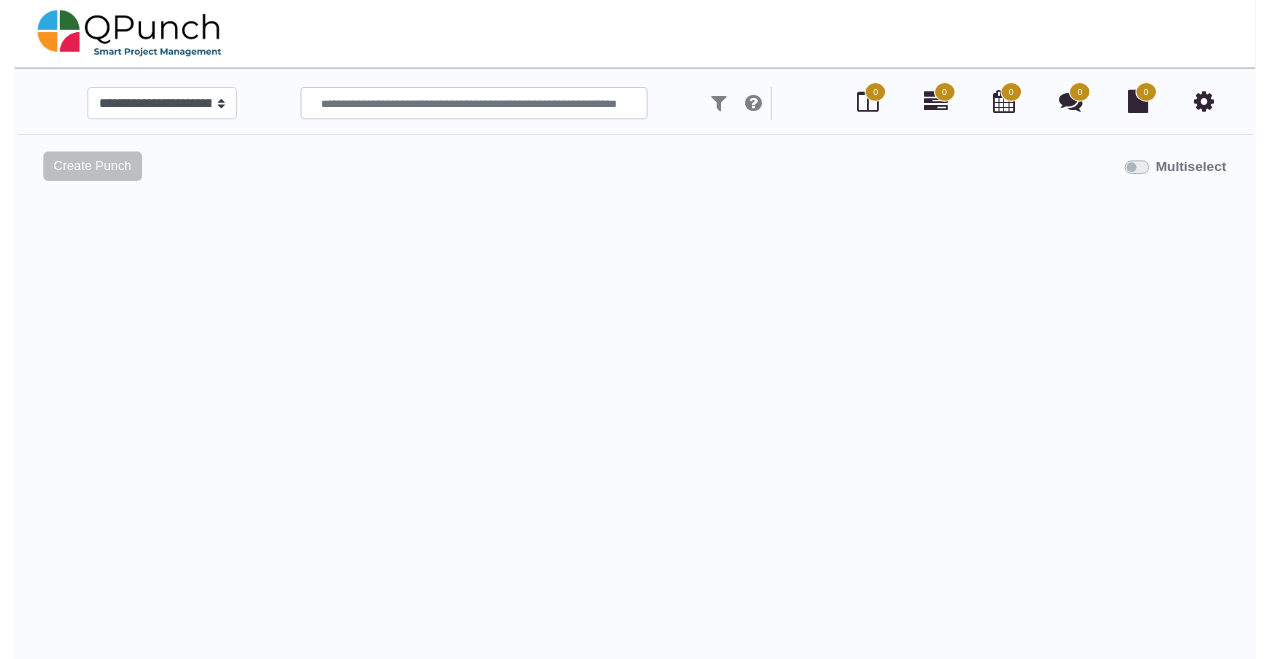 scroll, scrollTop: 0, scrollLeft: 0, axis: both 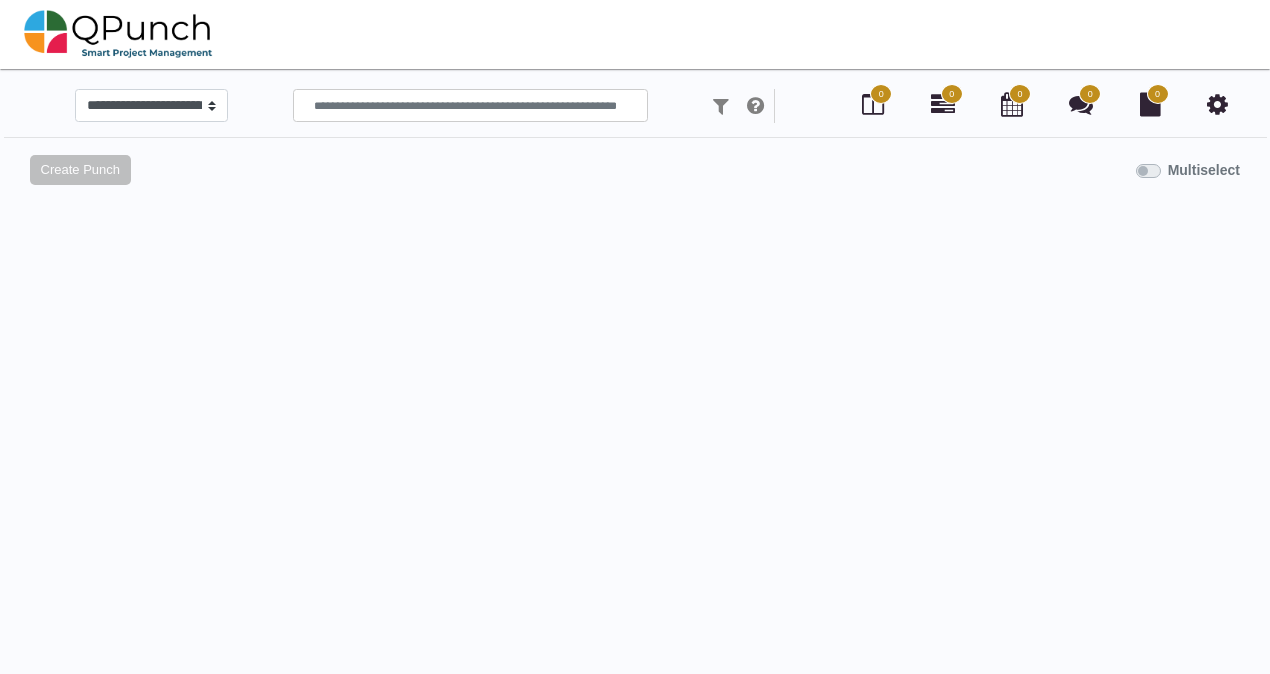 click at bounding box center [1217, 104] 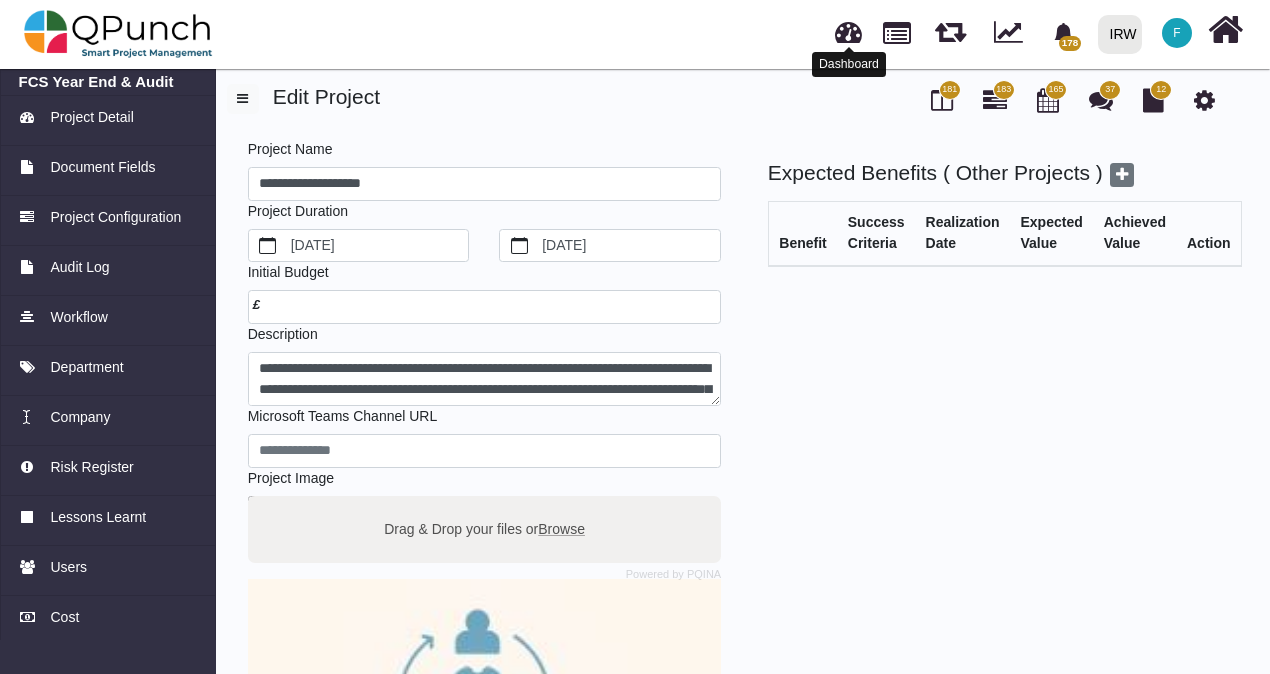click at bounding box center (848, 29) 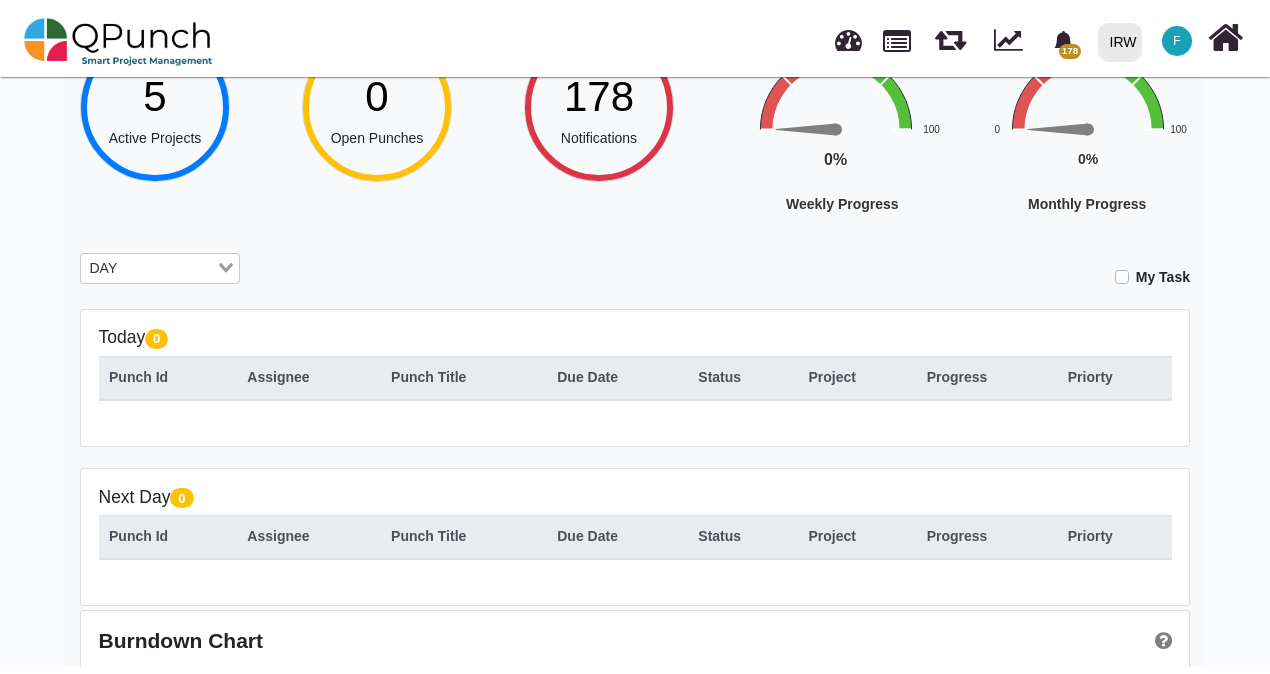 scroll, scrollTop: 0, scrollLeft: 0, axis: both 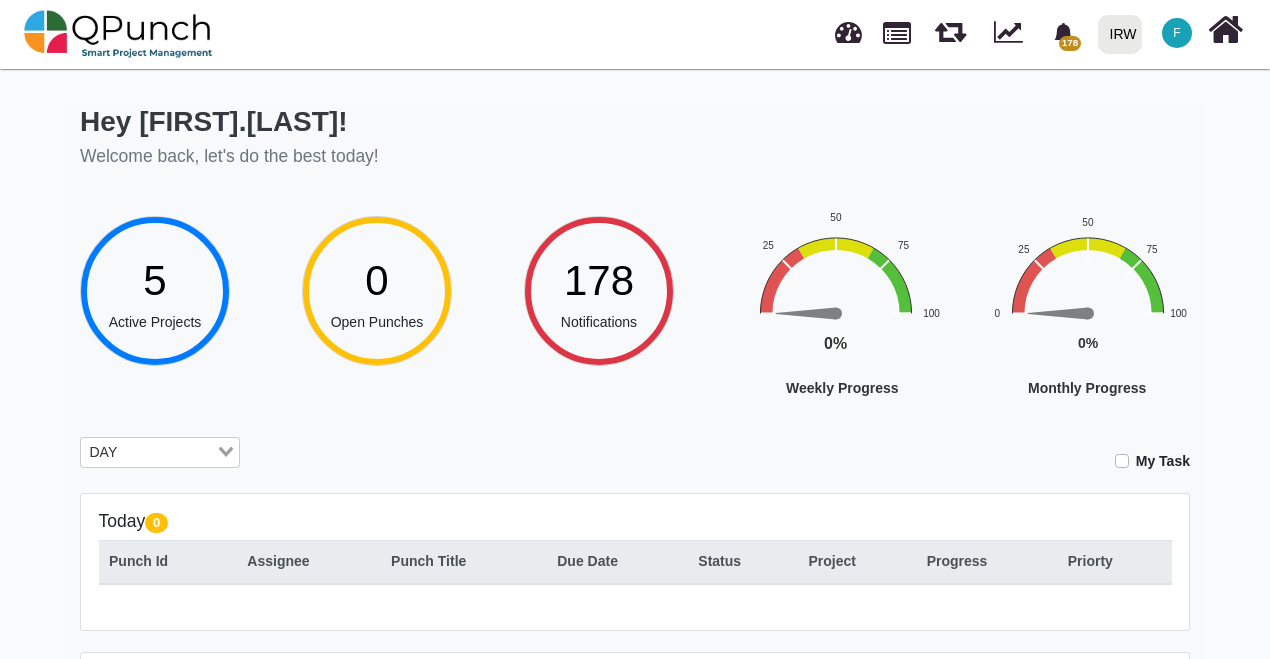 click on "IRW" at bounding box center (1123, 34) 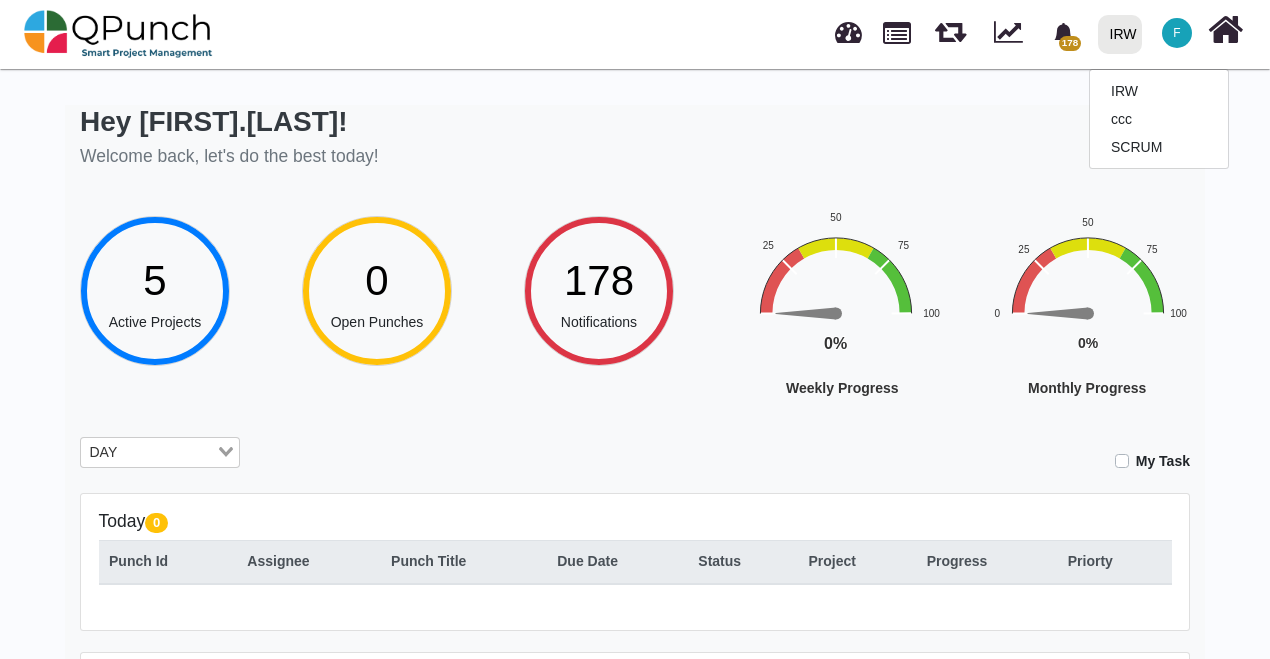 click on "F" at bounding box center (1177, 33) 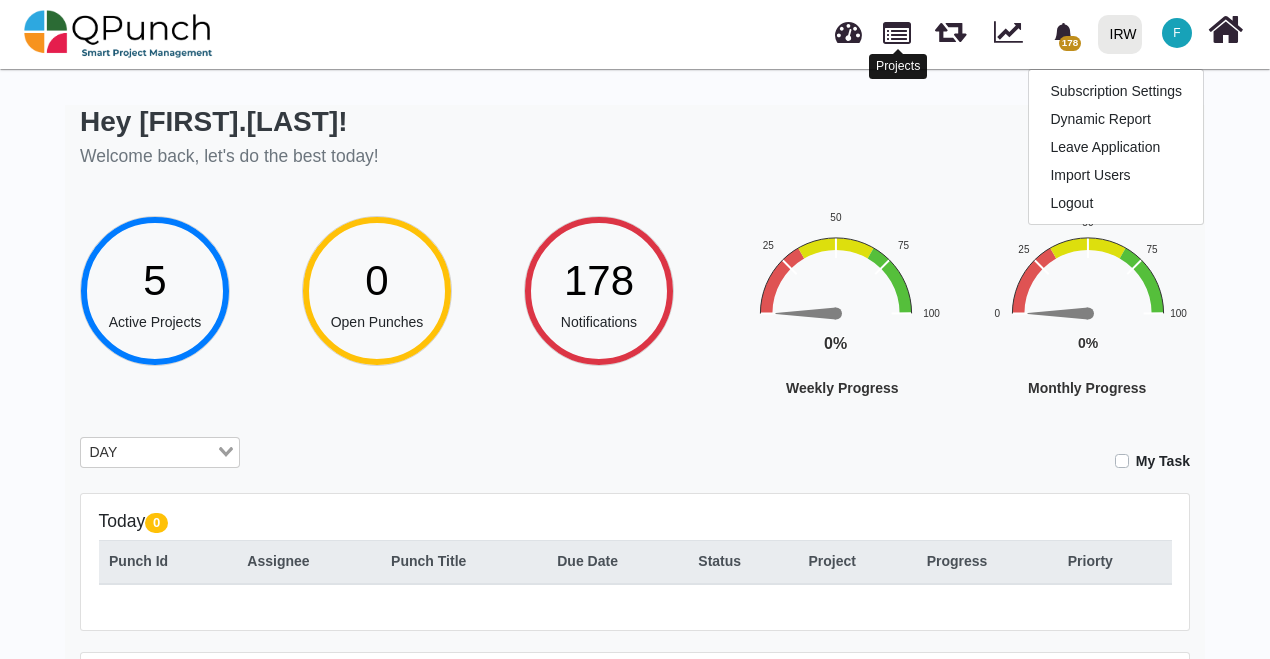 click at bounding box center [897, 31] 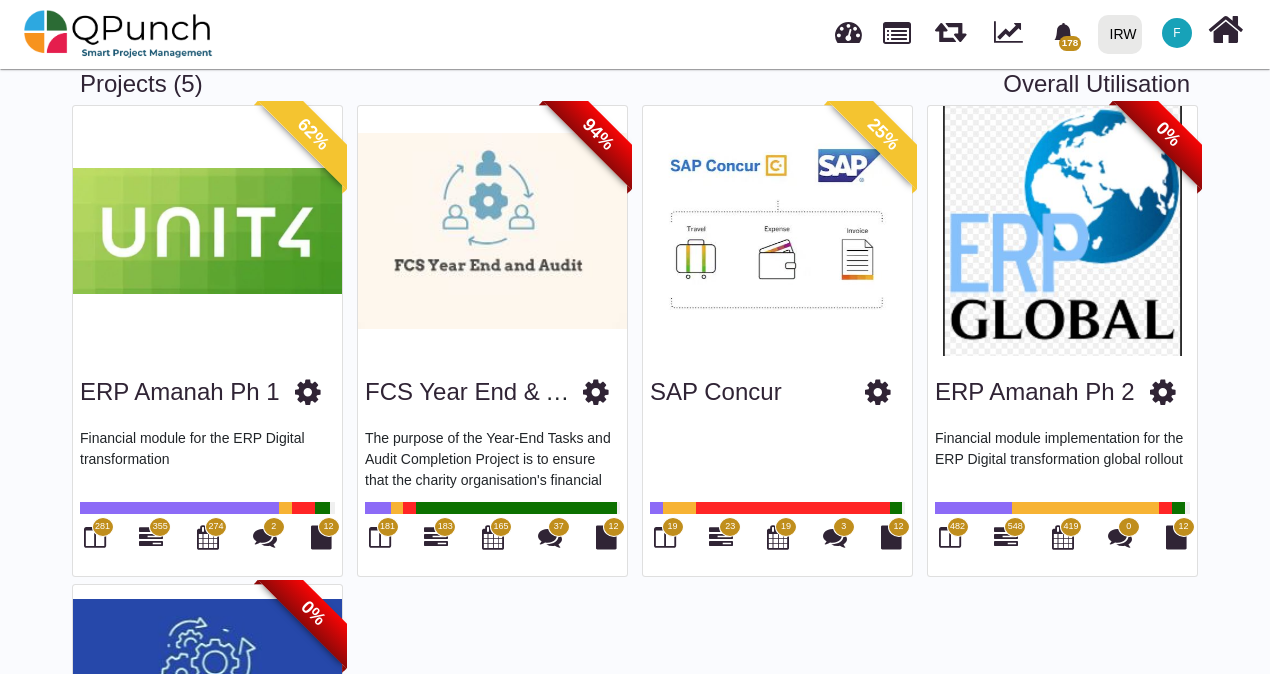 scroll, scrollTop: 200, scrollLeft: 0, axis: vertical 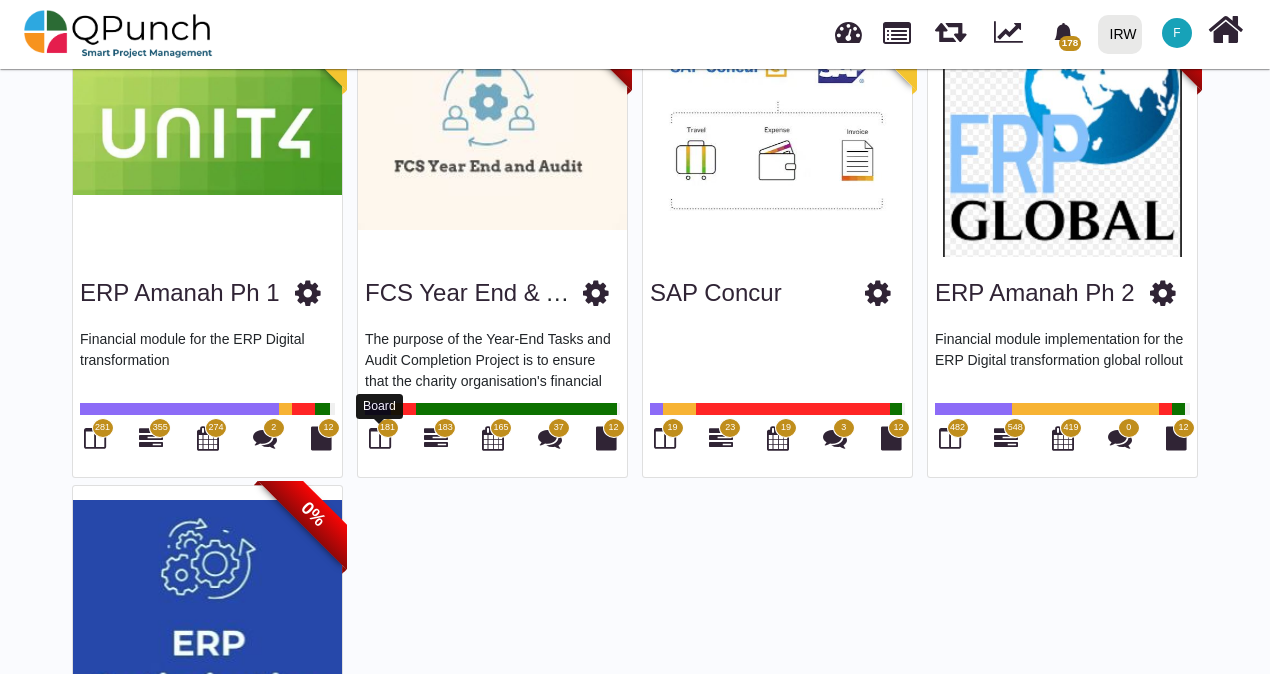 click at bounding box center (380, 438) 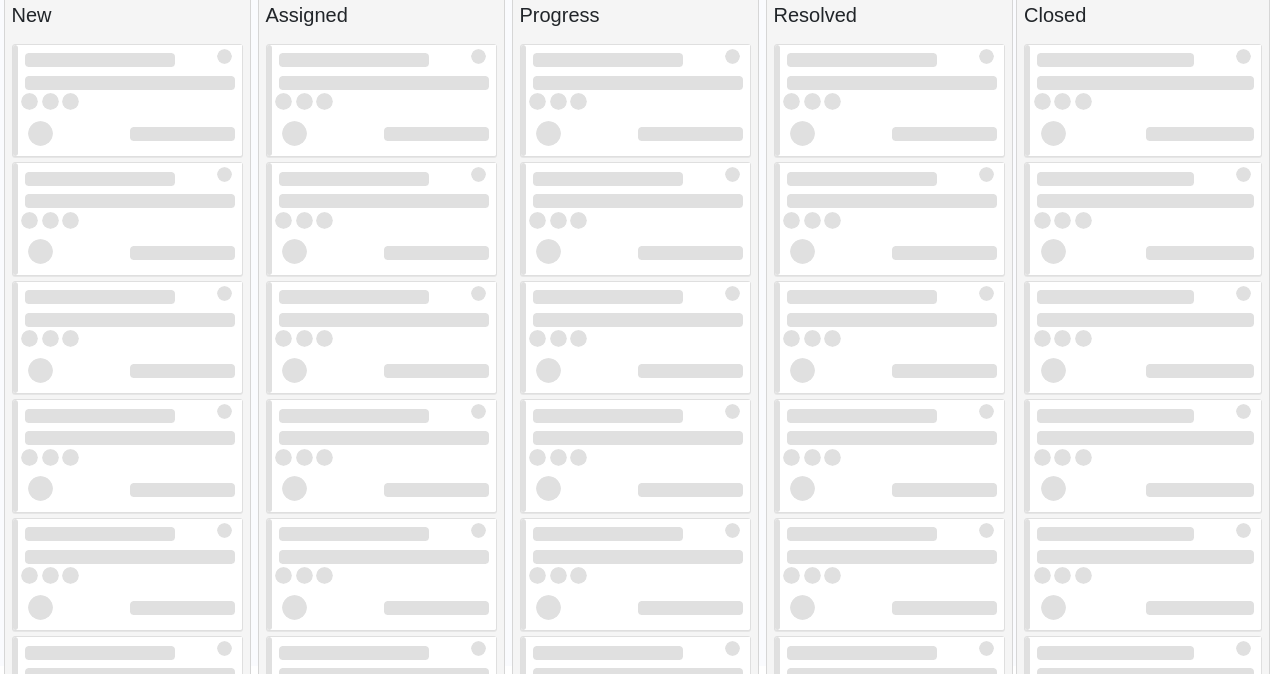 scroll, scrollTop: 0, scrollLeft: 0, axis: both 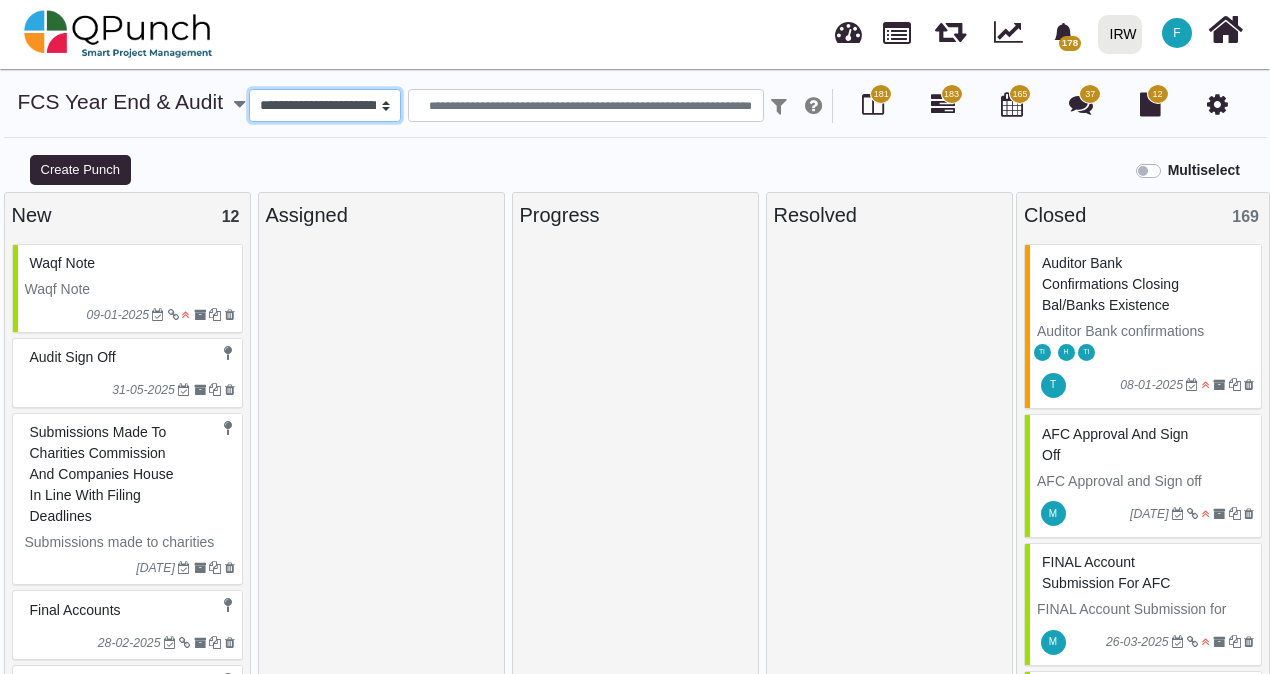 click on "**********" at bounding box center [325, 106] 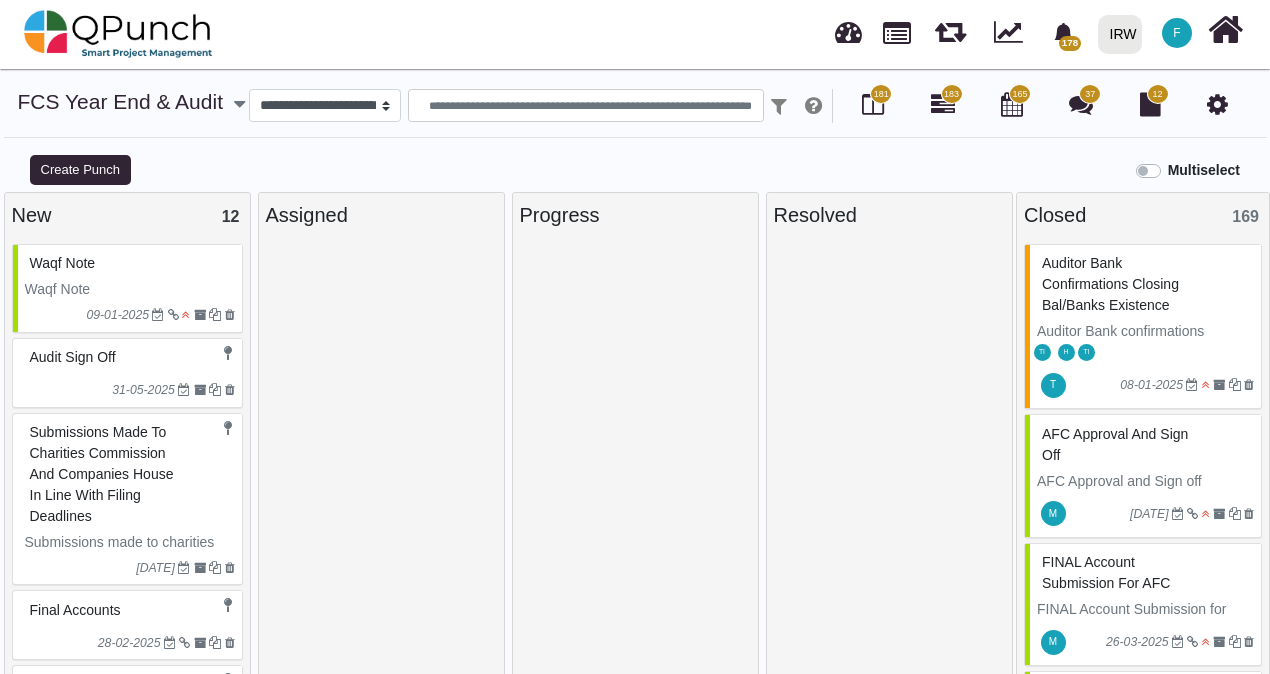 click on "**********" at bounding box center (635, 120) 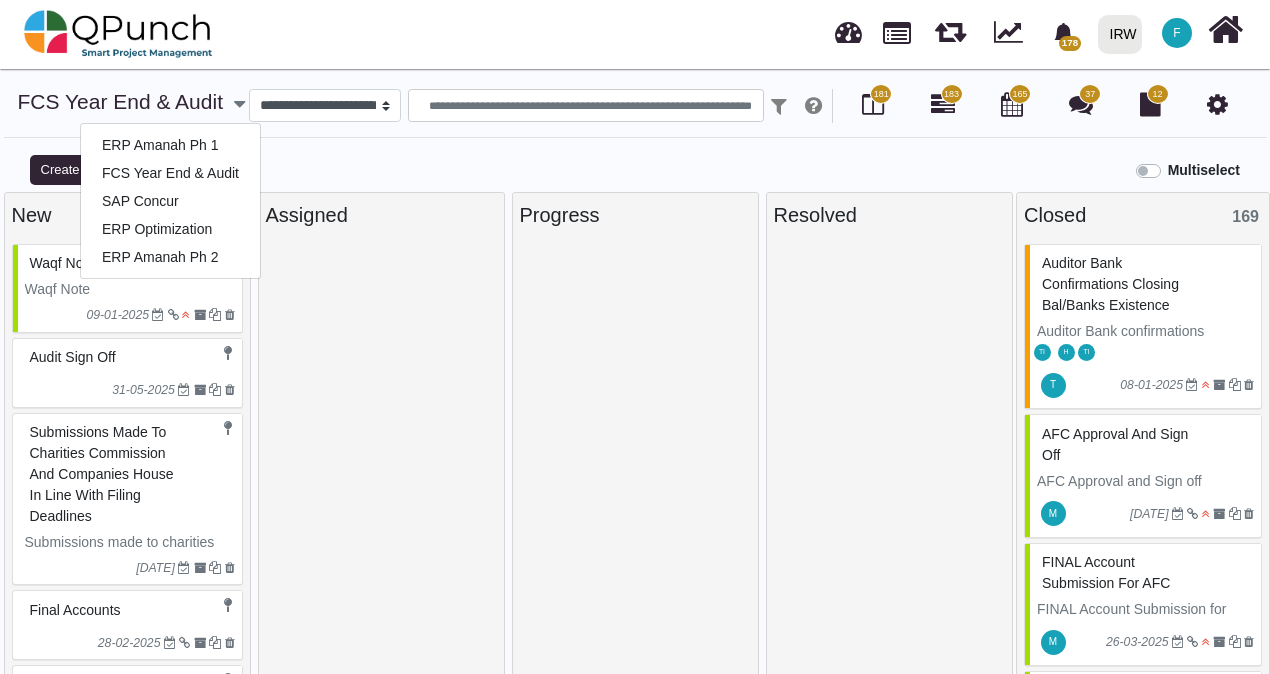click on "**********" at bounding box center [635, 120] 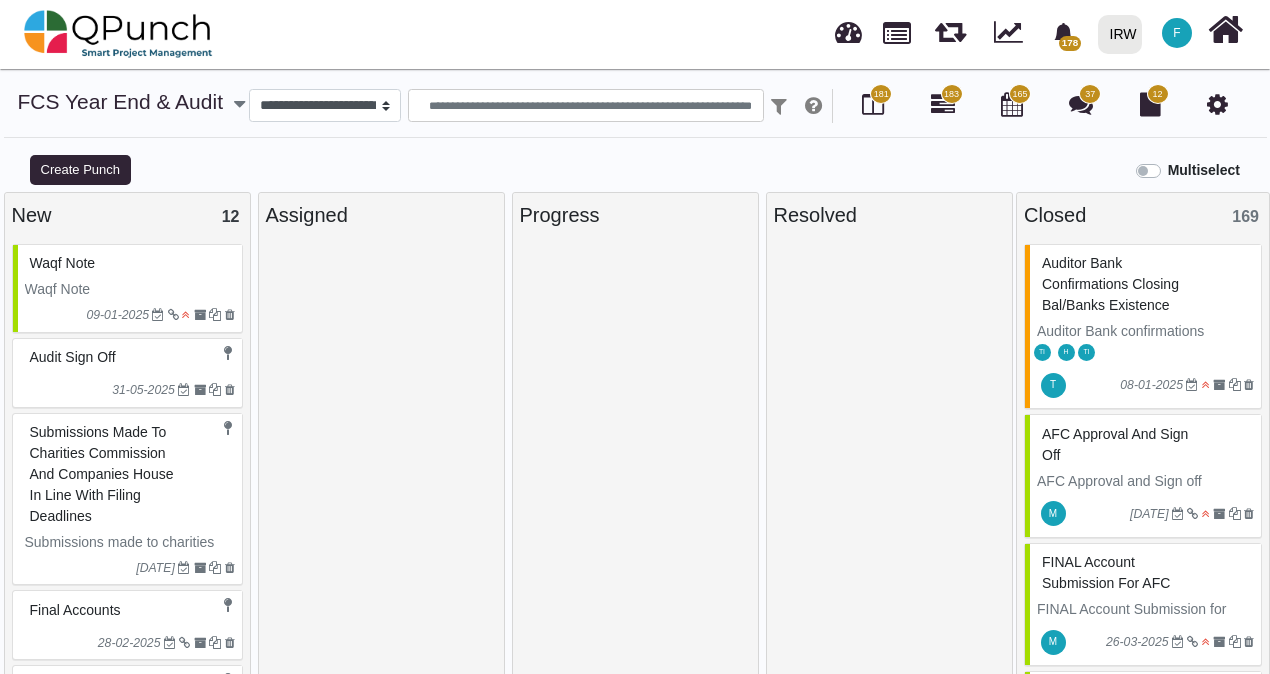 click at bounding box center [1217, 104] 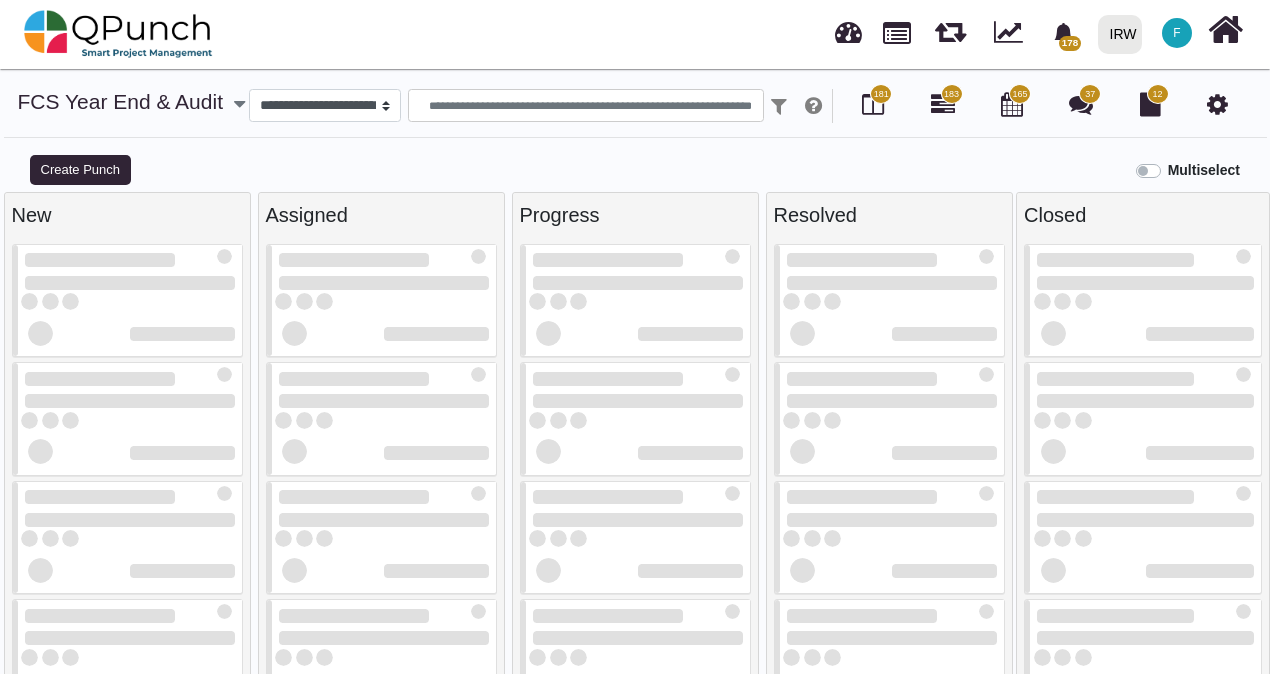 click on "Multiselect" at bounding box center (1204, 170) 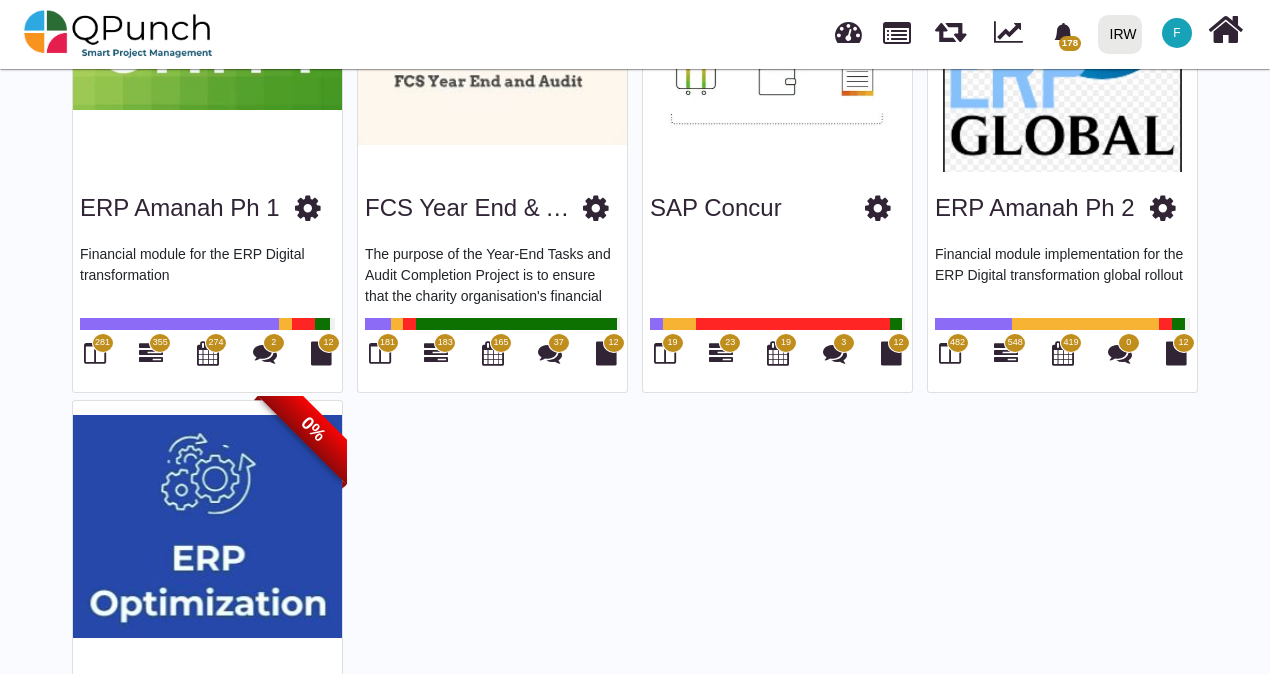 scroll, scrollTop: 300, scrollLeft: 0, axis: vertical 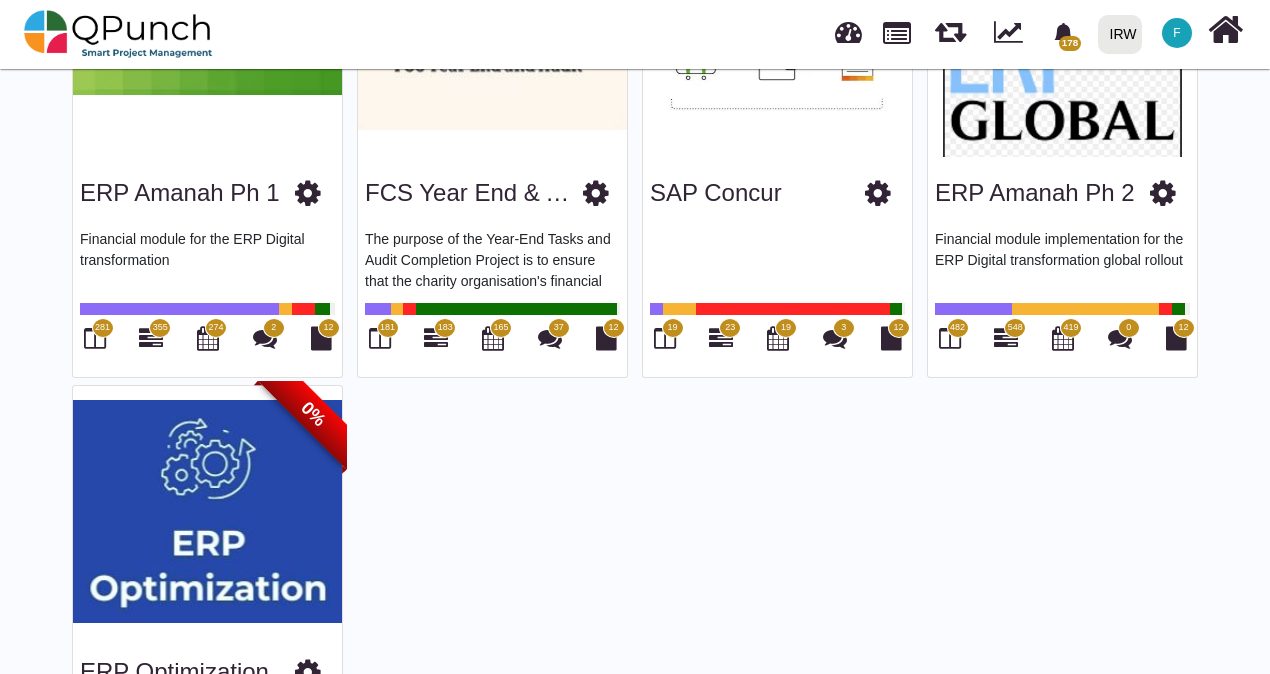 click on "181" at bounding box center (379, 339) 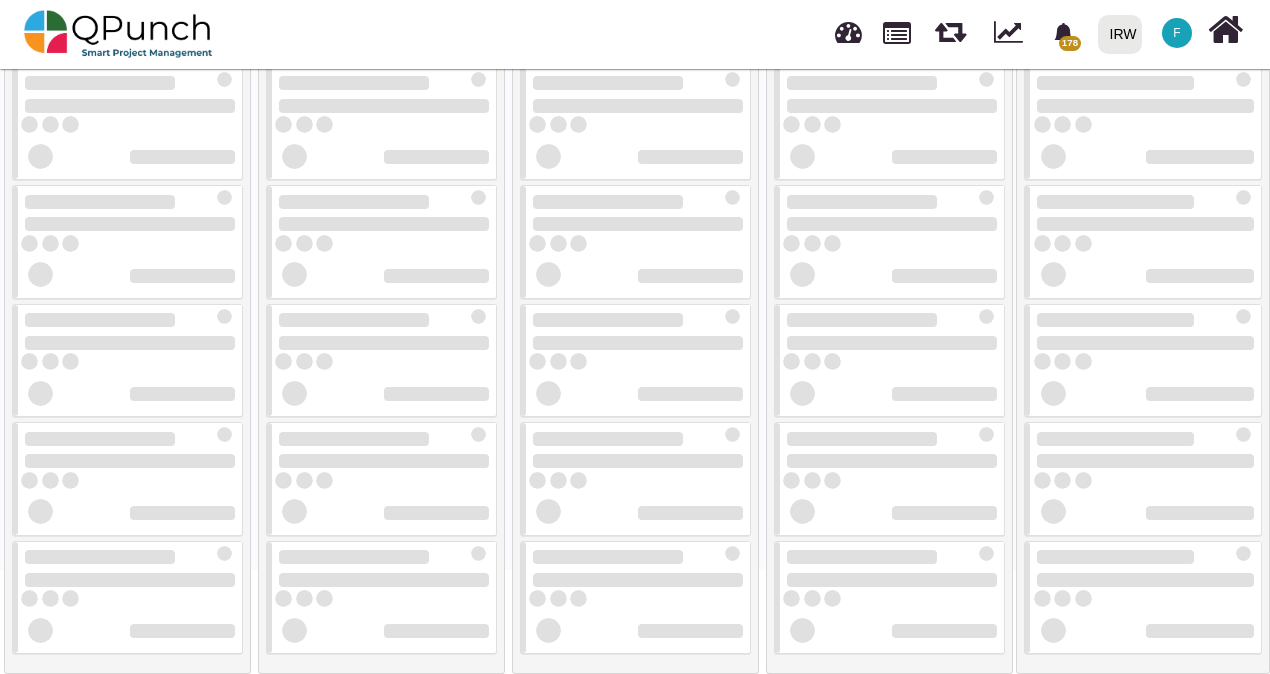scroll, scrollTop: 0, scrollLeft: 0, axis: both 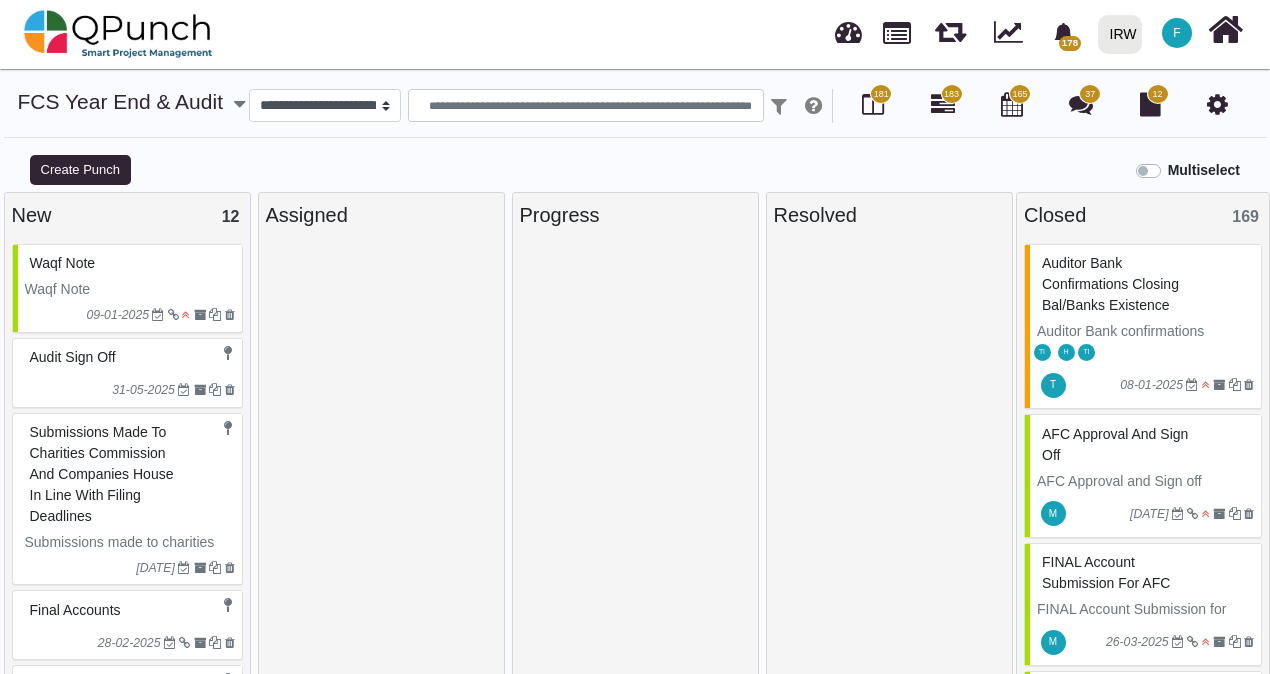 click on "Waqf Note" at bounding box center (130, 263) 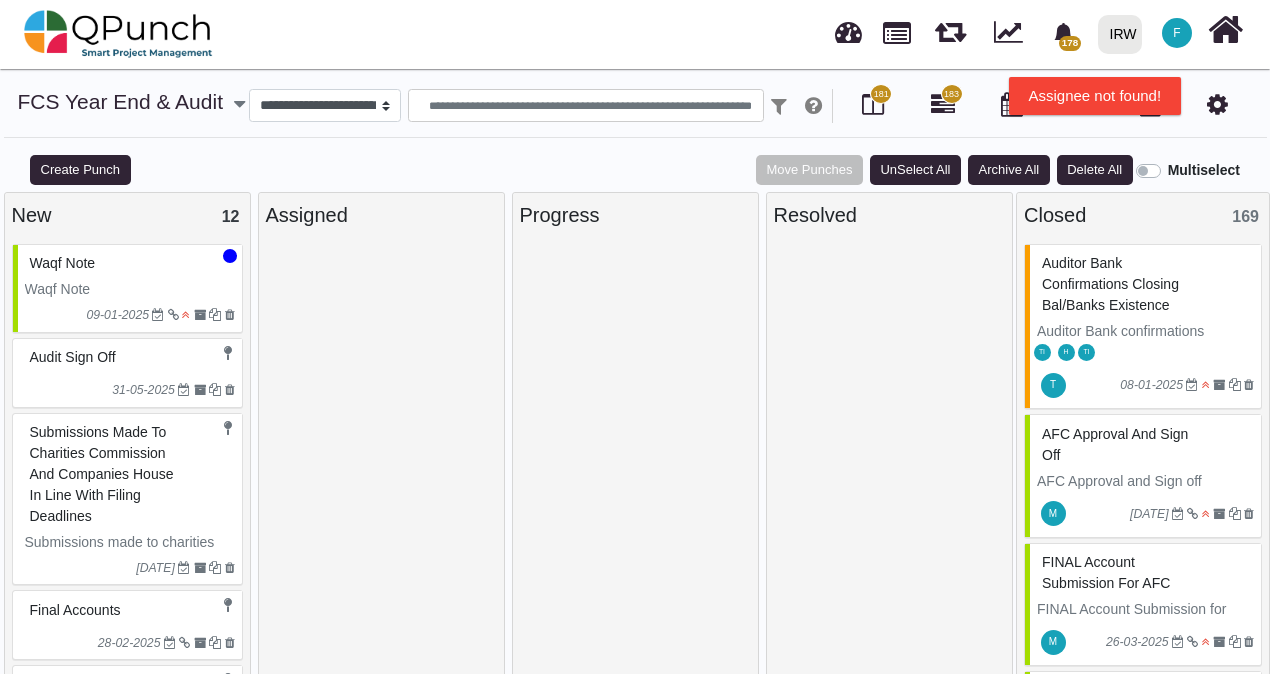 click on "Audit Sign Off" at bounding box center (130, 357) 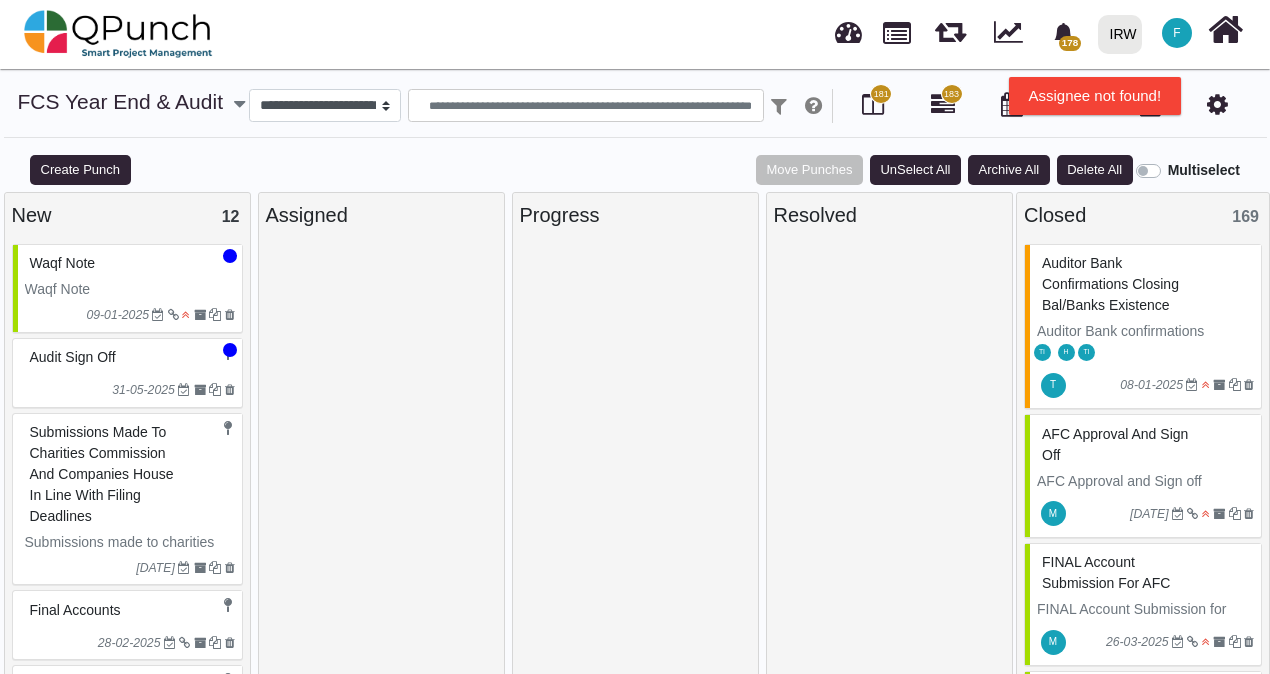 click on "Submissions made to charities commission and companies house in line with filing deadlines" at bounding box center [130, 474] 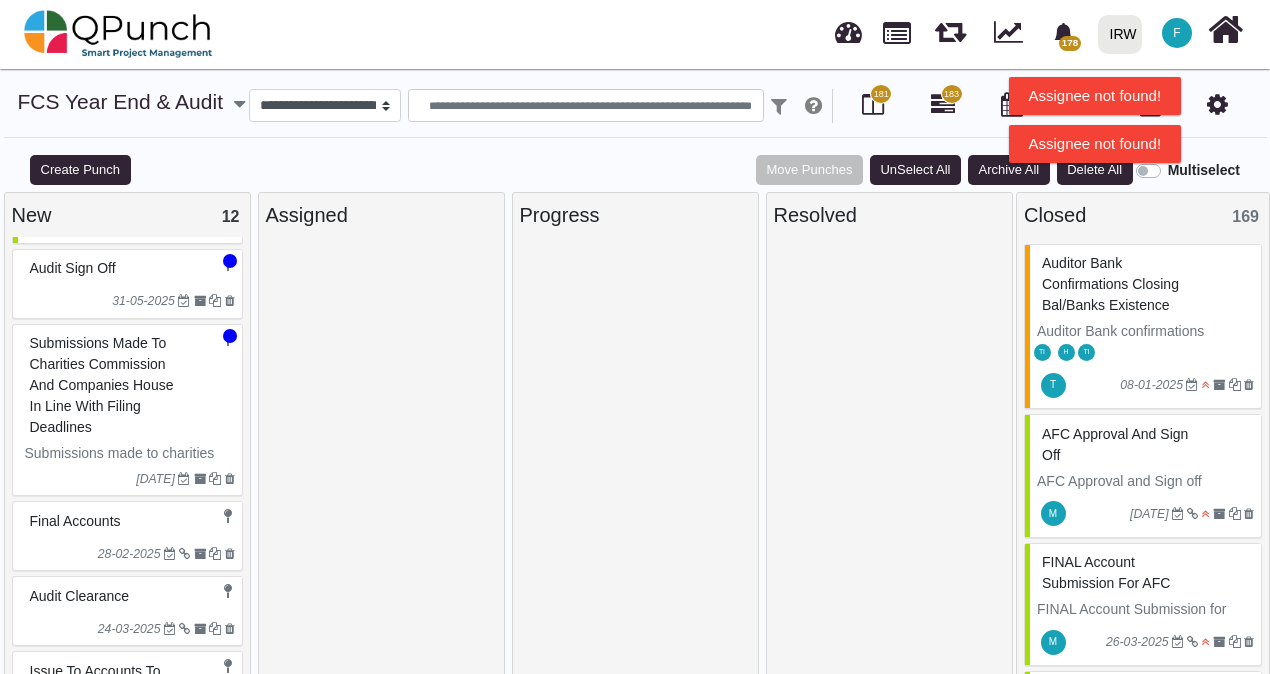 scroll, scrollTop: 200, scrollLeft: 0, axis: vertical 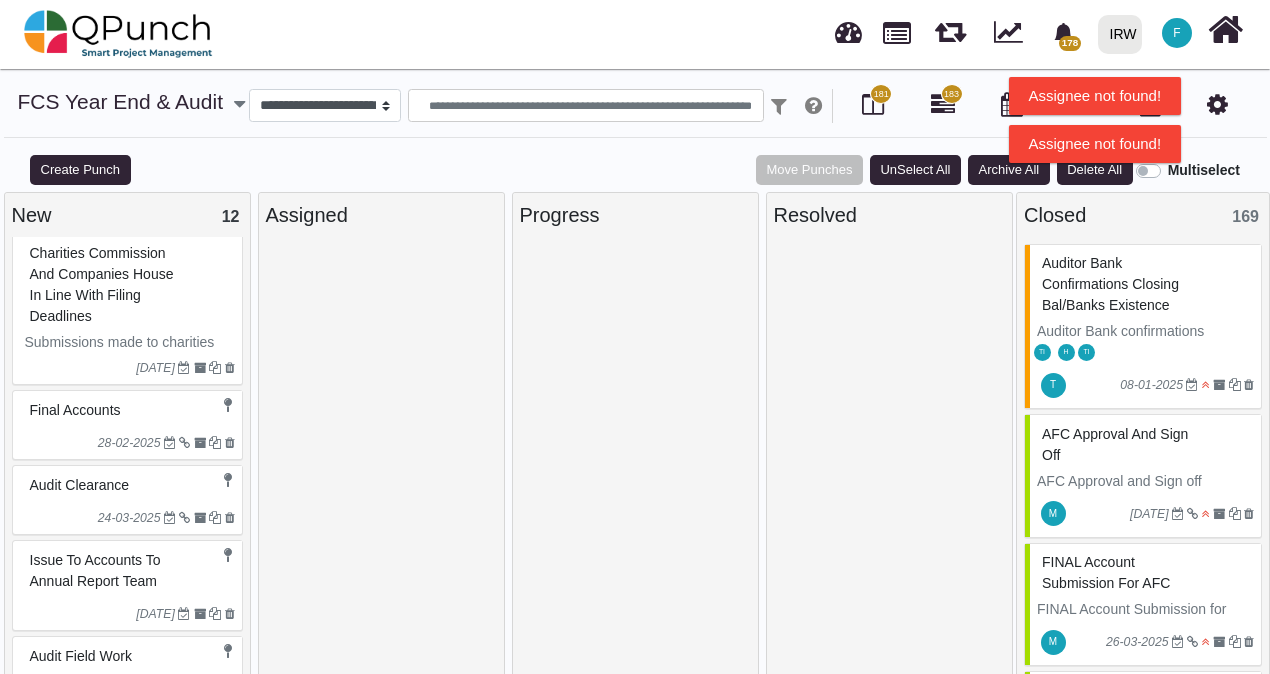 click on "Final accounts" at bounding box center [130, 410] 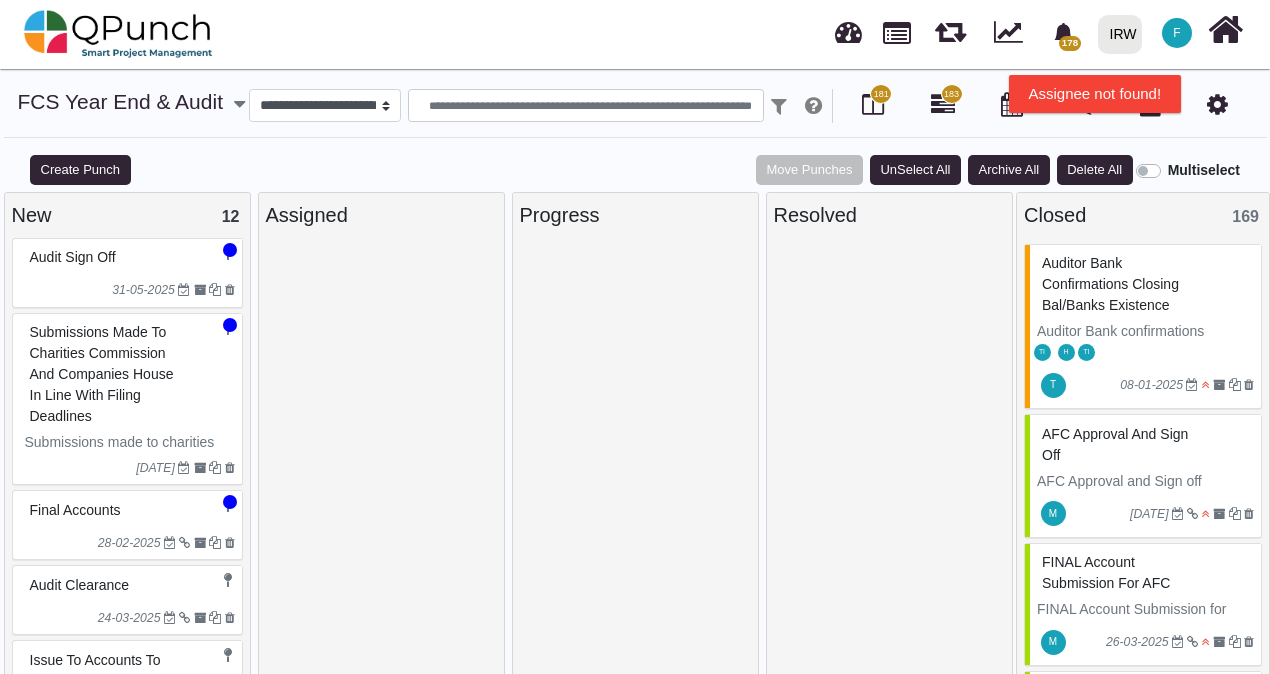 scroll, scrollTop: 300, scrollLeft: 0, axis: vertical 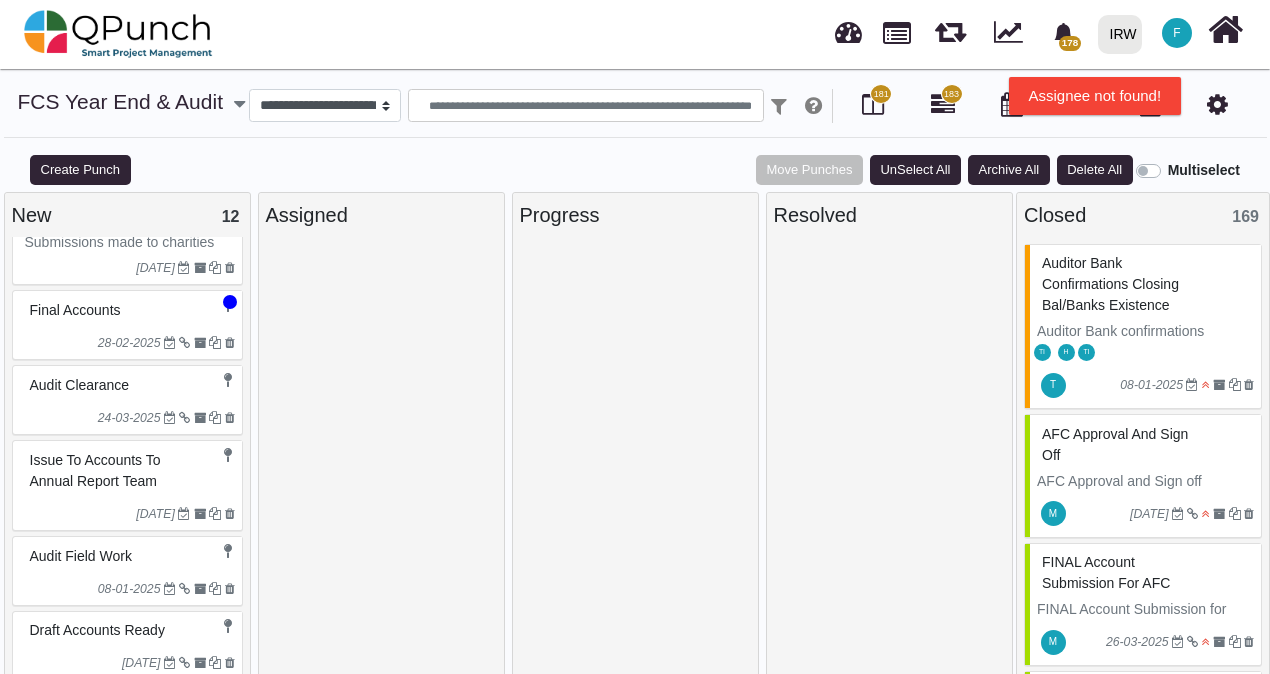 click on "Audit clearance" at bounding box center [130, 385] 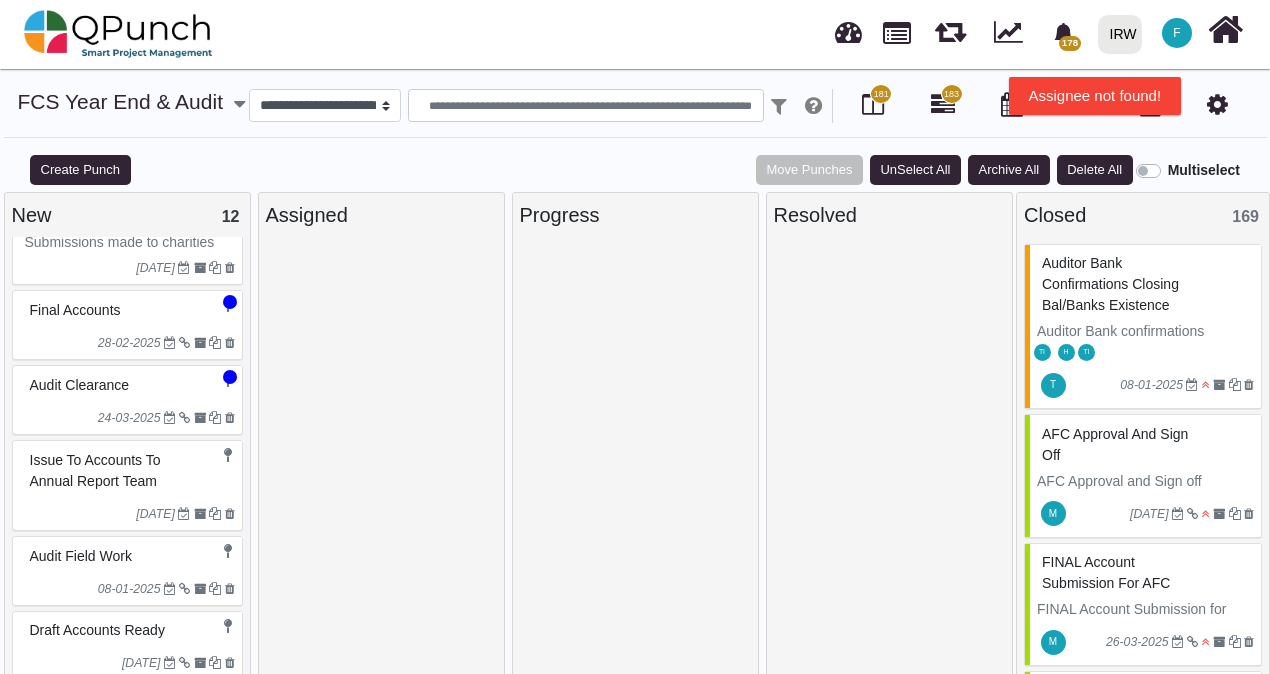 click on "Issue to accounts to annual report team" at bounding box center [130, 471] 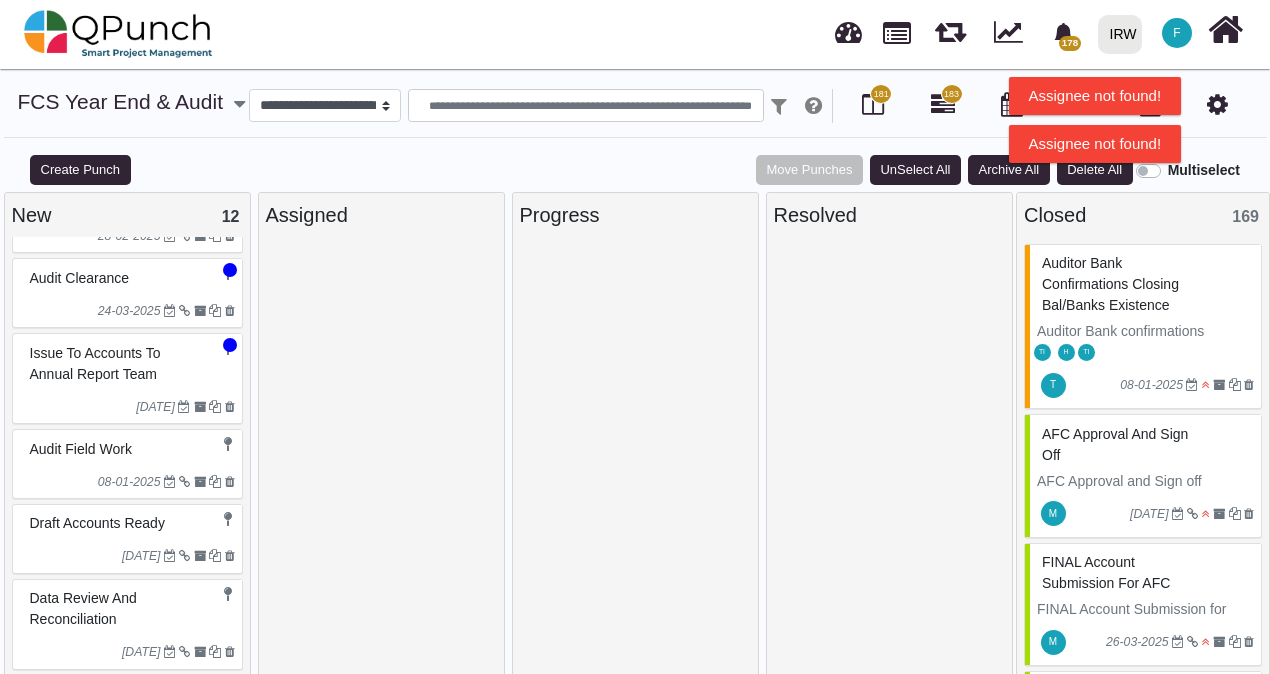 scroll, scrollTop: 500, scrollLeft: 0, axis: vertical 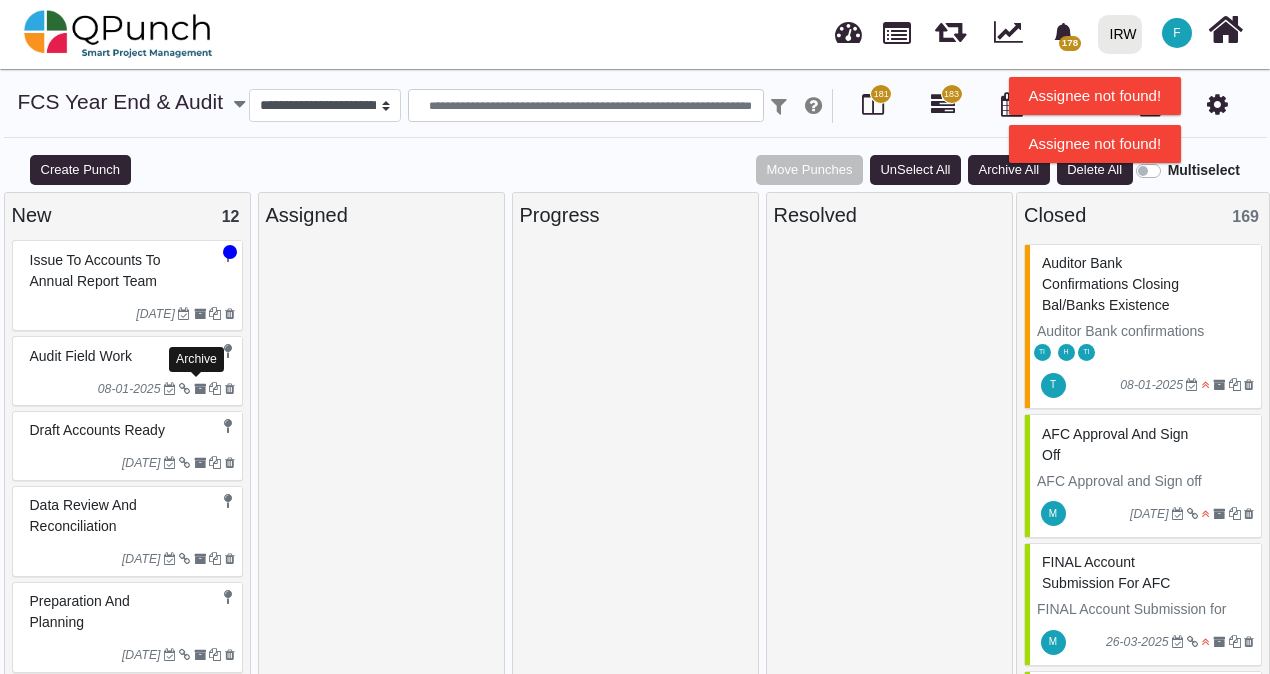 click on "Archive" at bounding box center [196, 359] 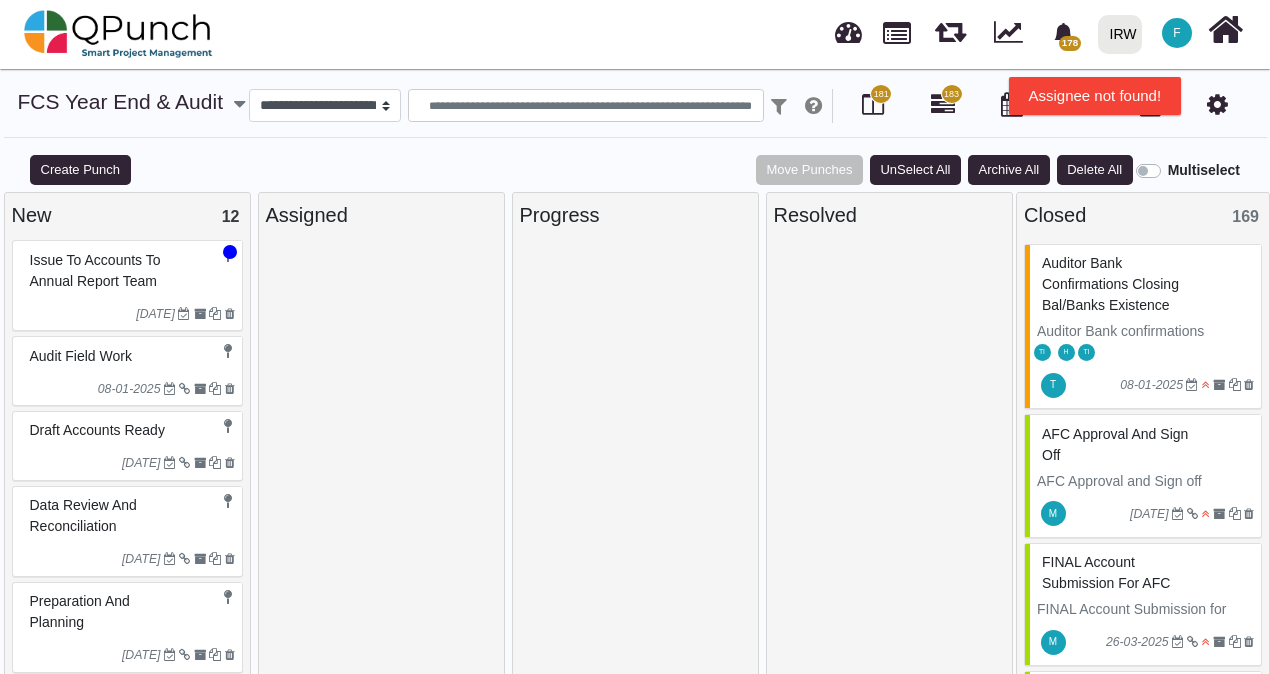 click on "Audit field work" at bounding box center [130, 356] 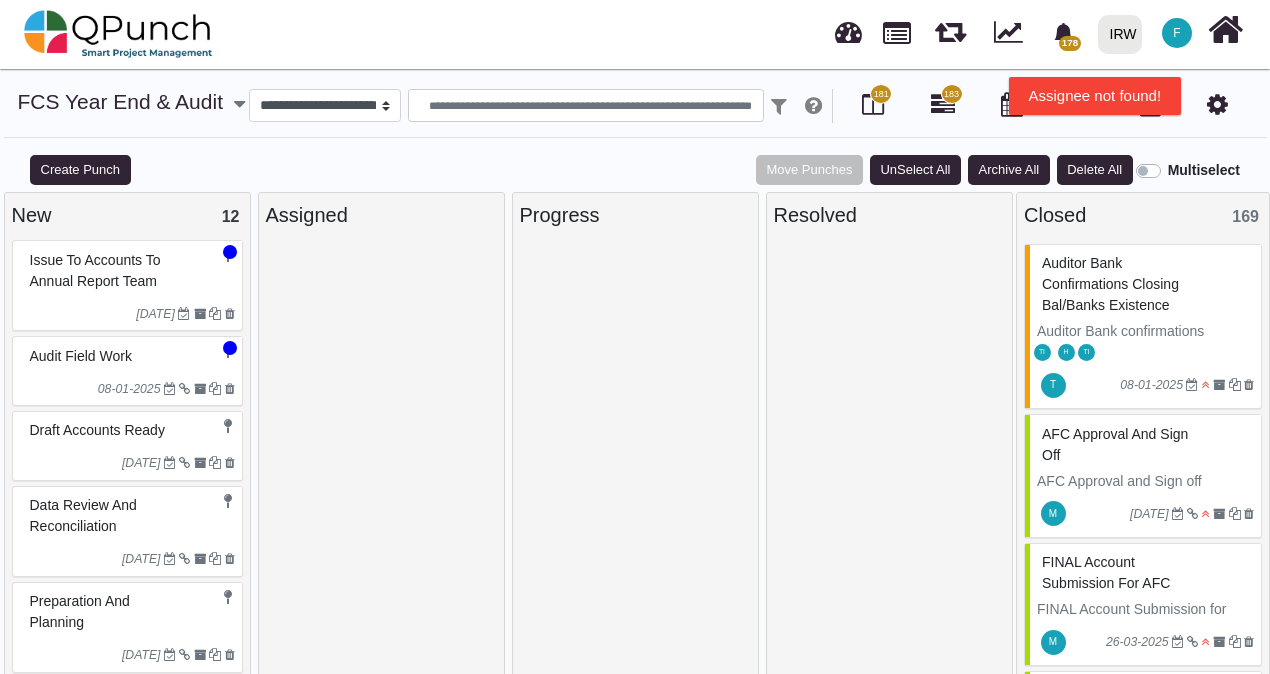 click on "Draft accounts ready" at bounding box center (130, 430) 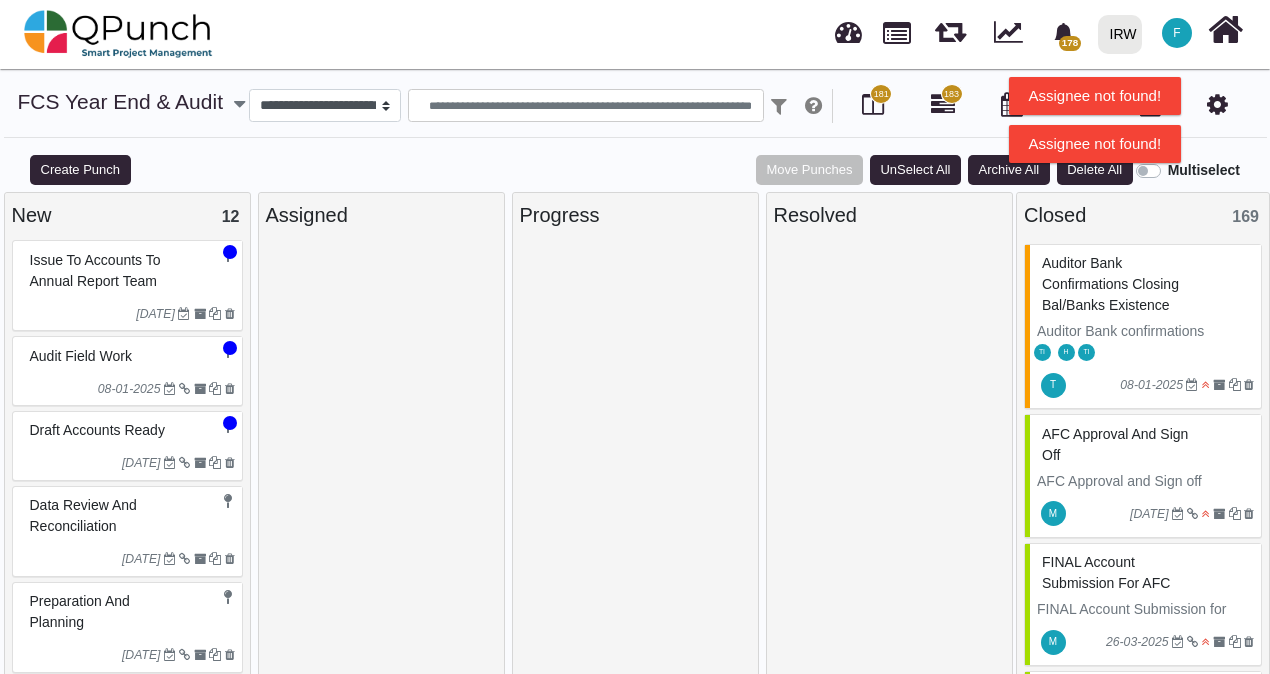 click on "Data Review and Reconciliation" at bounding box center (130, 516) 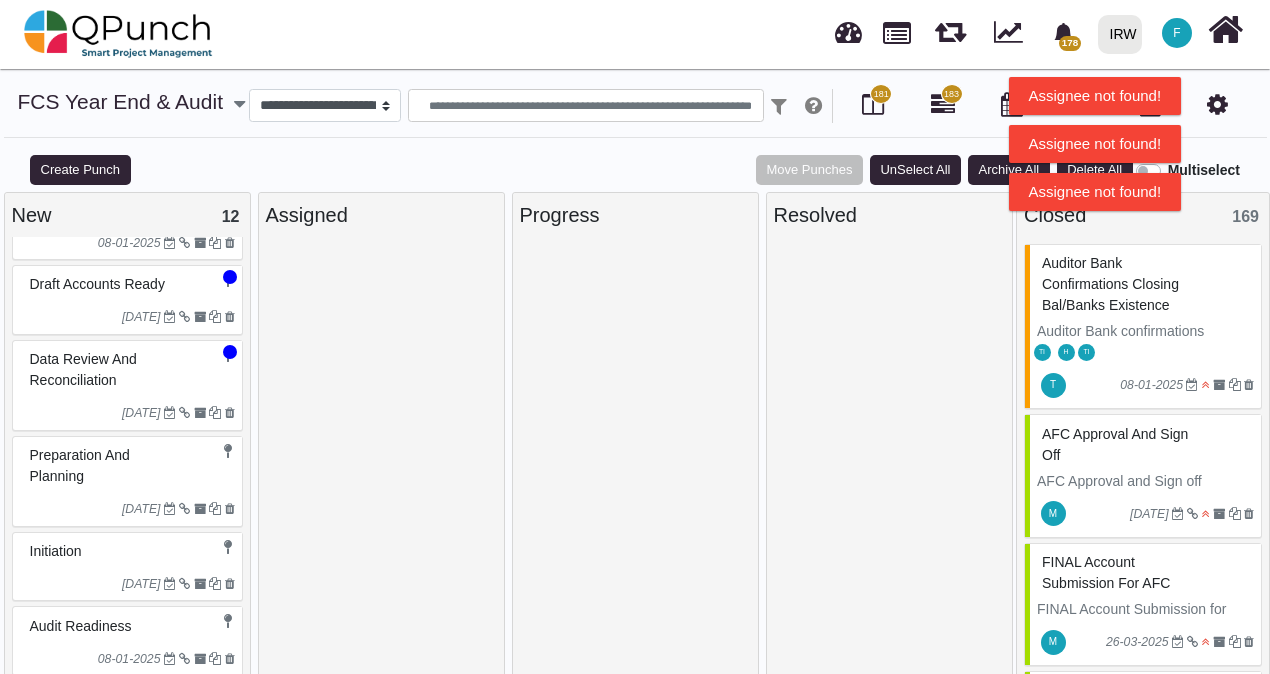 scroll, scrollTop: 650, scrollLeft: 0, axis: vertical 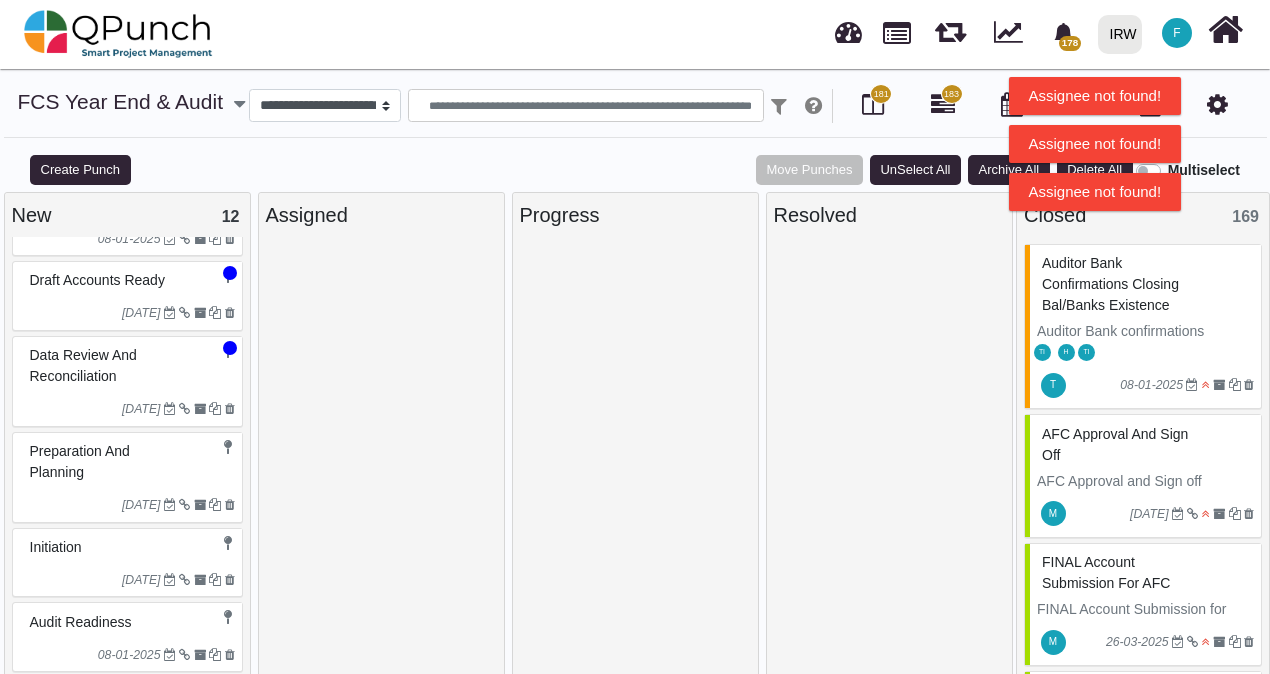 click on "Preparation and planning" at bounding box center (130, 462) 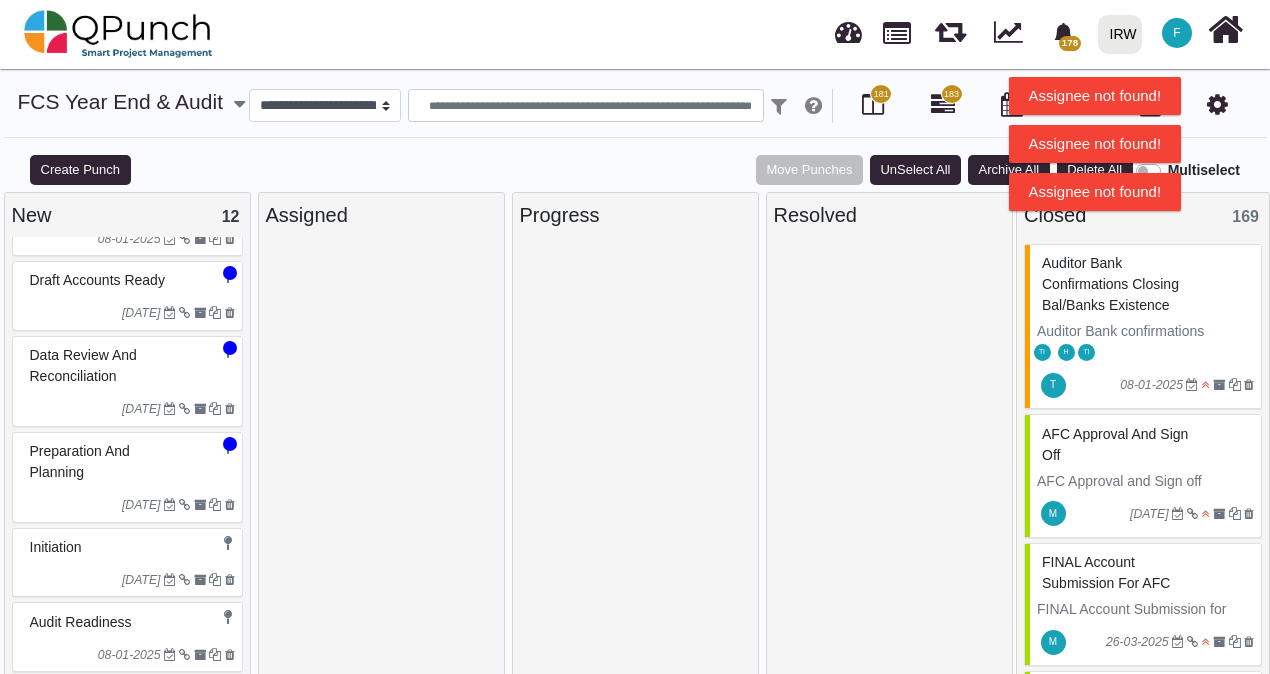 click on "Initiation" at bounding box center [130, 547] 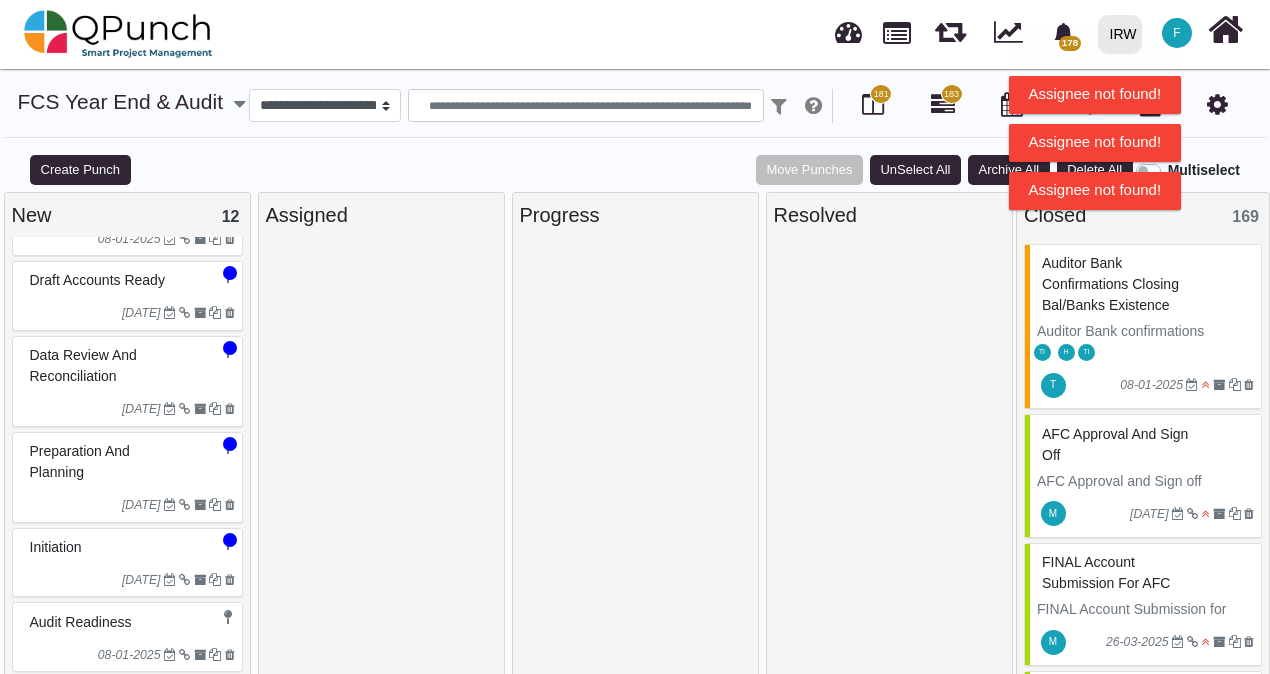click on "Audit Readiness" at bounding box center [130, 622] 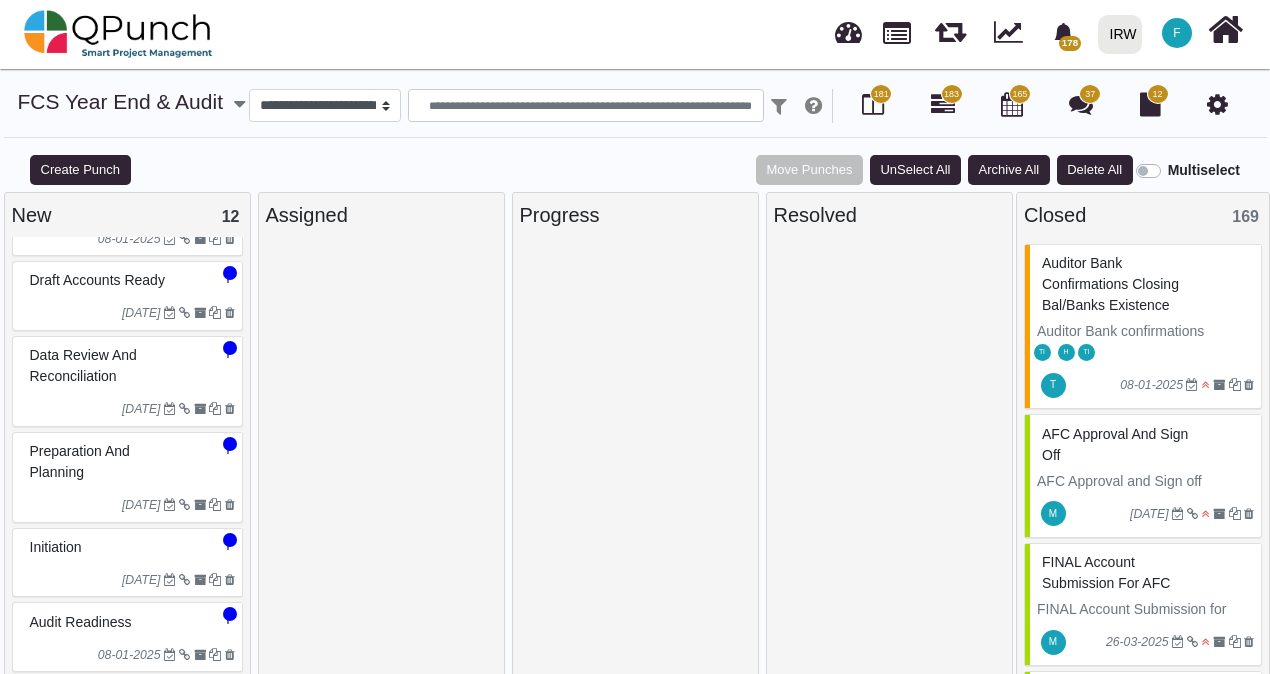 drag, startPoint x: 176, startPoint y: 450, endPoint x: 359, endPoint y: 523, distance: 197.02284 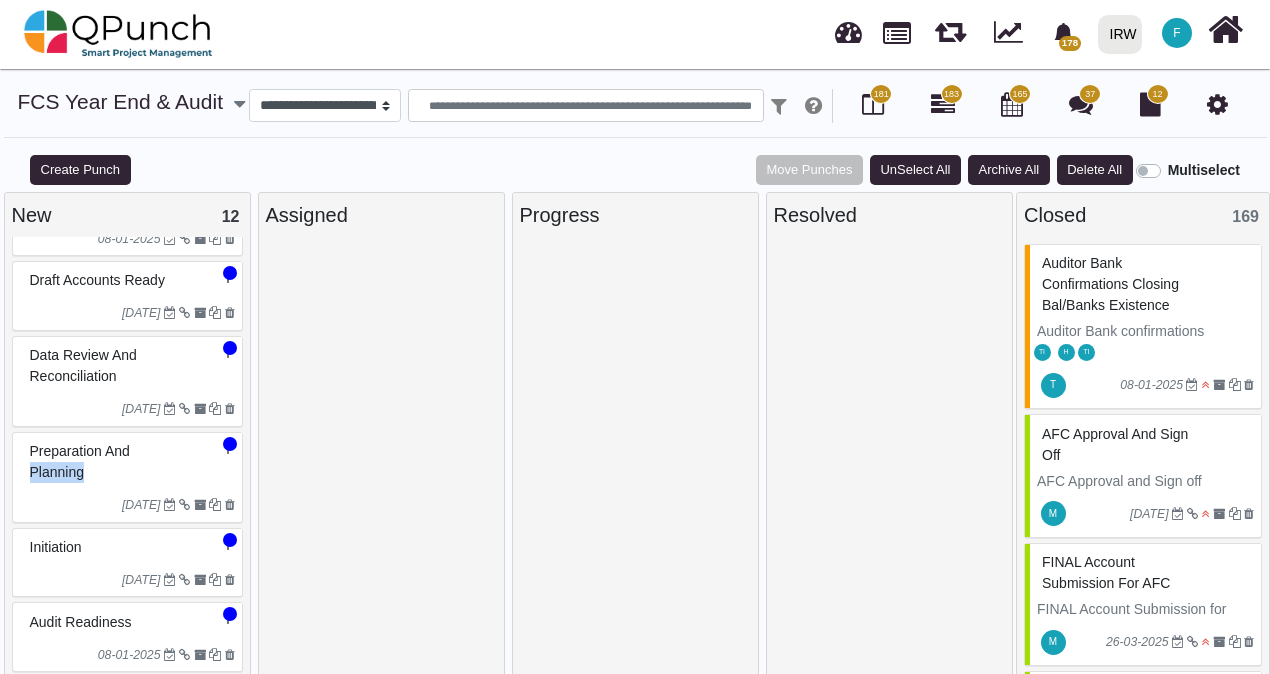 drag, startPoint x: 157, startPoint y: 451, endPoint x: 252, endPoint y: 463, distance: 95.7549 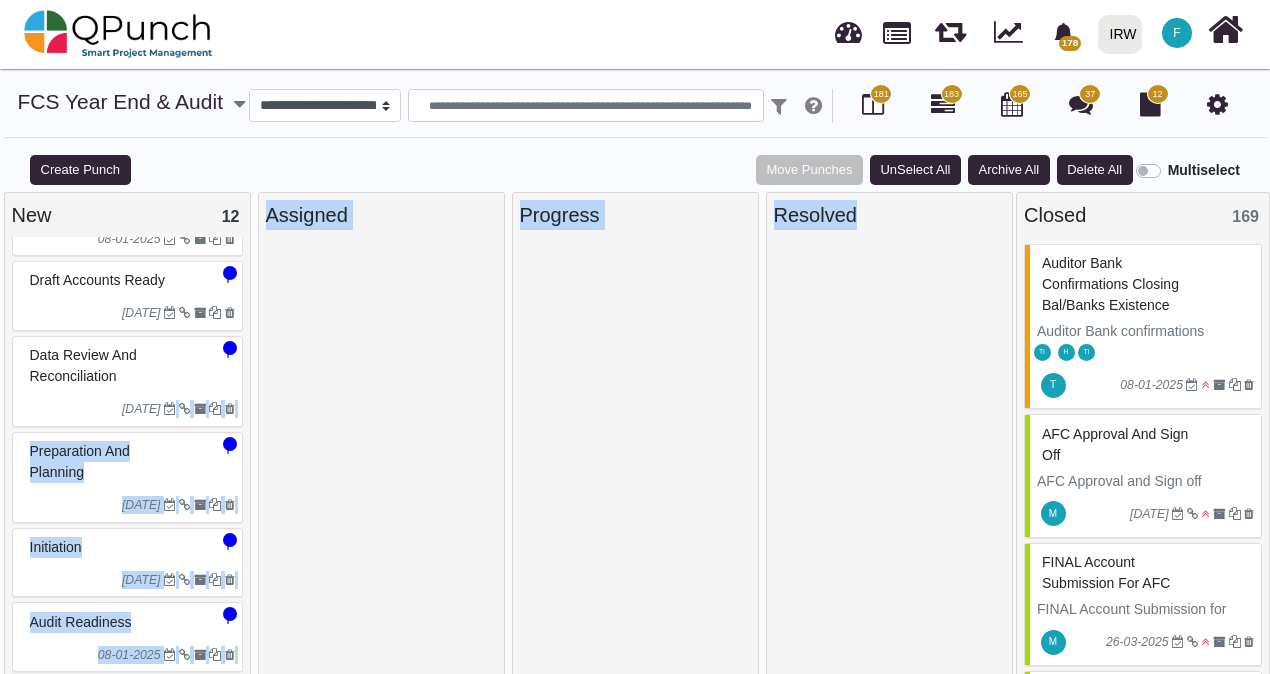 drag, startPoint x: 161, startPoint y: 388, endPoint x: 920, endPoint y: 415, distance: 759.4801 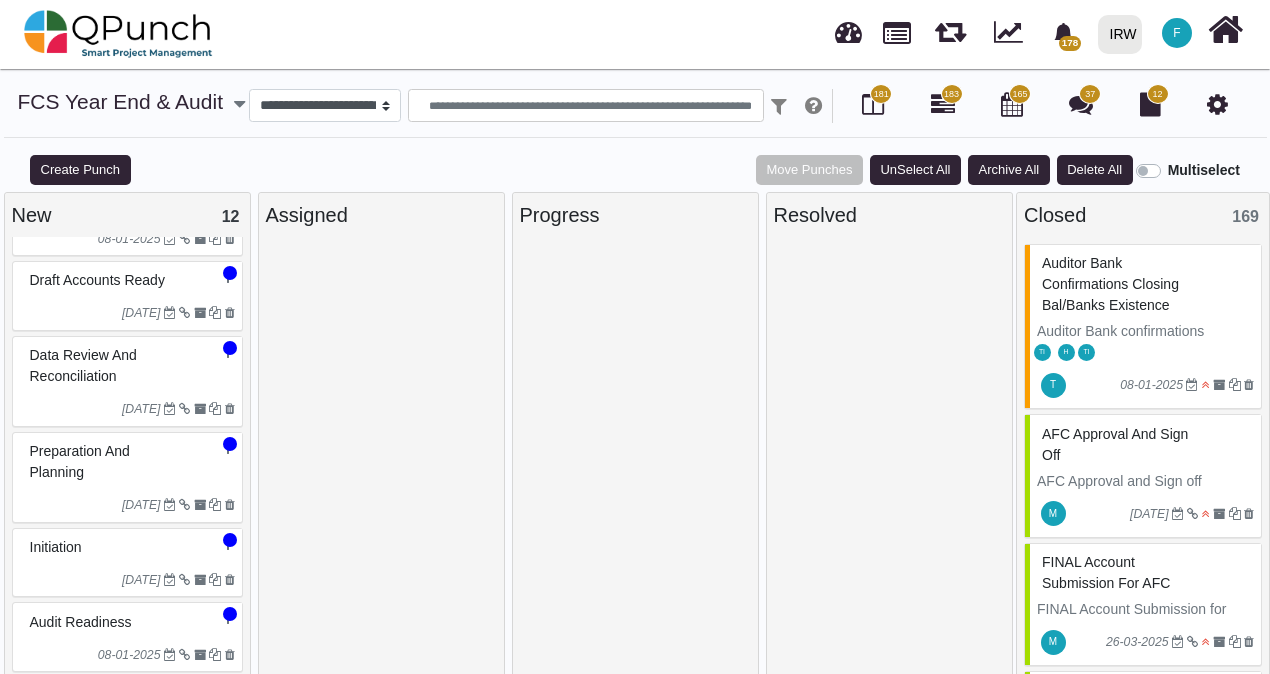 scroll, scrollTop: 0, scrollLeft: 0, axis: both 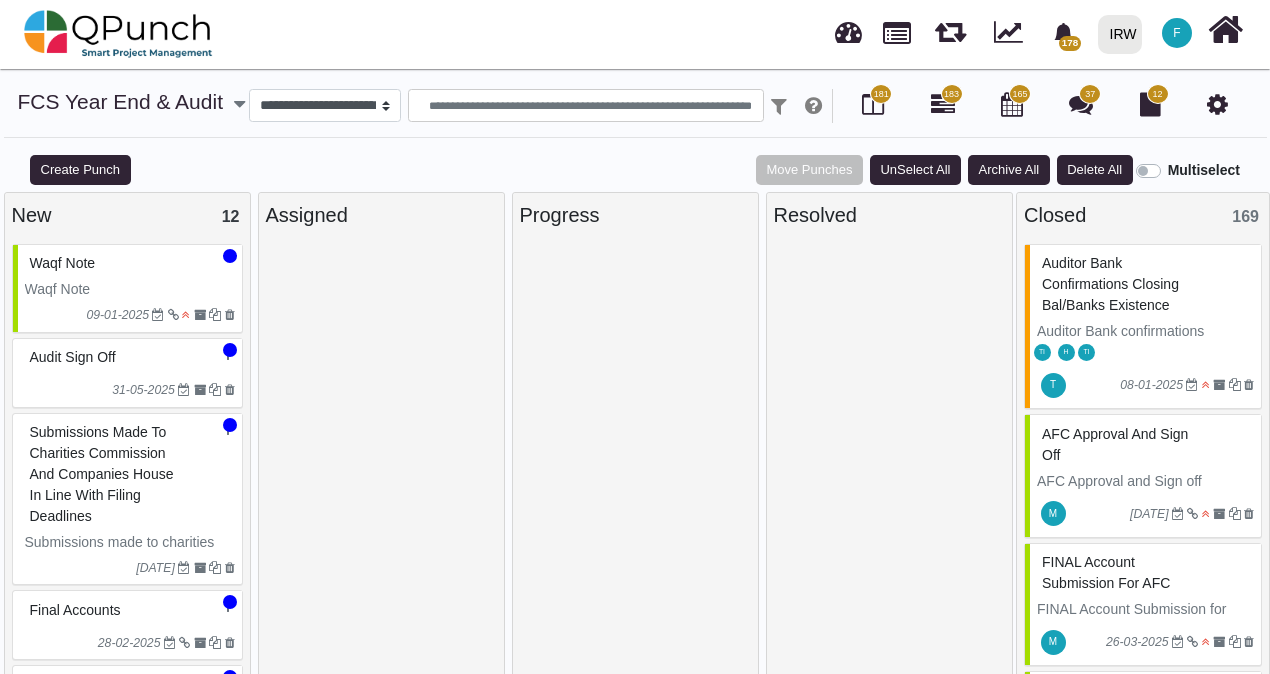click on "Waqf Note" at bounding box center (130, 289) 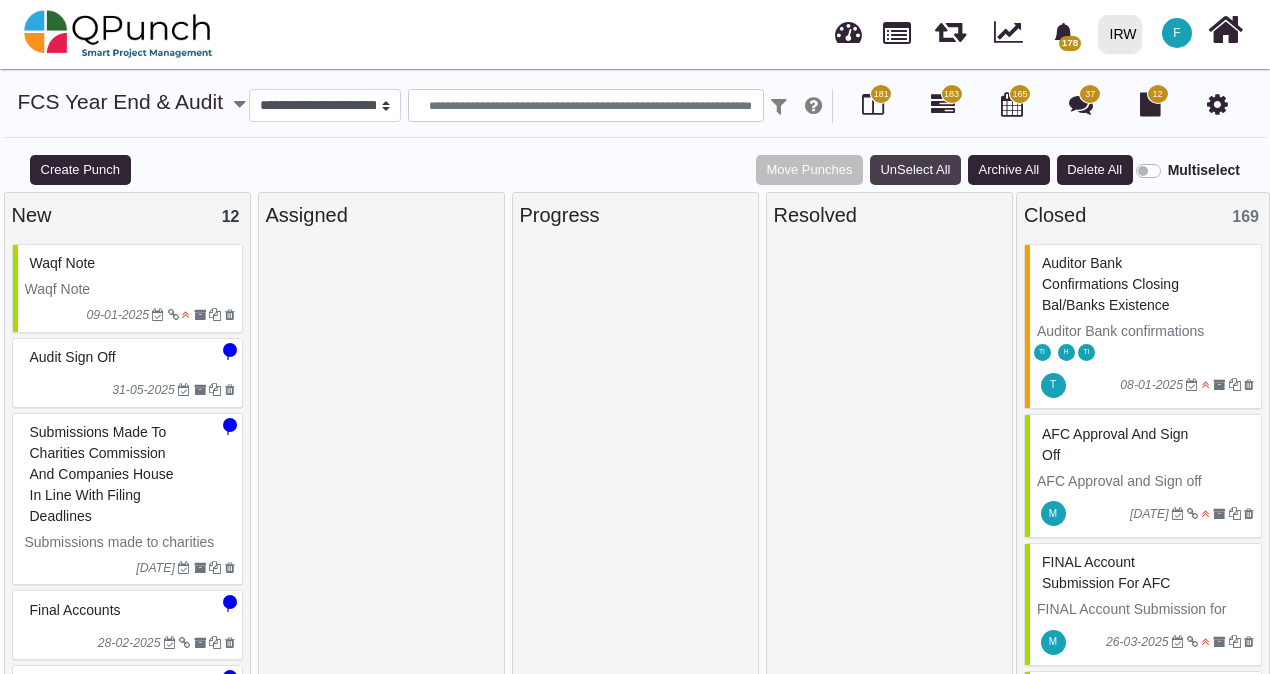 click on "UnSelect All" at bounding box center (915, 170) 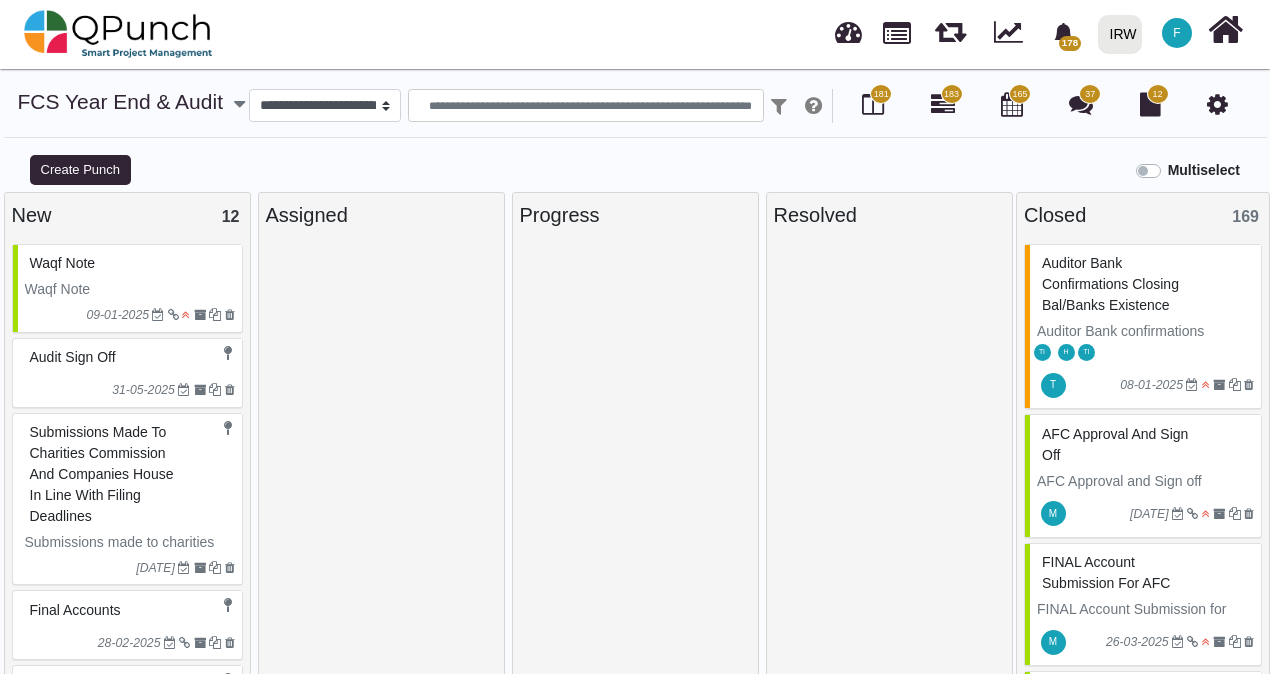 click on "Multiselect" at bounding box center [1204, 170] 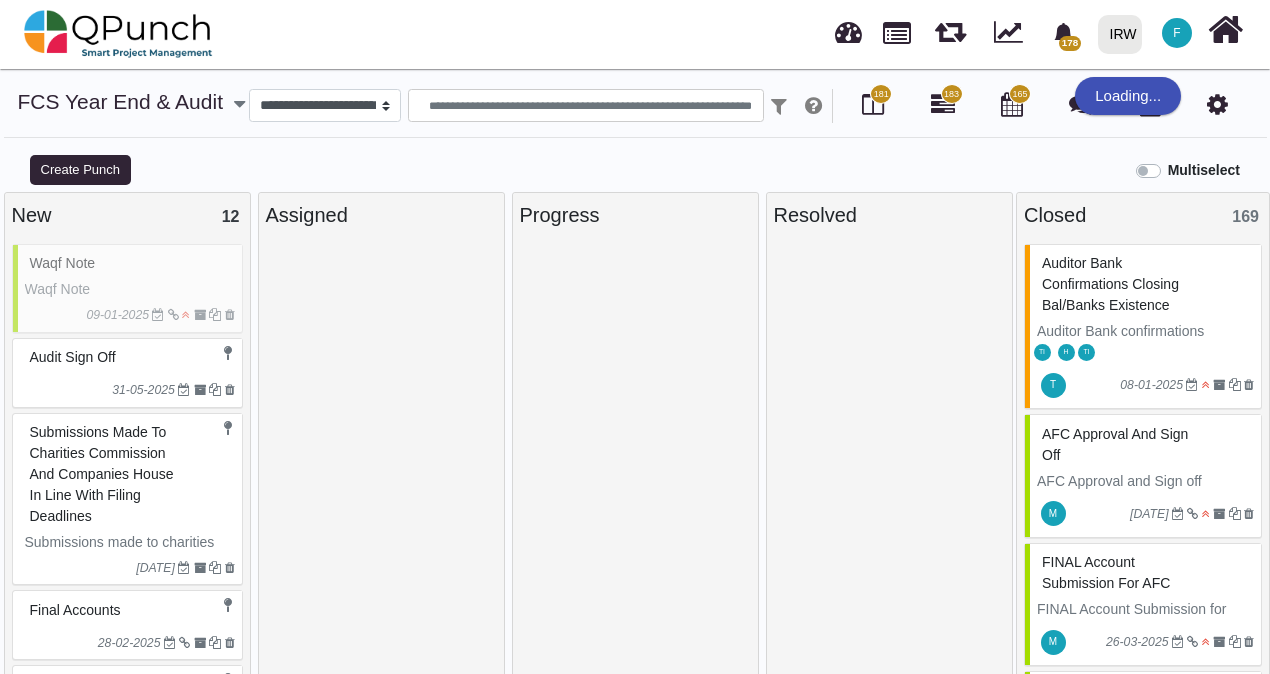 select on "*********" 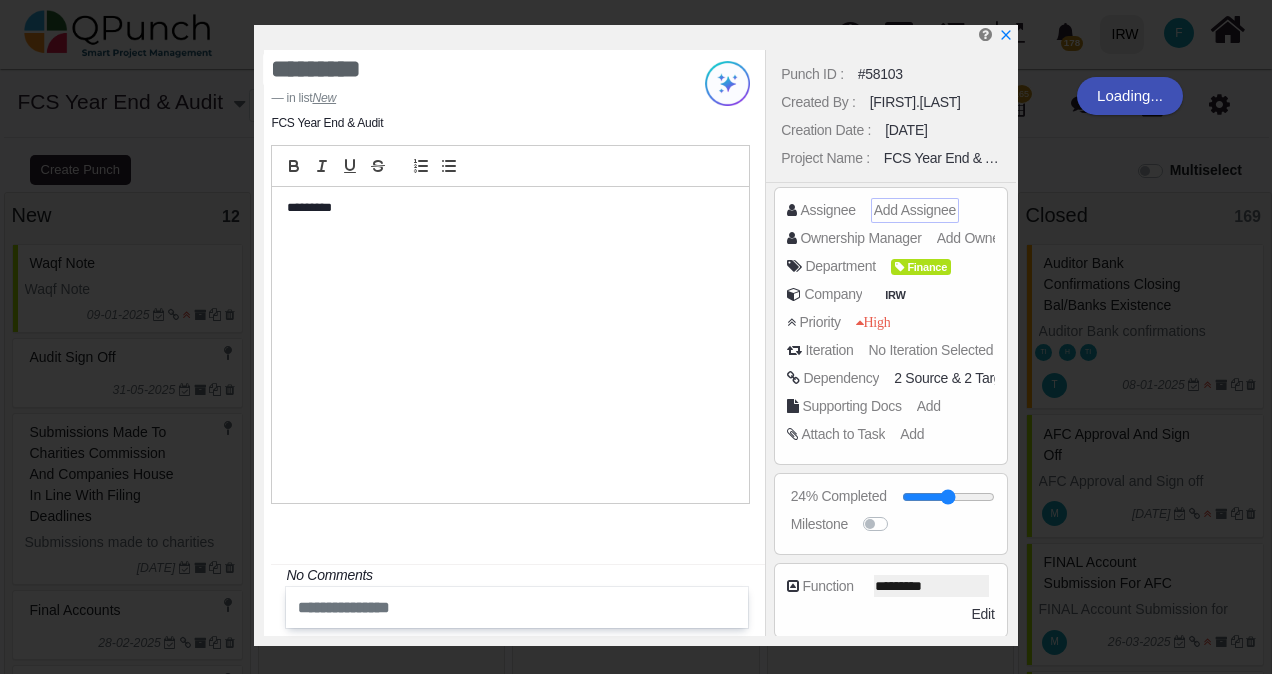 click on "Add Assignee" at bounding box center (915, 210) 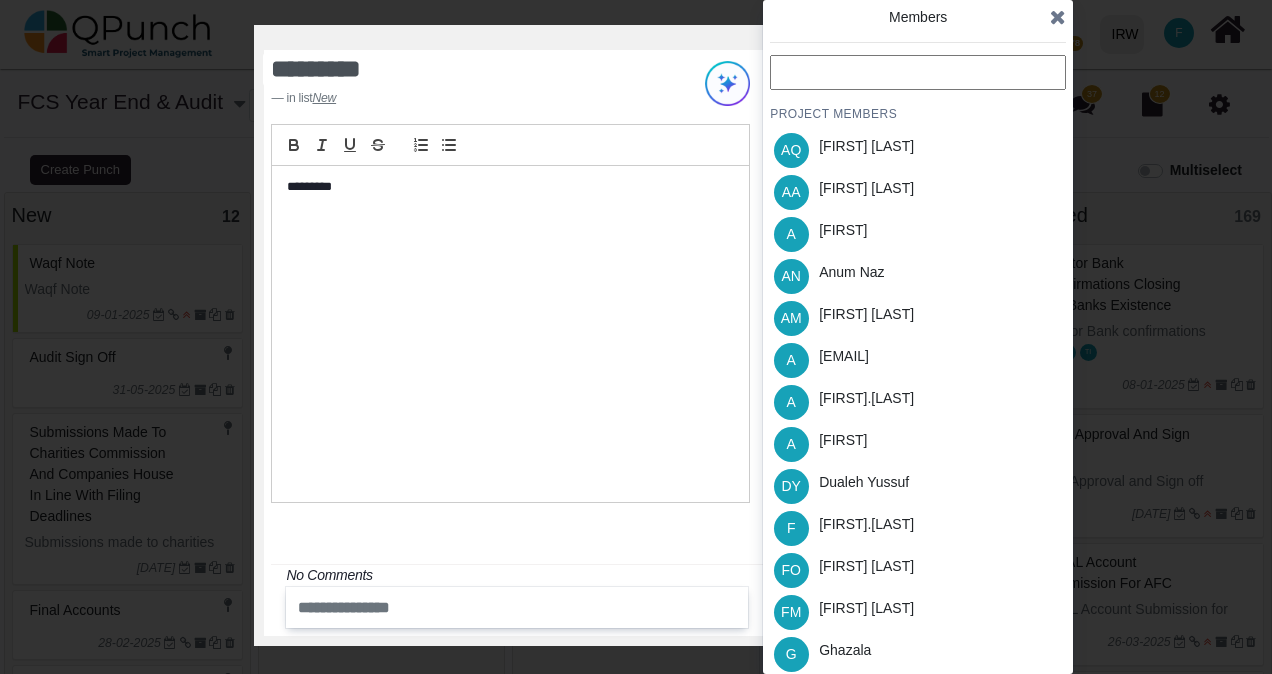 click at bounding box center [918, 72] 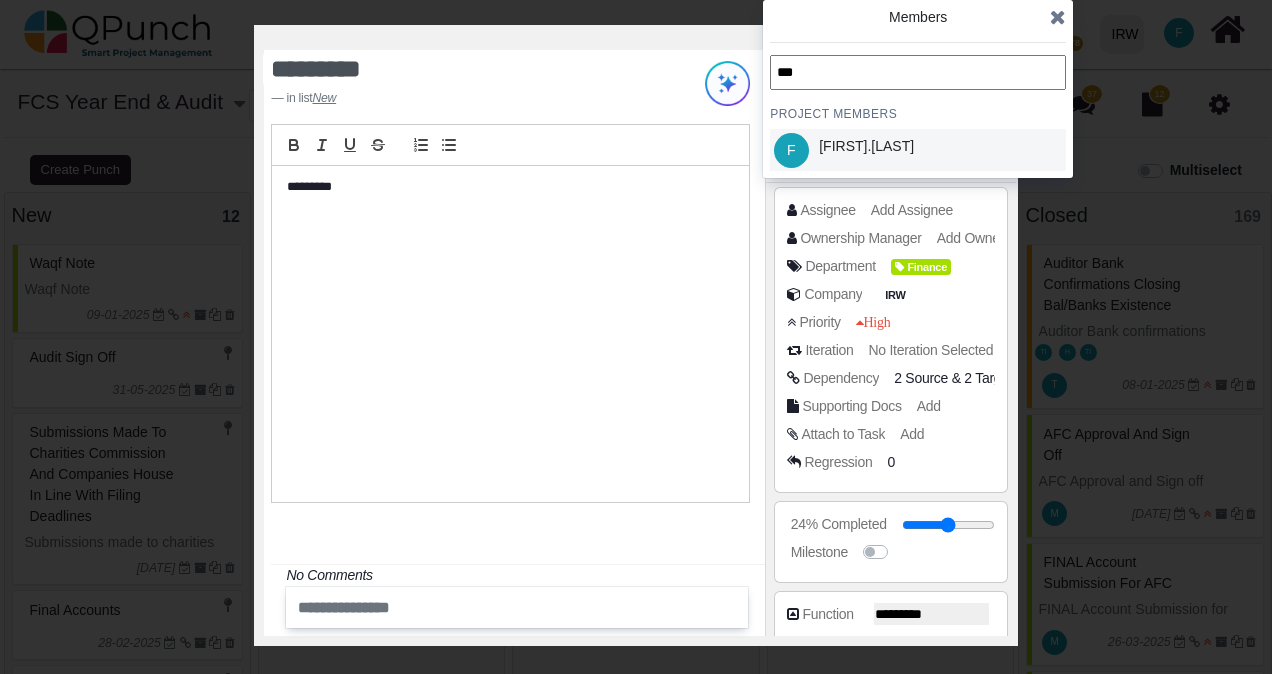 type on "***" 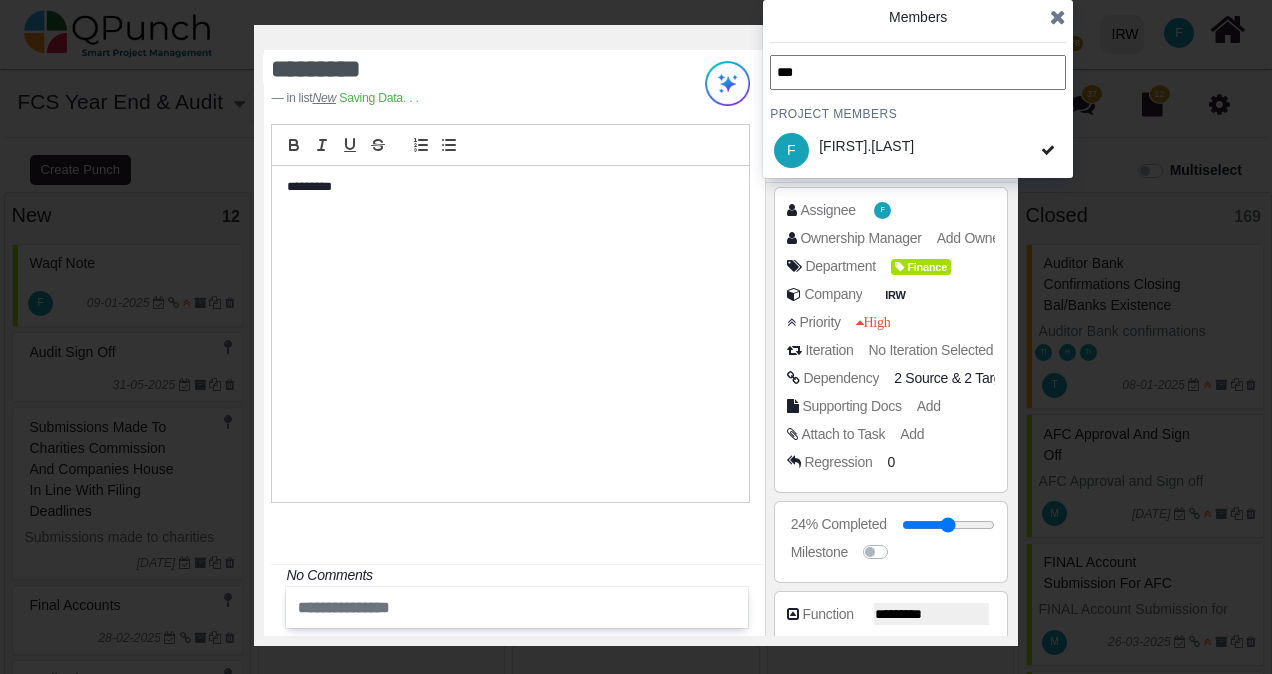 click at bounding box center [1058, 17] 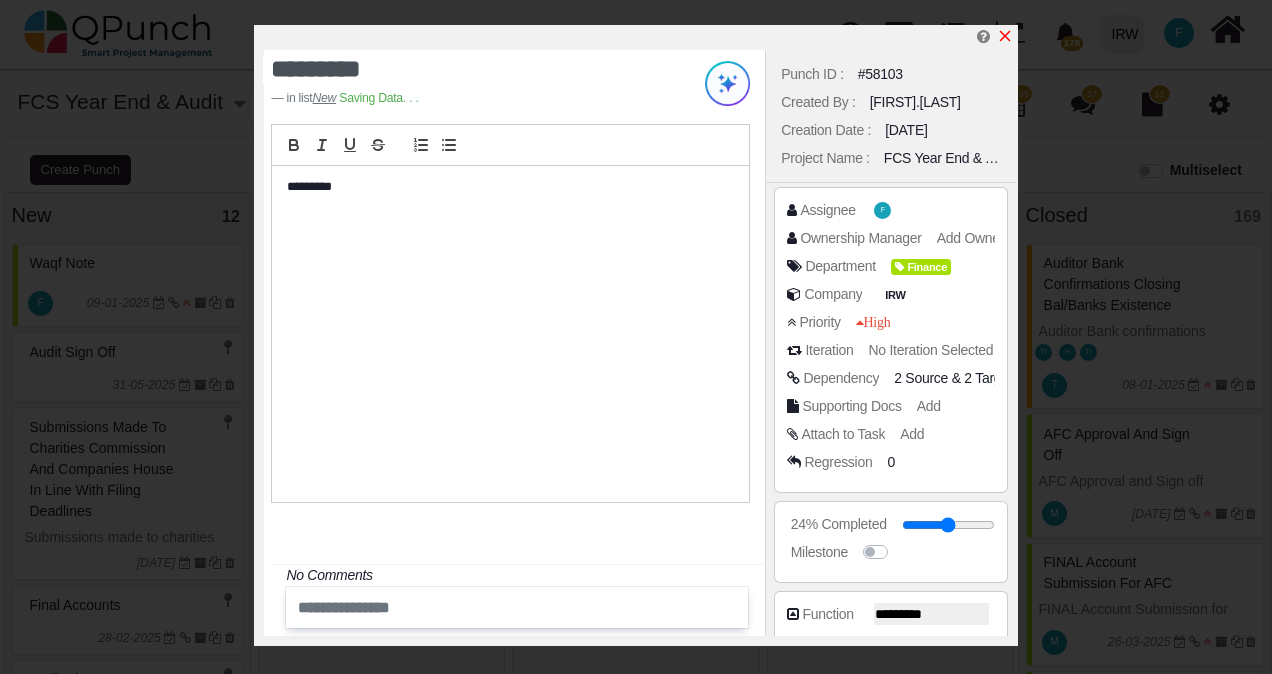 click 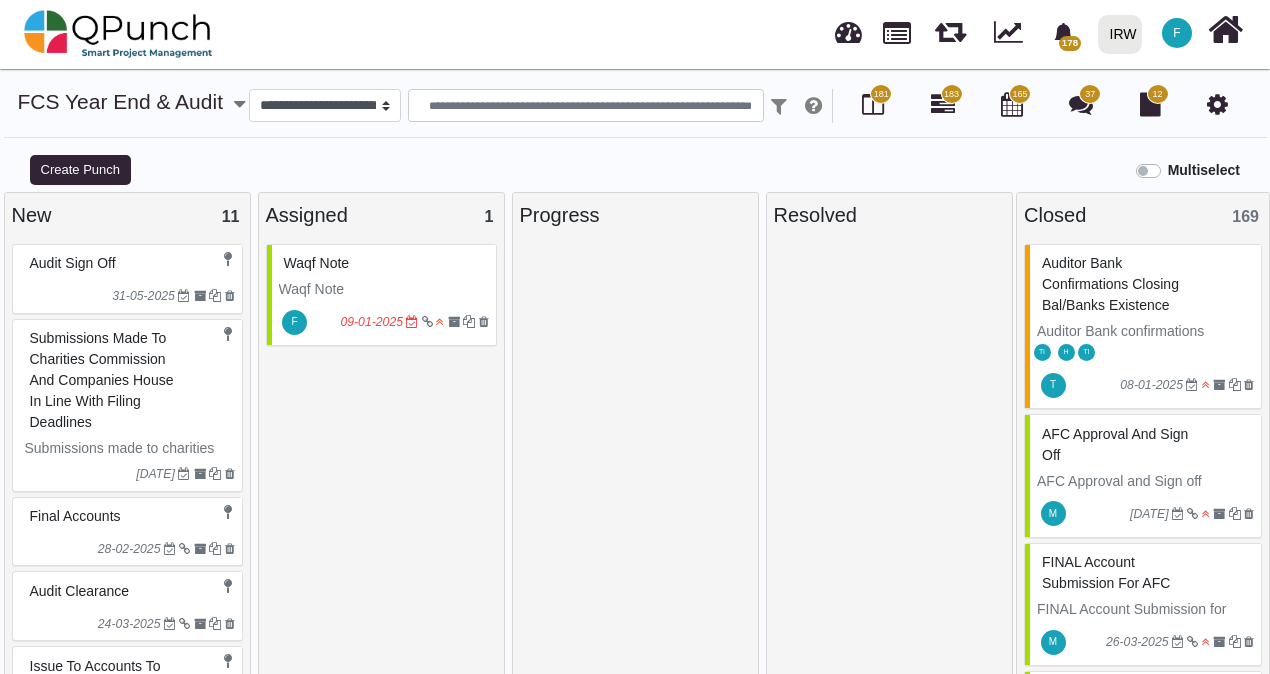 click on "Audit Sign Off" at bounding box center [130, 263] 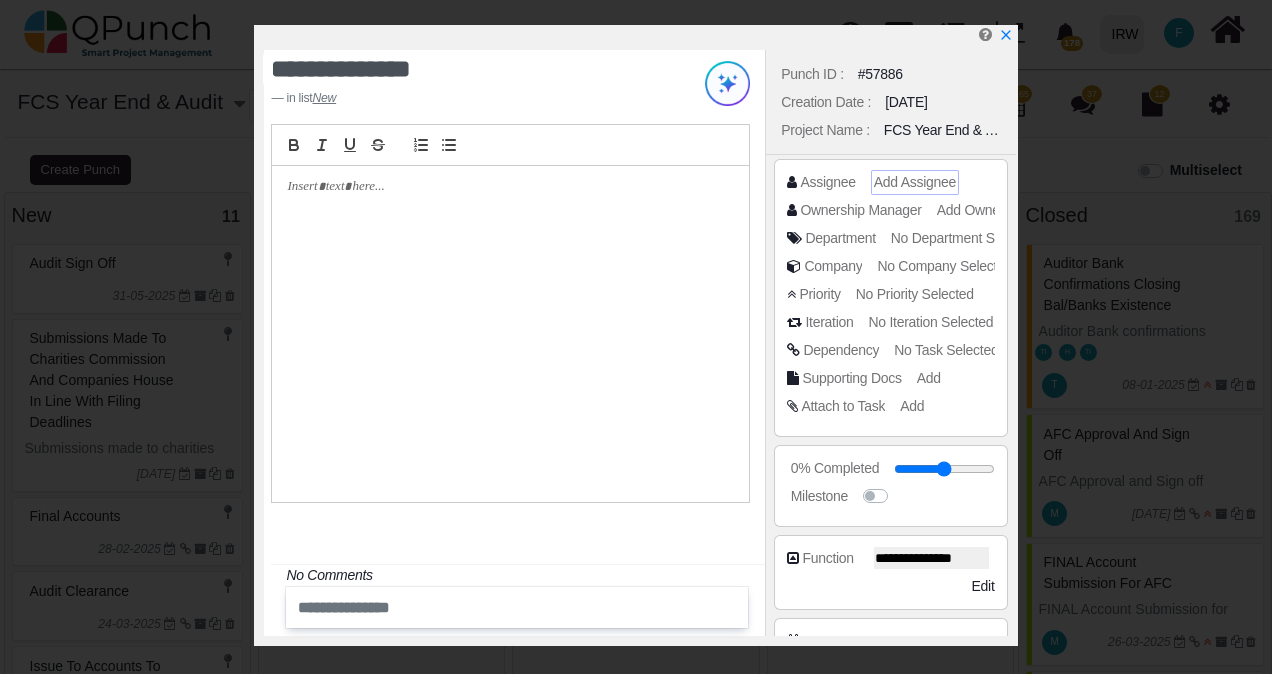 click on "Add Assignee" at bounding box center (915, 182) 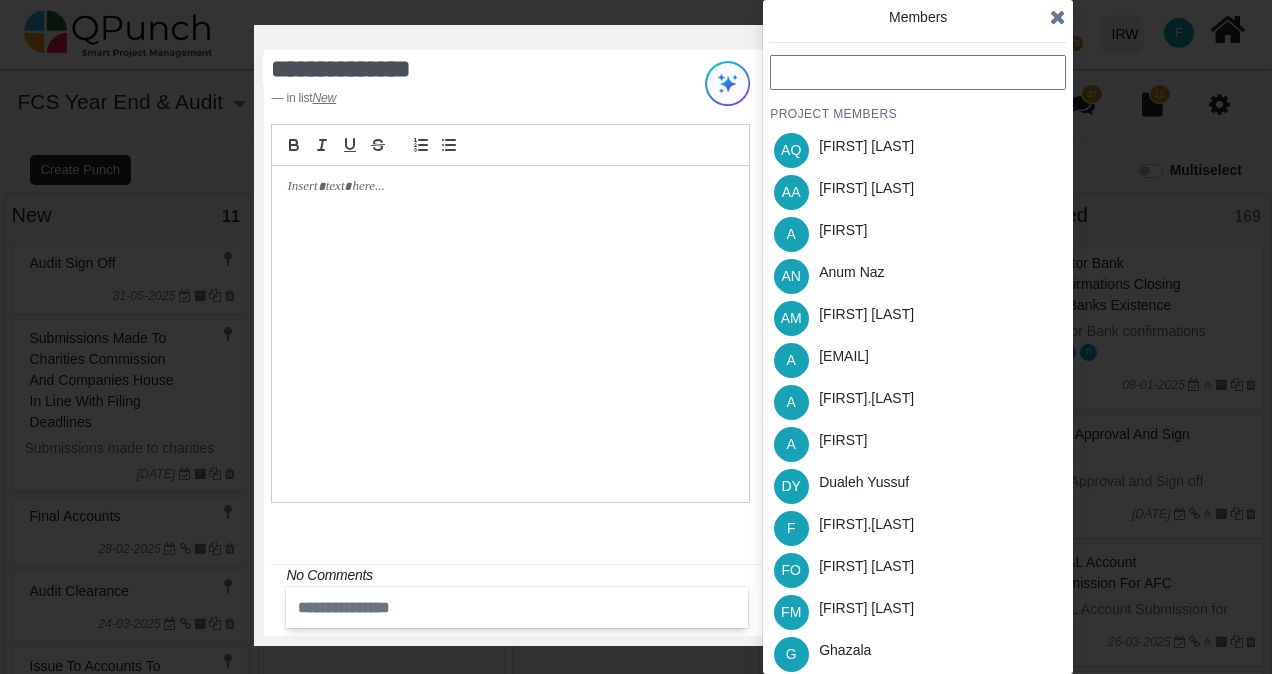 click at bounding box center [918, 72] 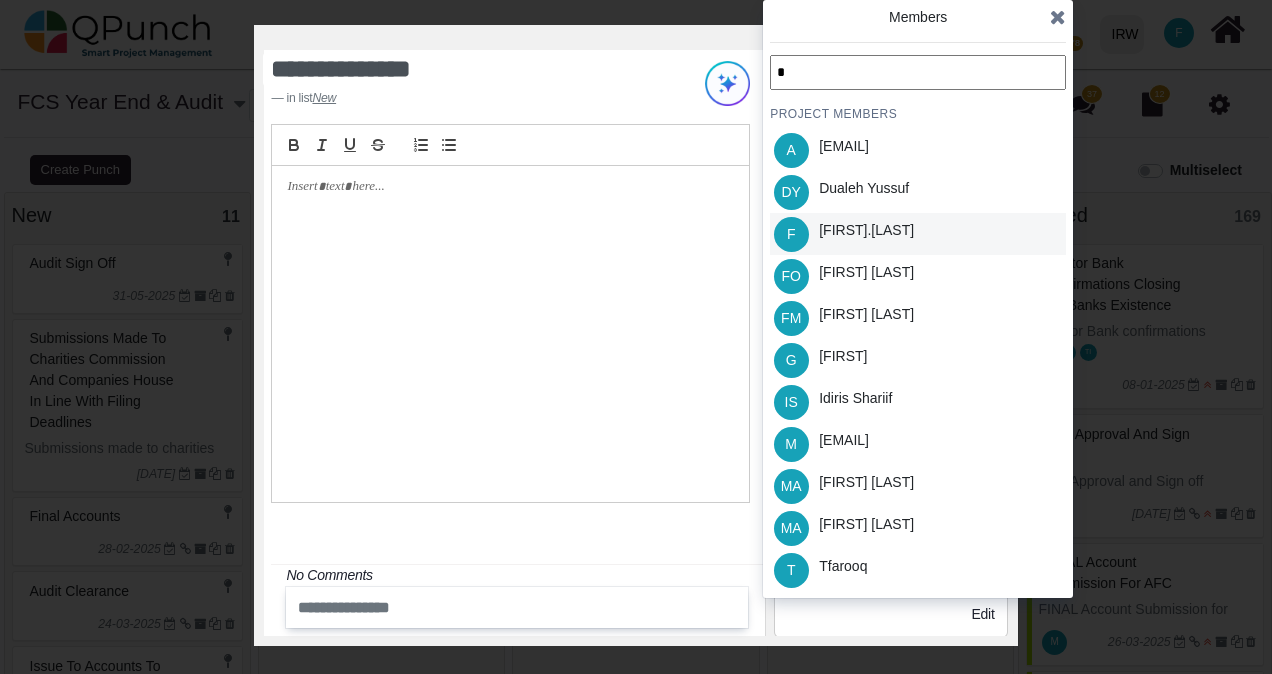 type on "*" 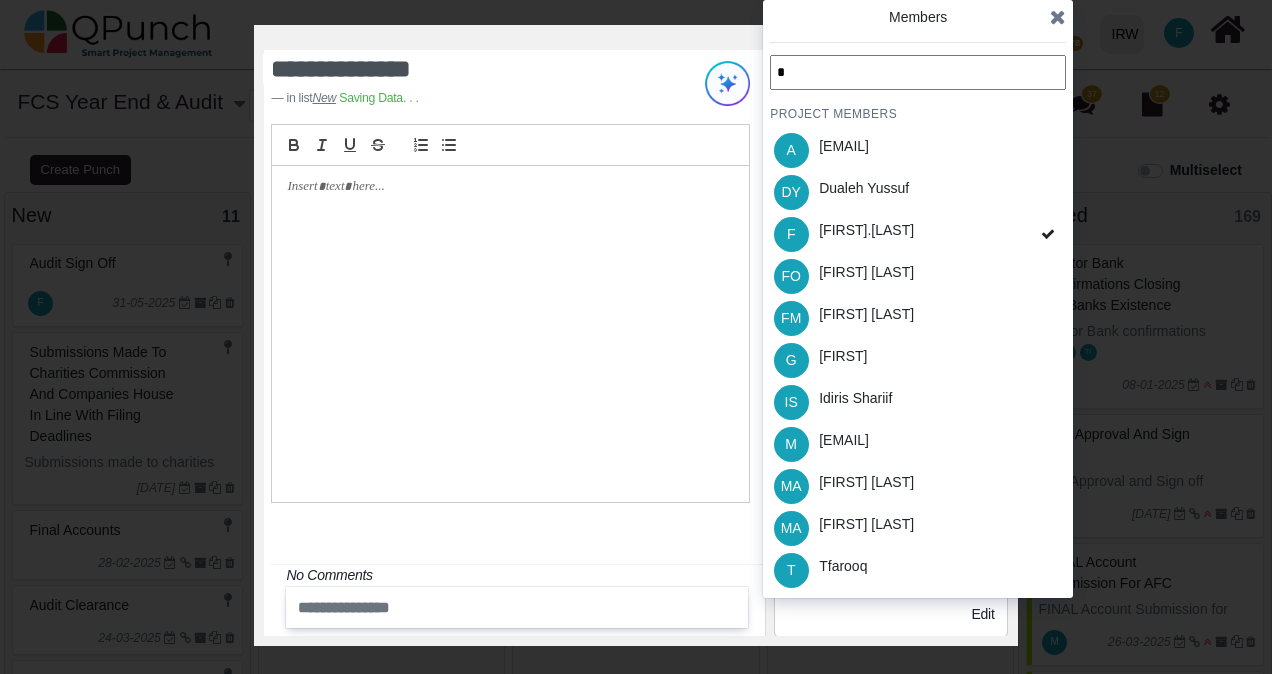 click at bounding box center [1058, 17] 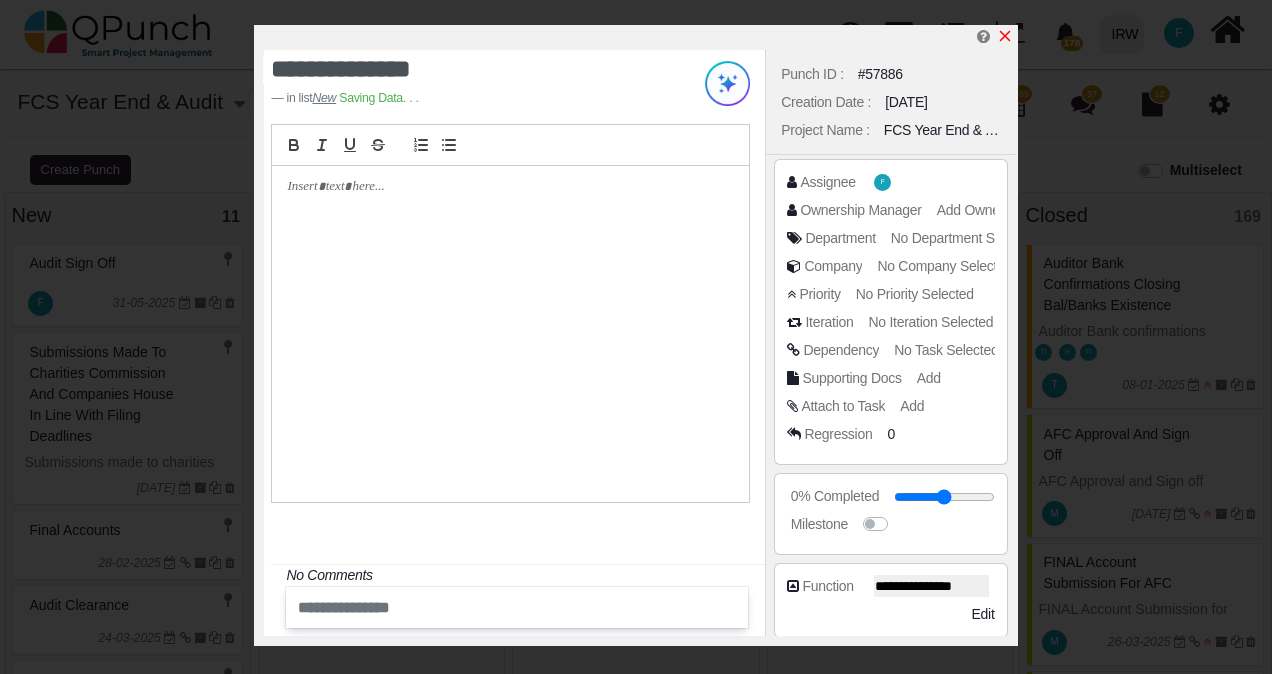 click 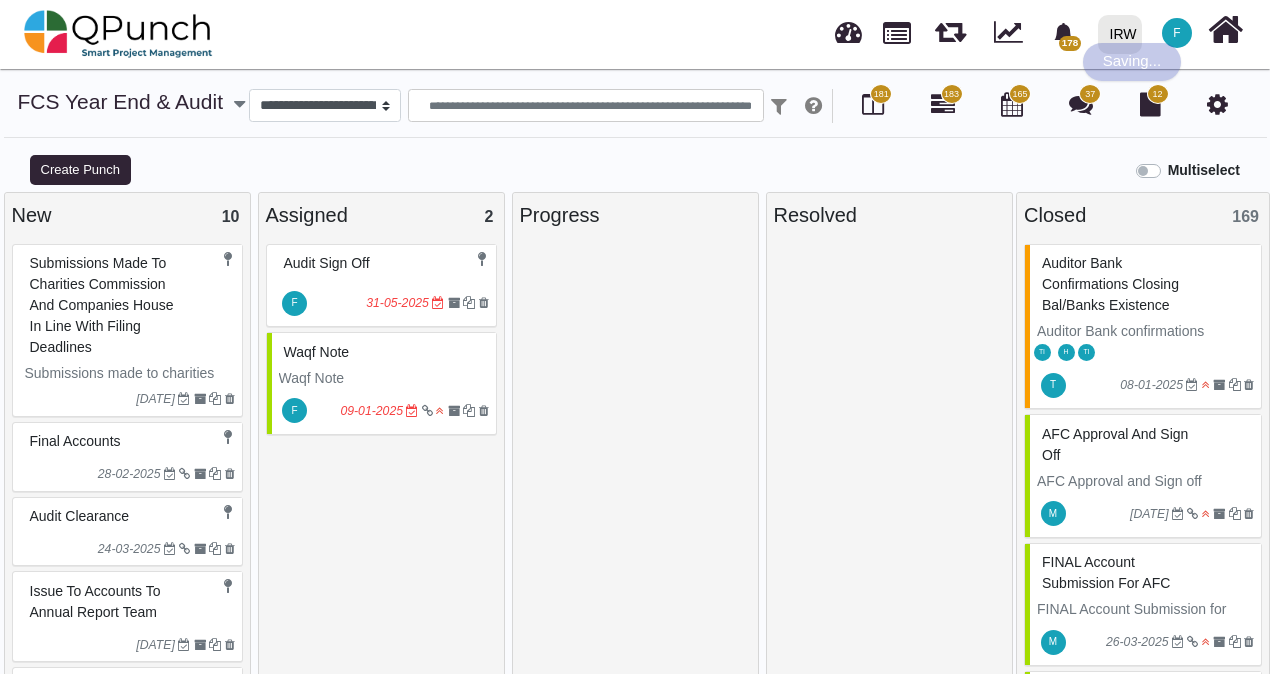 click on "Submissions made to charities commission and companies house in line with filing deadlines" at bounding box center [130, 305] 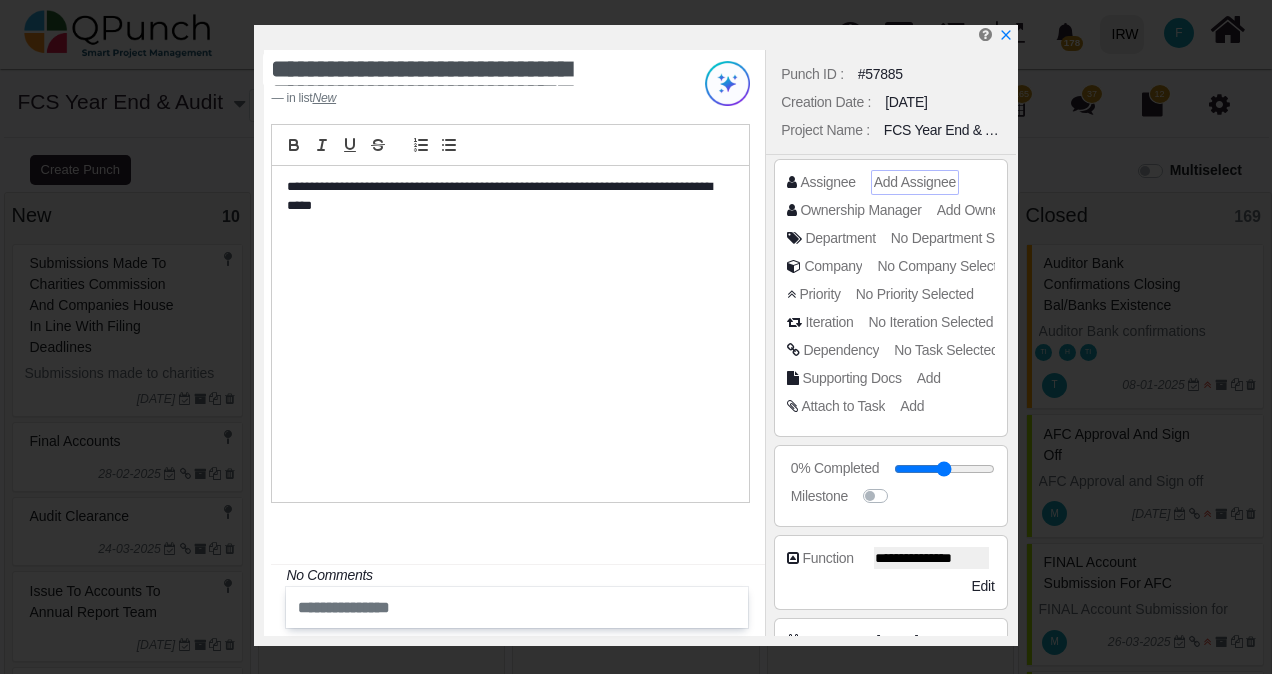 click on "Add Assignee" at bounding box center [915, 182] 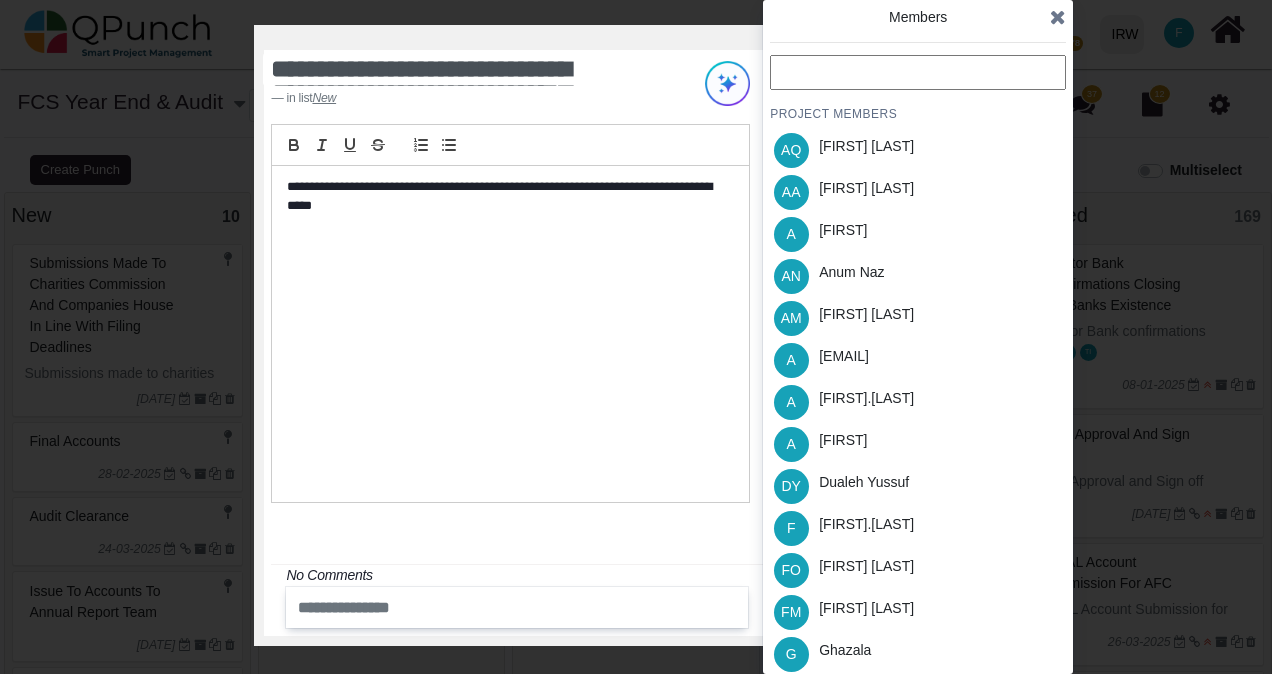 click at bounding box center (918, 72) 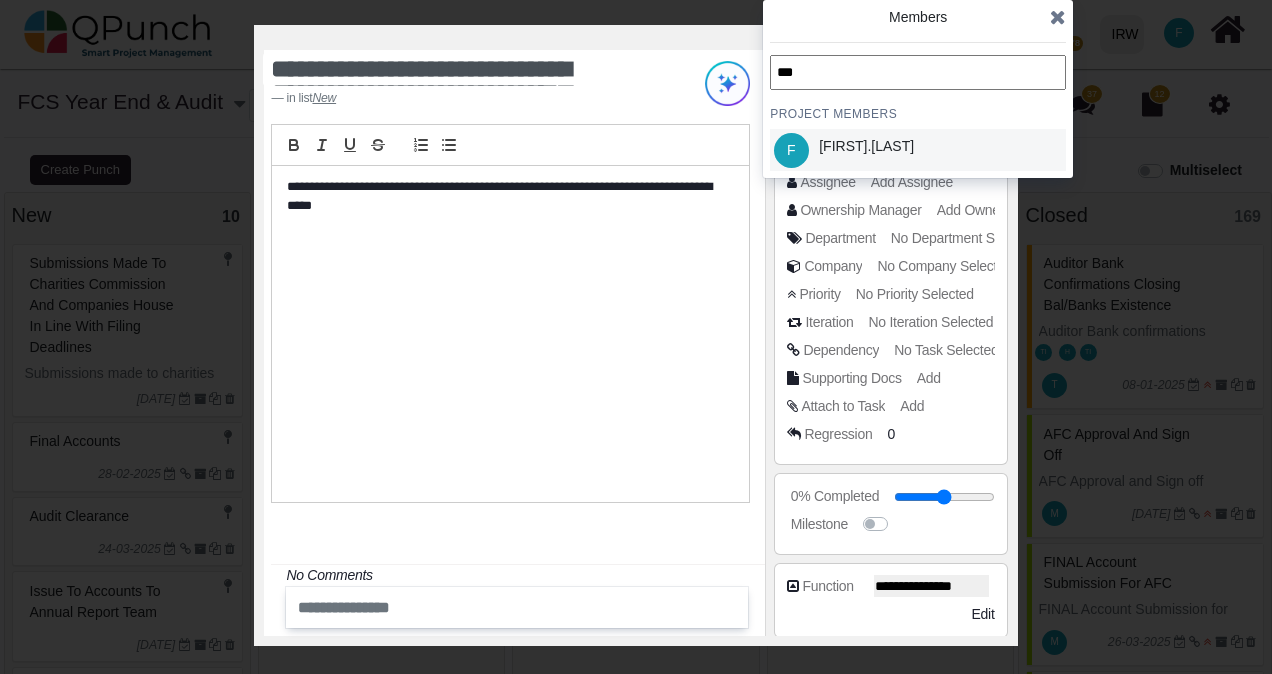 type on "***" 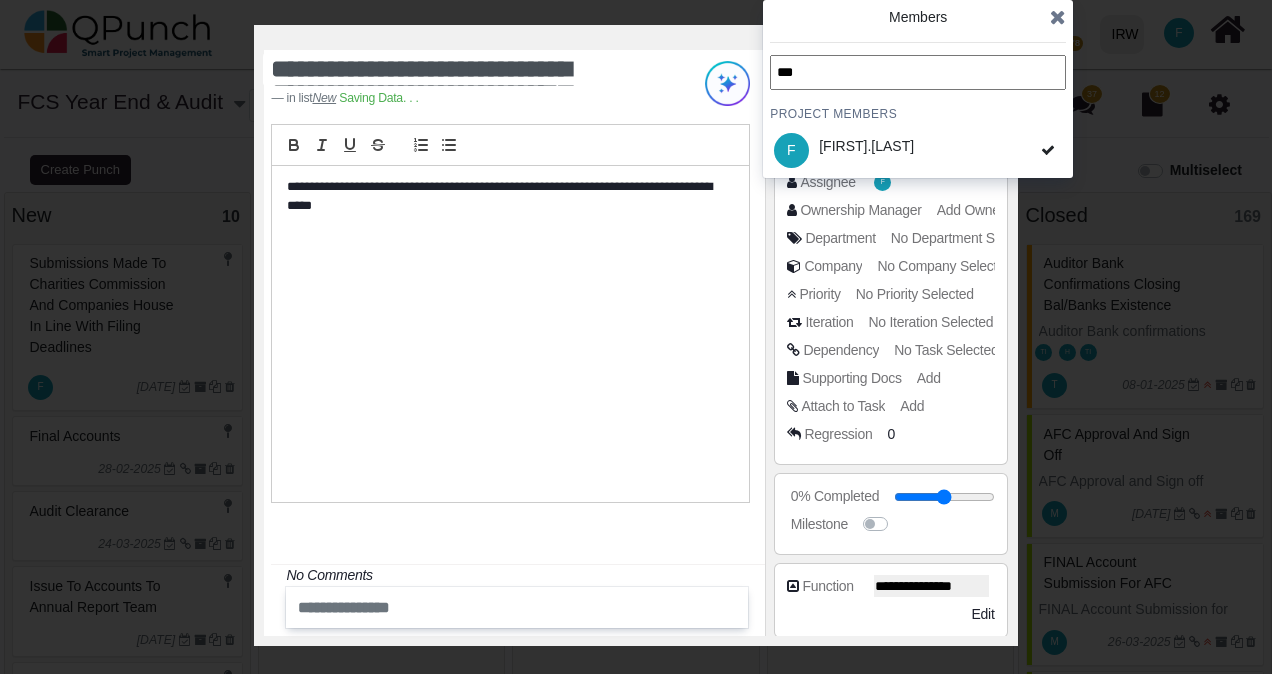 click at bounding box center (1058, 17) 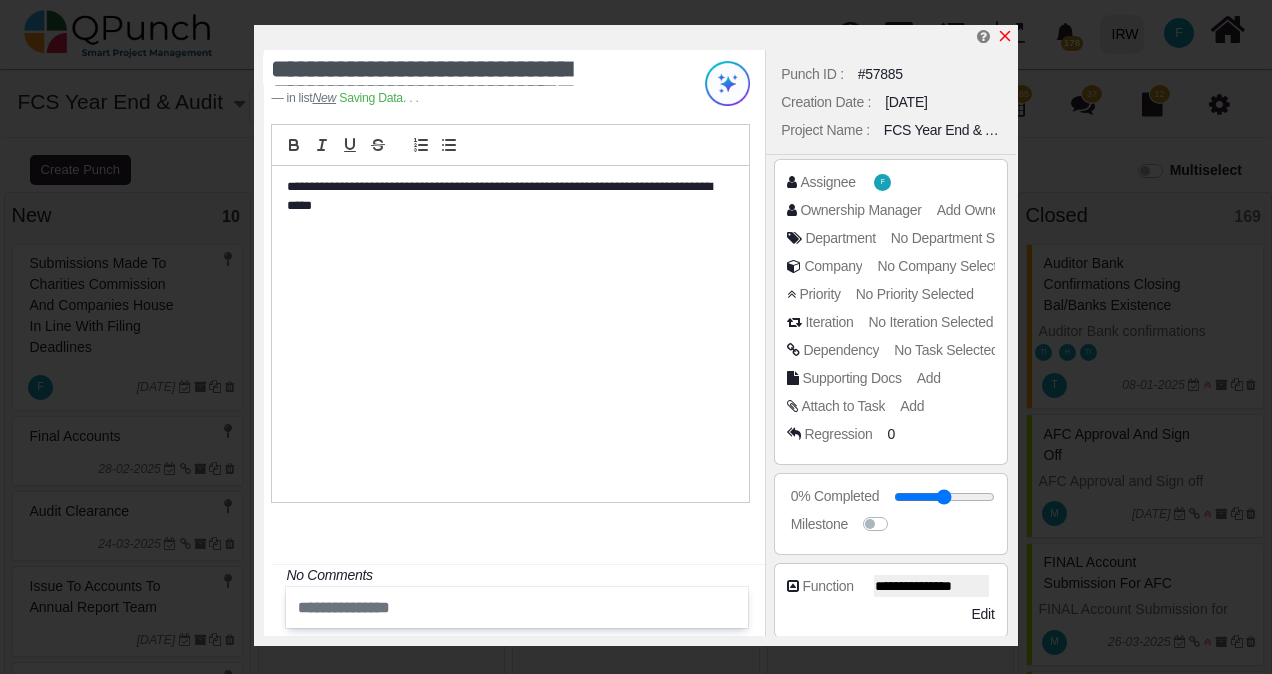 click 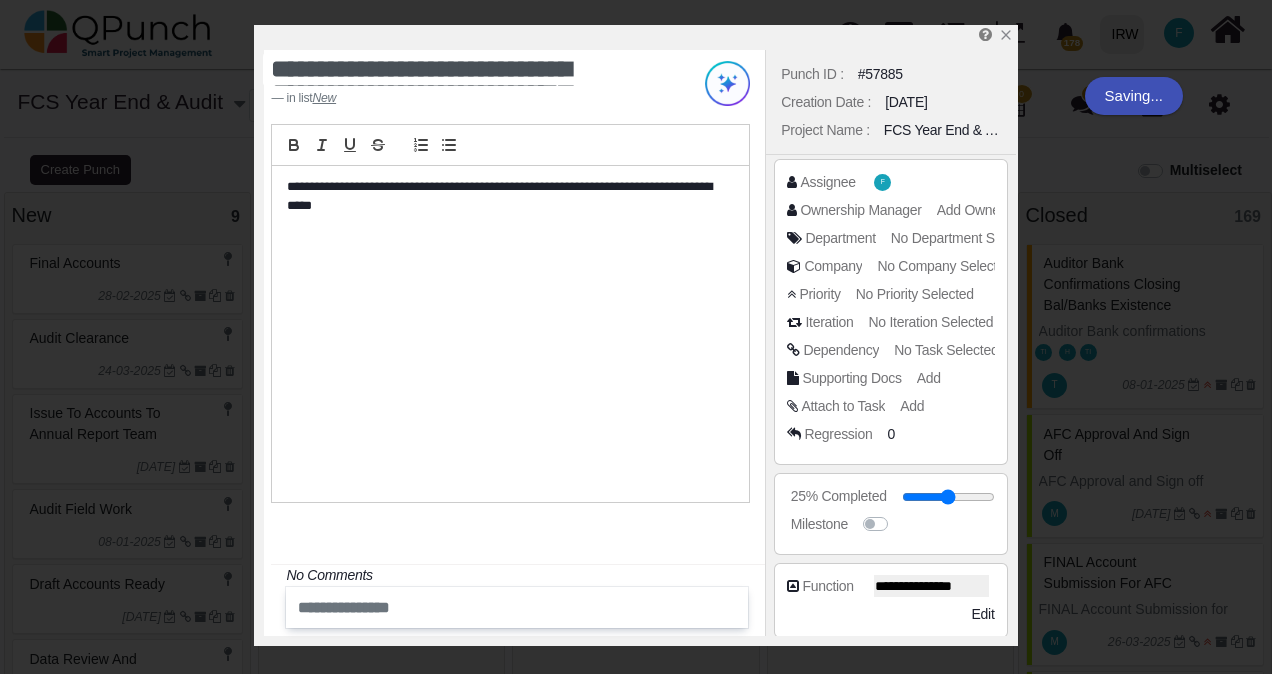 click on "28-02-2025" at bounding box center [130, 296] 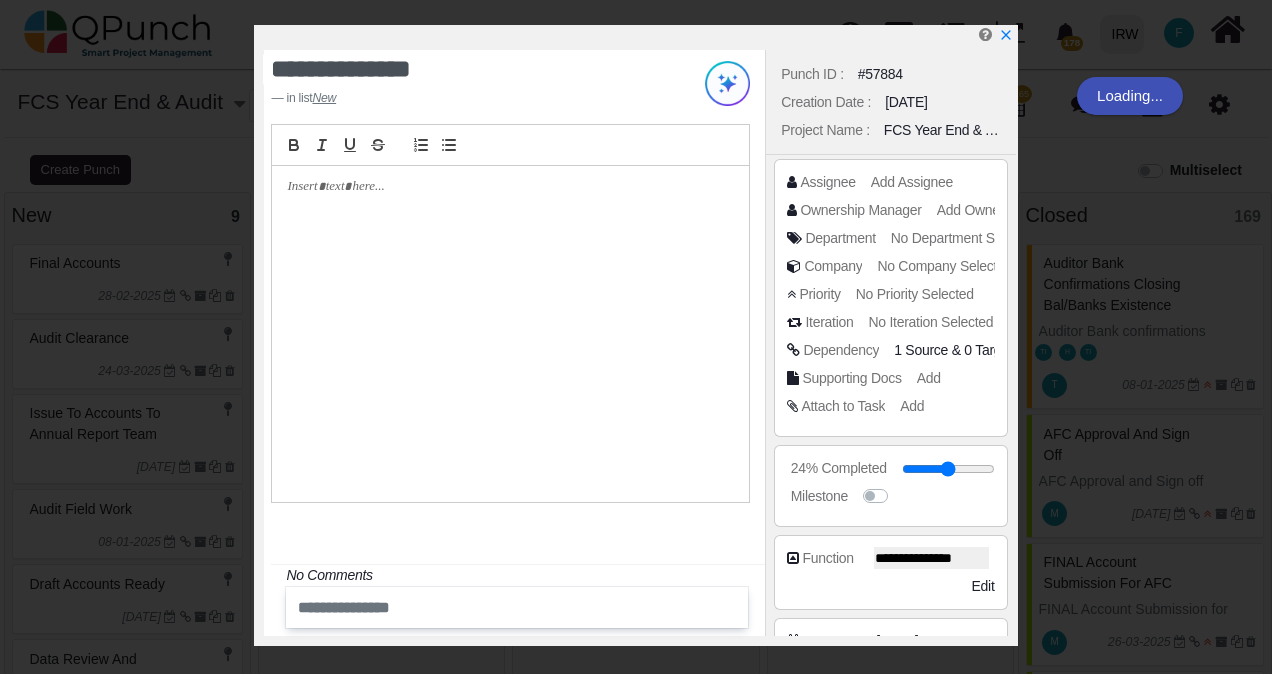 click on "Add Assignee" at bounding box center (912, 182) 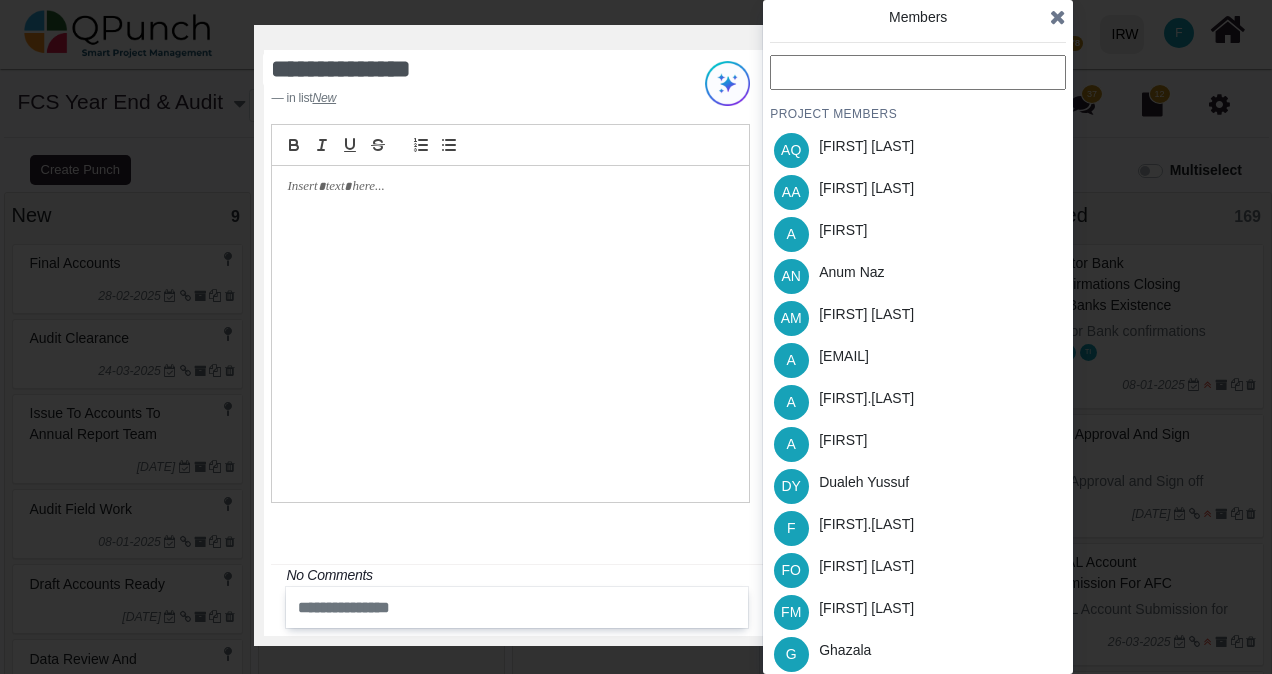 click at bounding box center [918, 72] 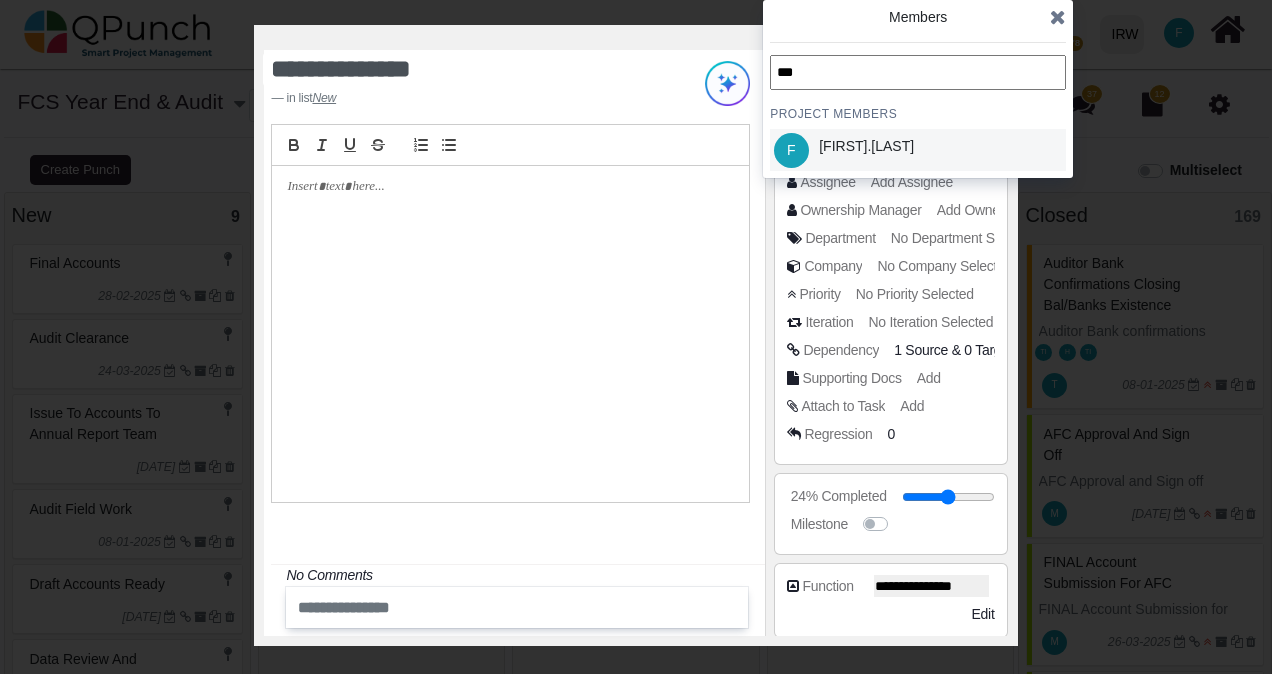 type on "***" 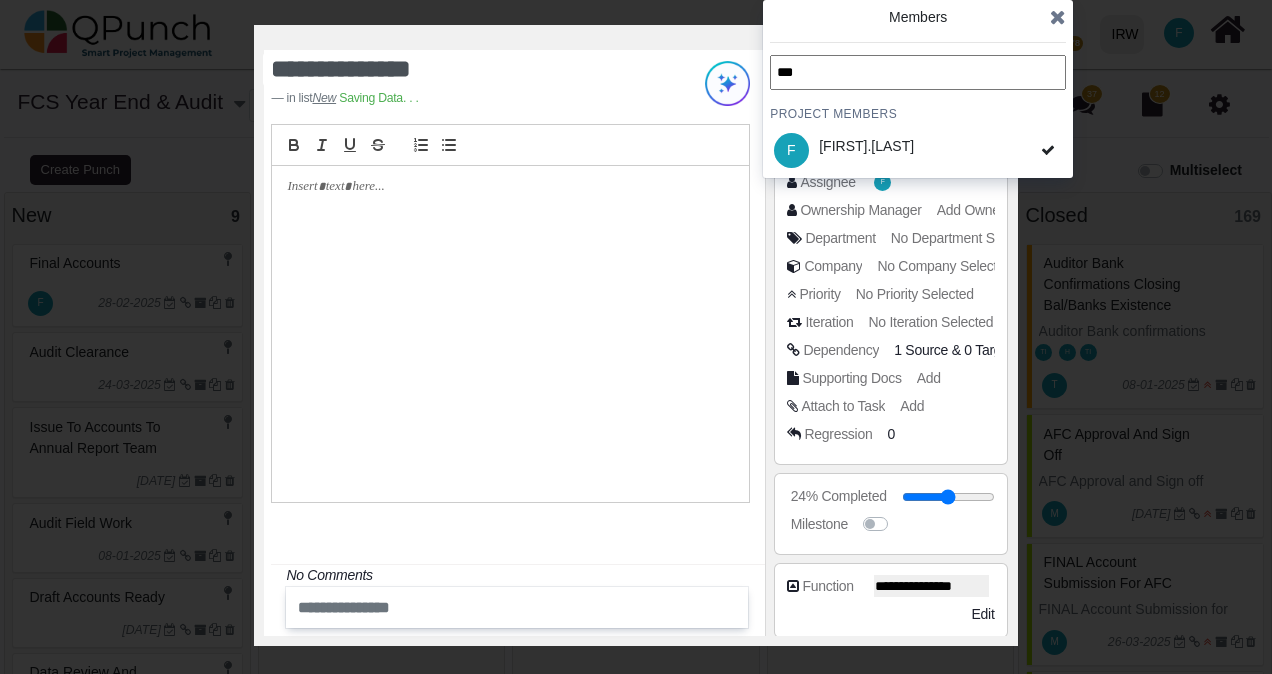 click at bounding box center (1058, 17) 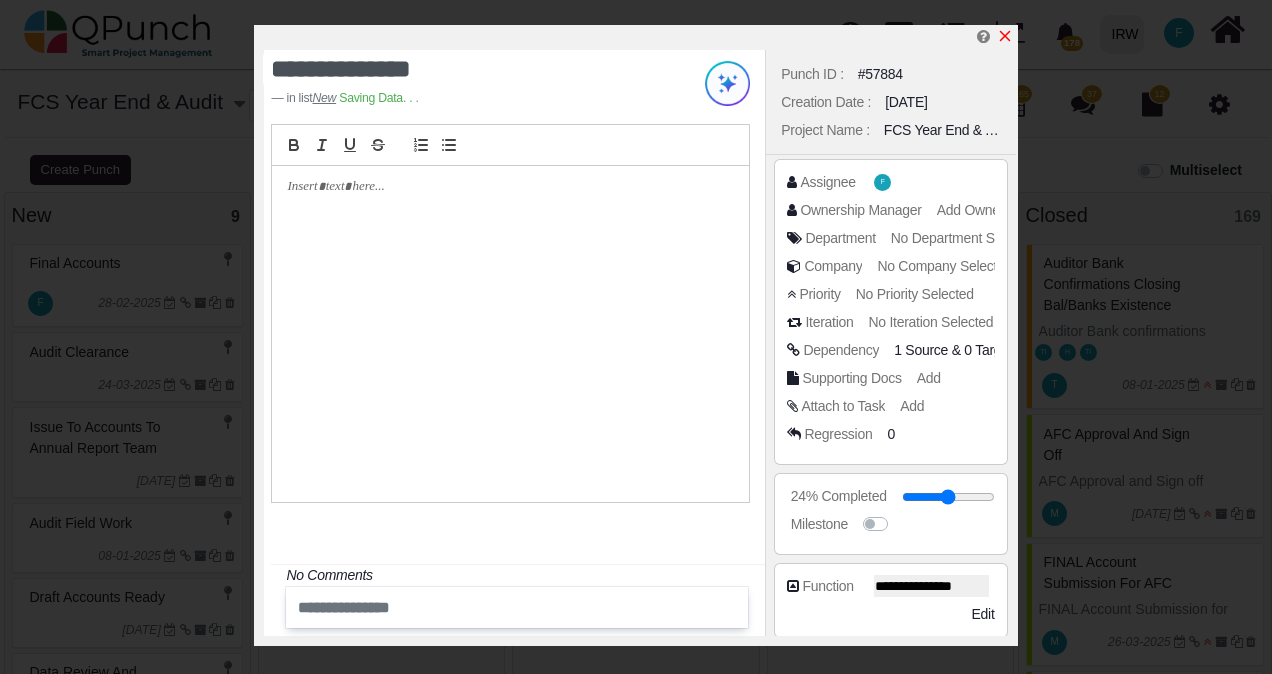 click 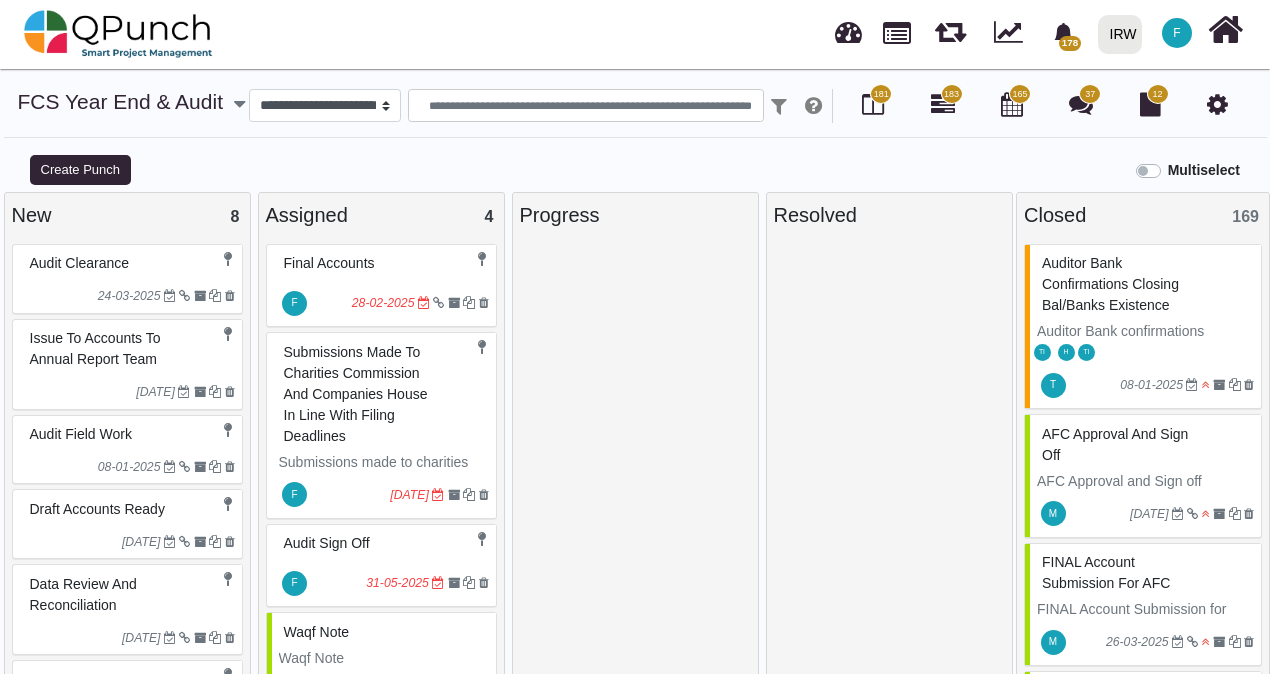click on "Audit clearance" at bounding box center [130, 263] 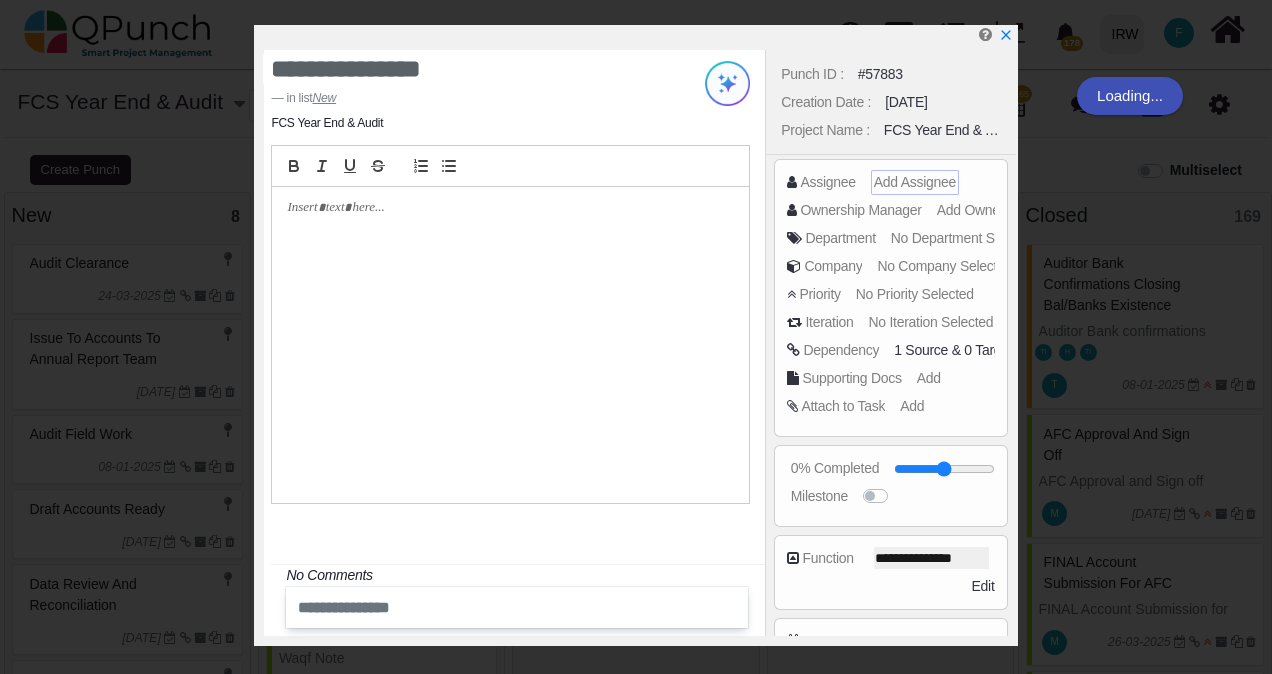 click on "Add Assignee" at bounding box center [915, 182] 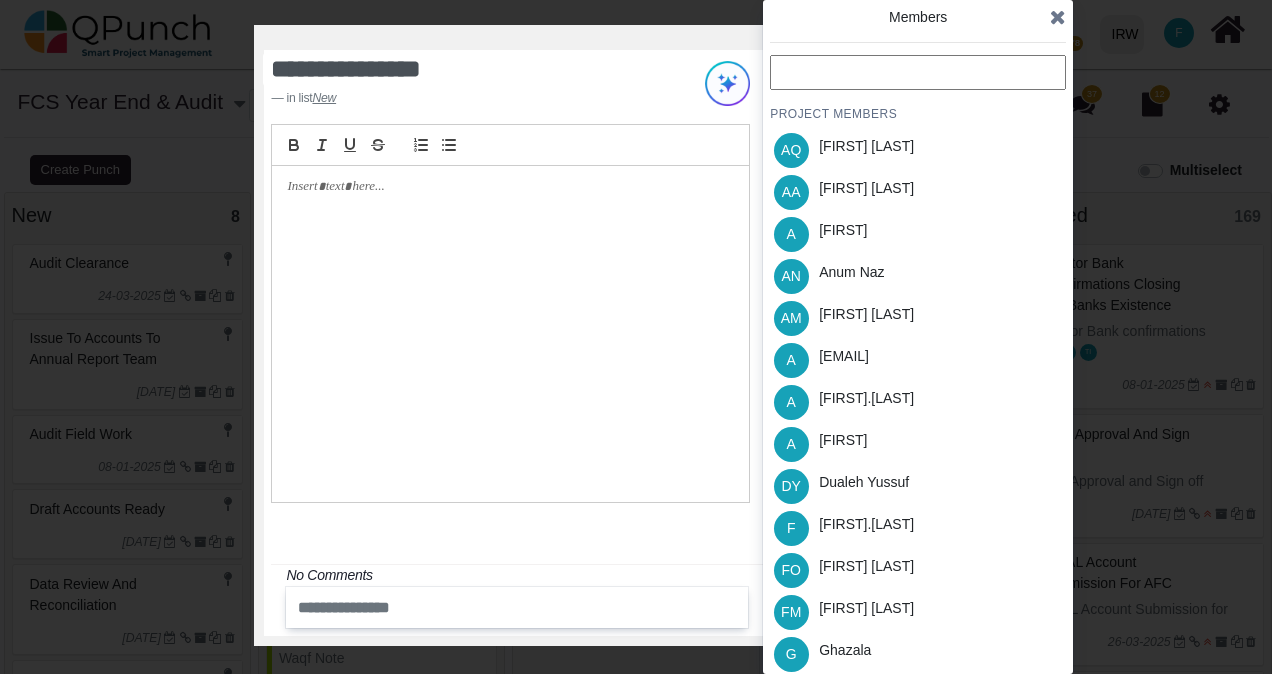 click at bounding box center (918, 72) 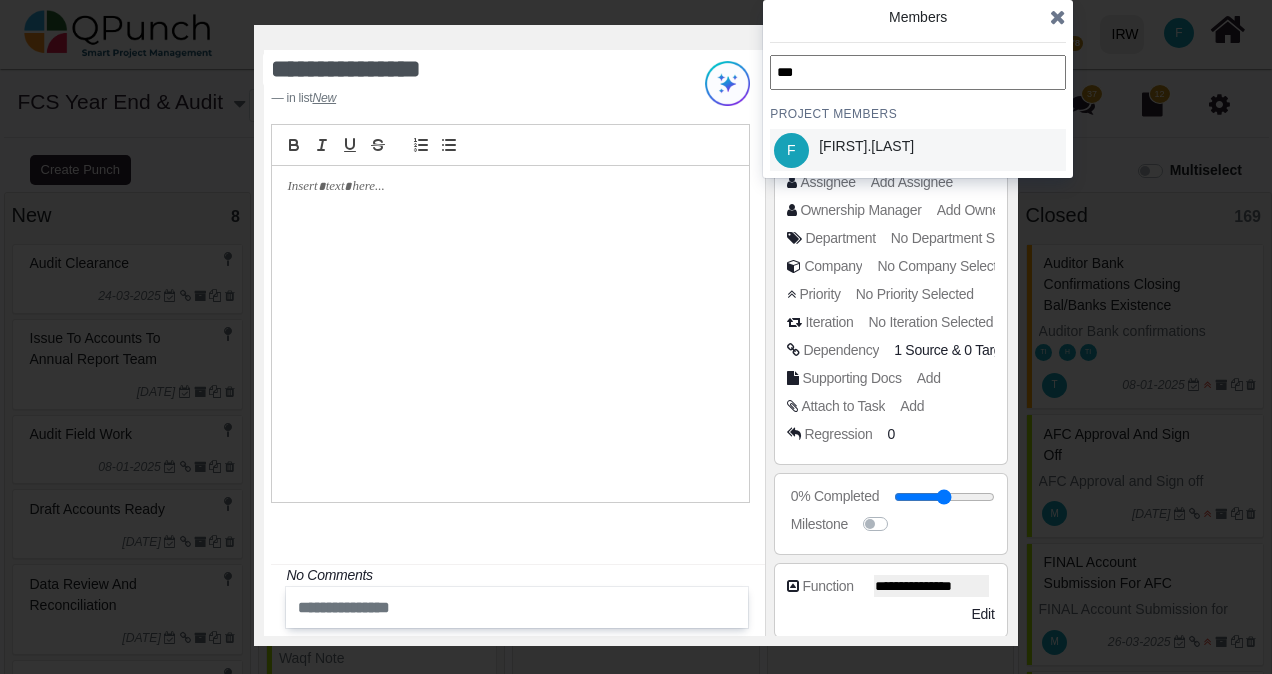 type on "***" 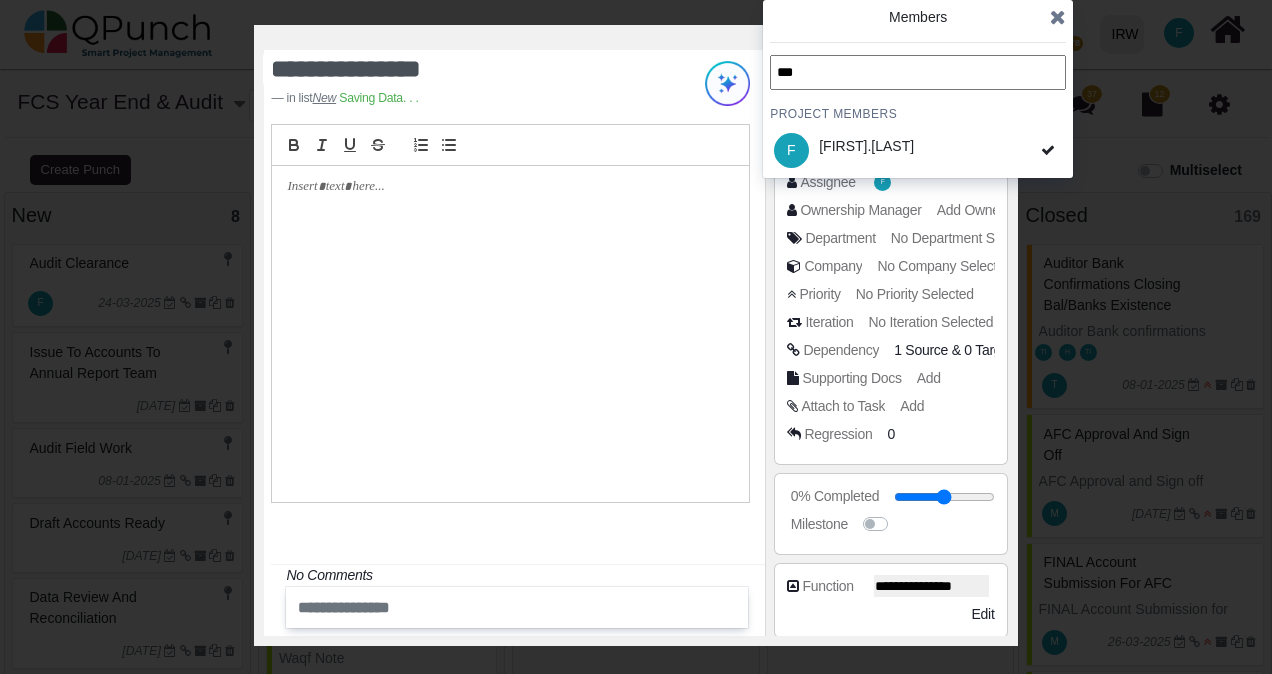 click at bounding box center [1058, 17] 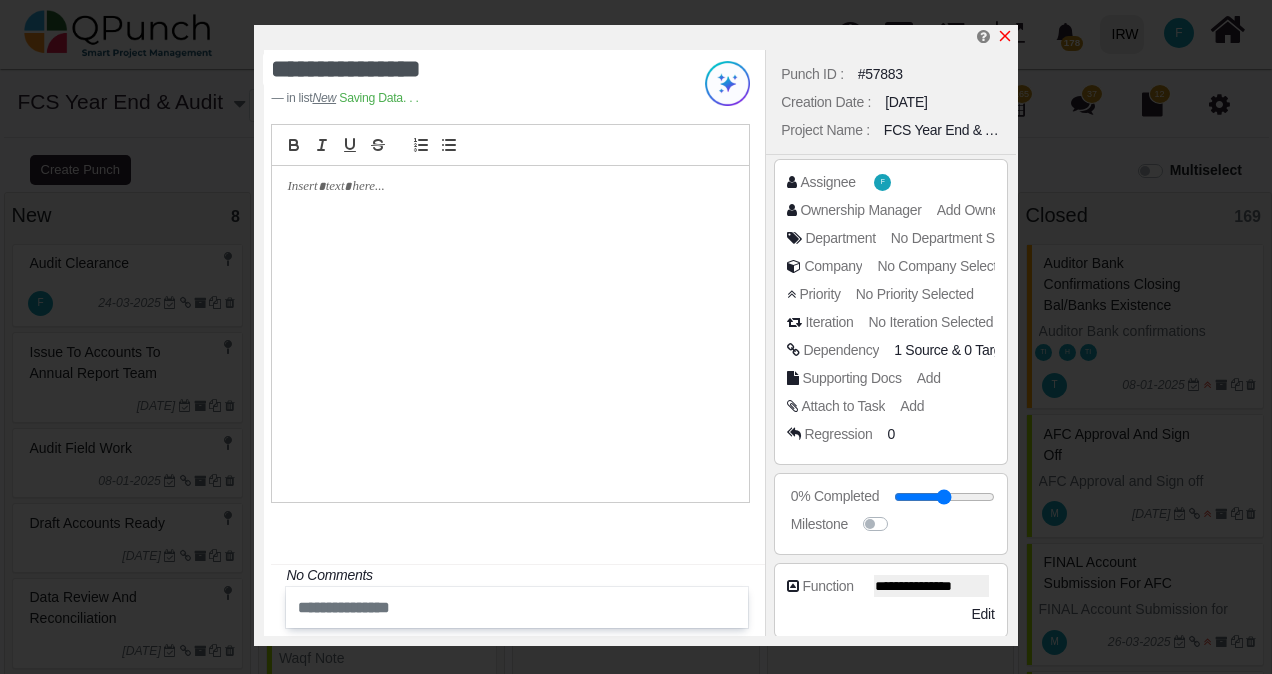 click 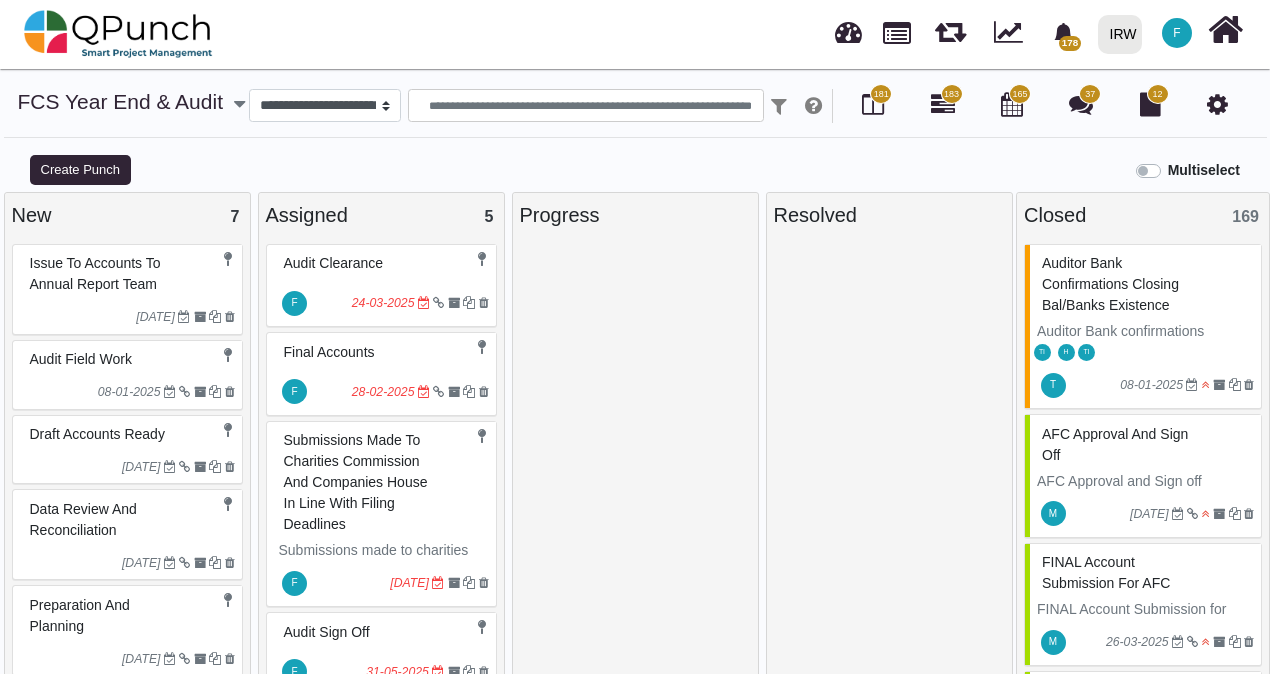 click on "Issue to accounts to annual report team" at bounding box center (130, 274) 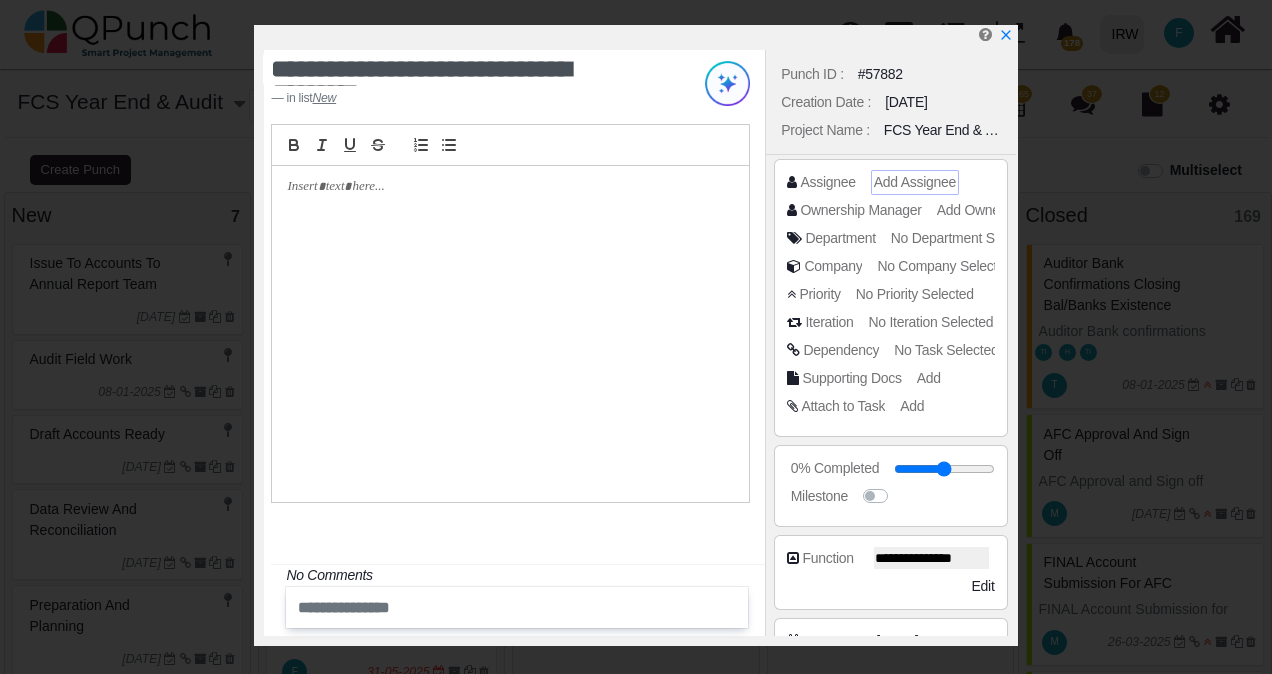 click on "Add Assignee" at bounding box center (915, 182) 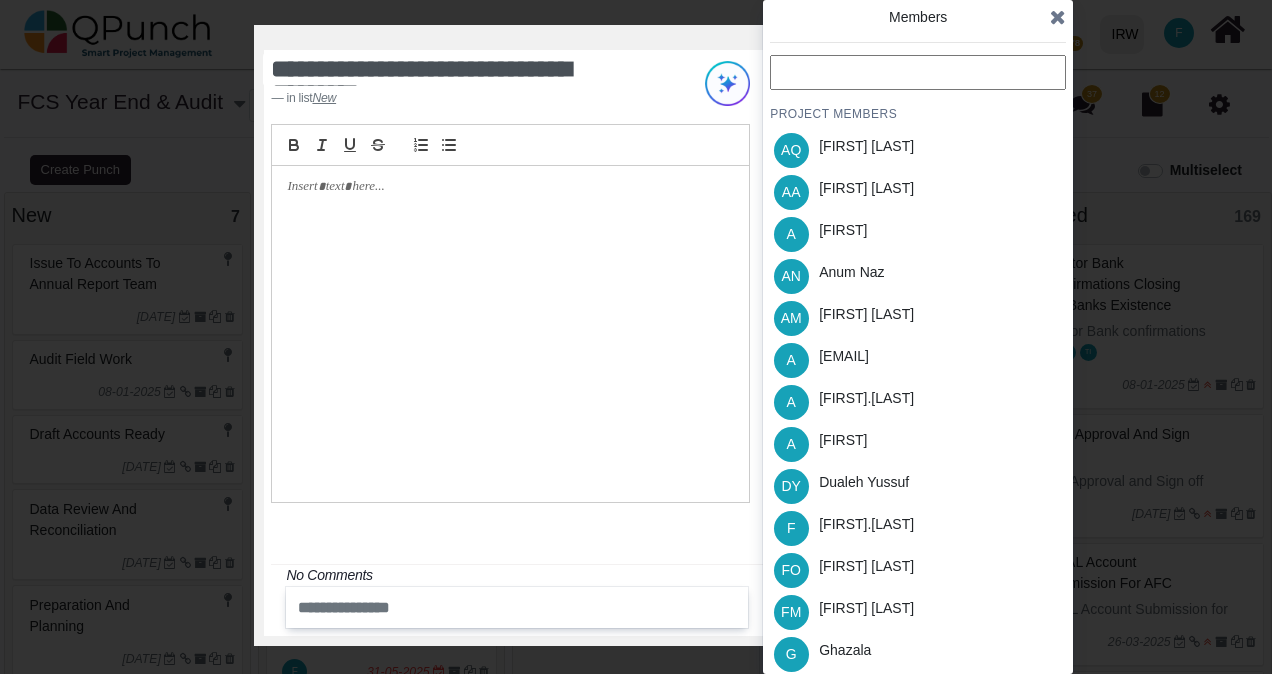 click at bounding box center (918, 72) 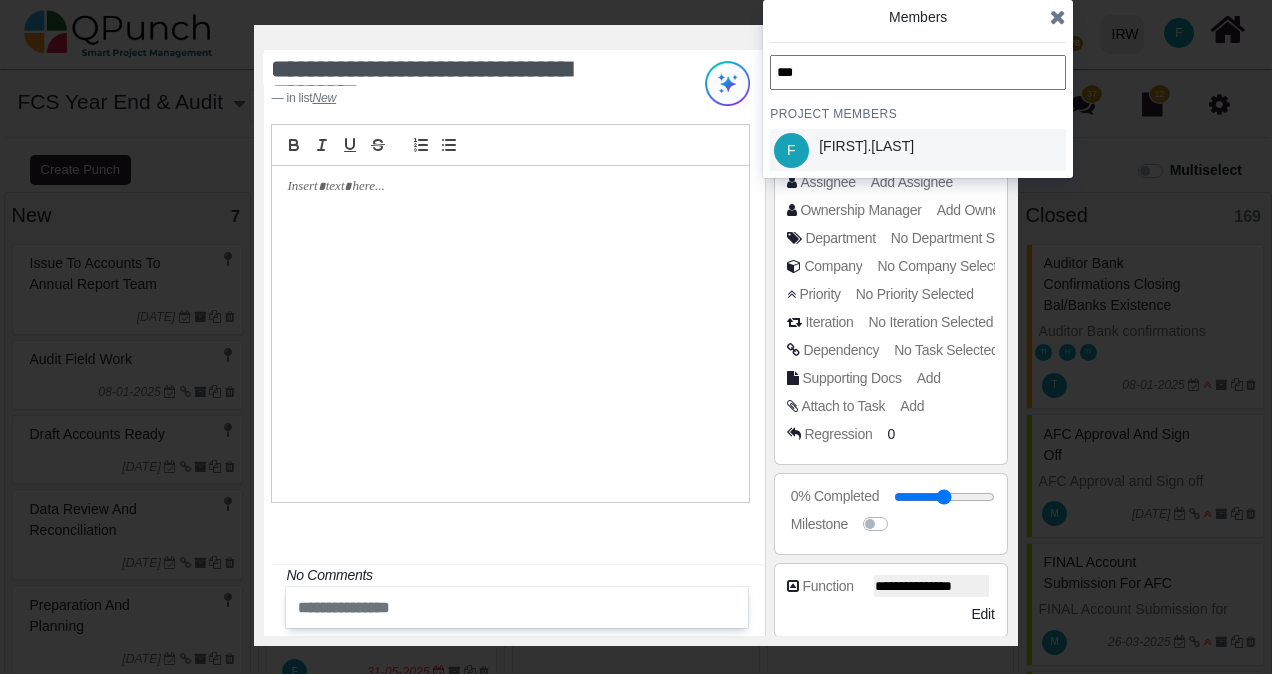 type on "***" 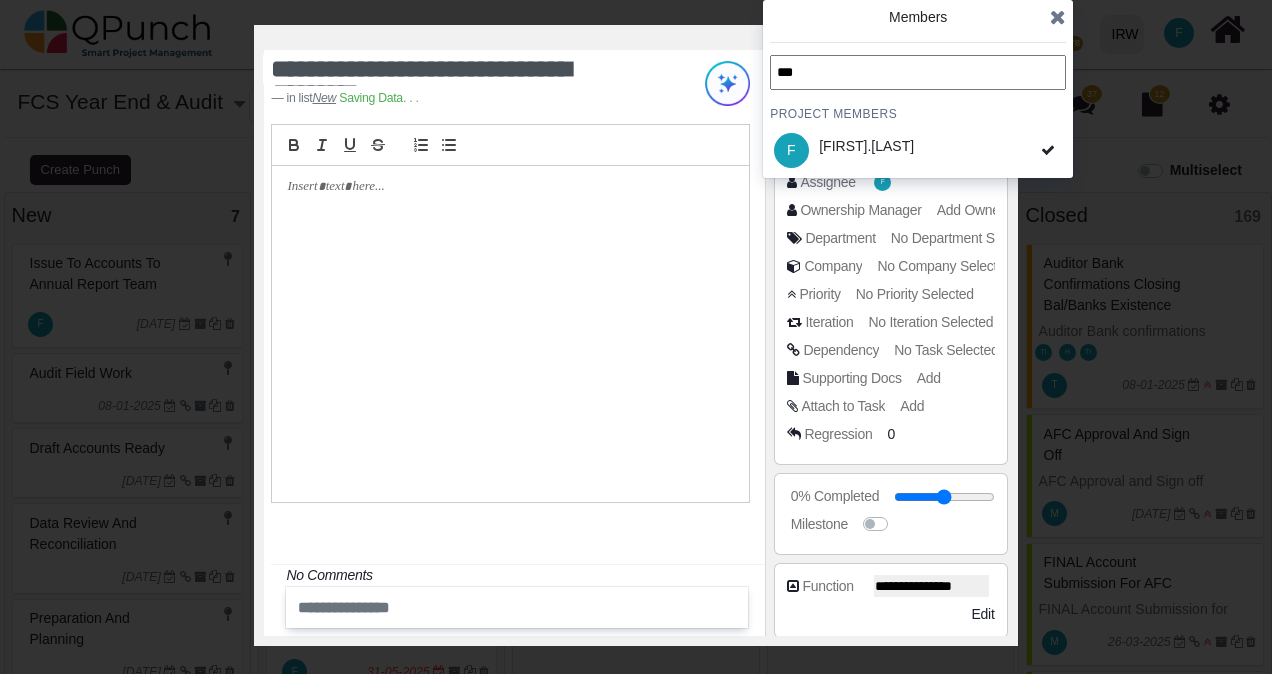 click at bounding box center [1058, 17] 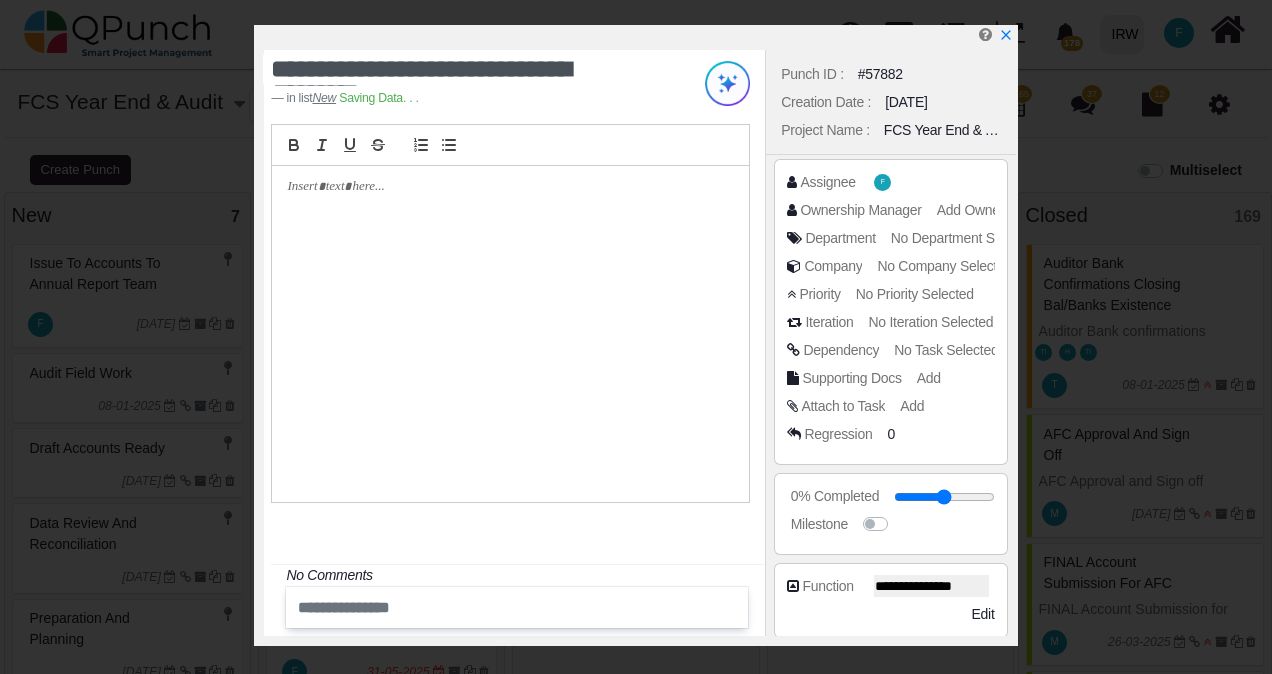 click on "Assignee
F" at bounding box center (890, 186) 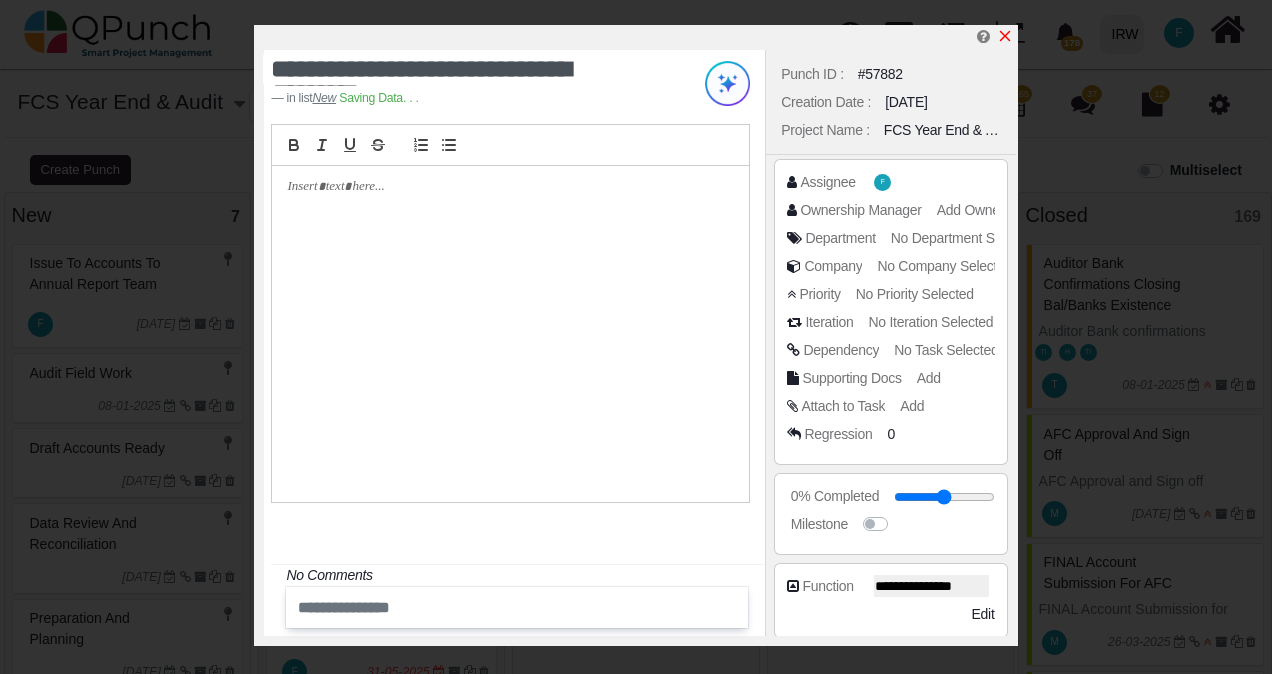 click 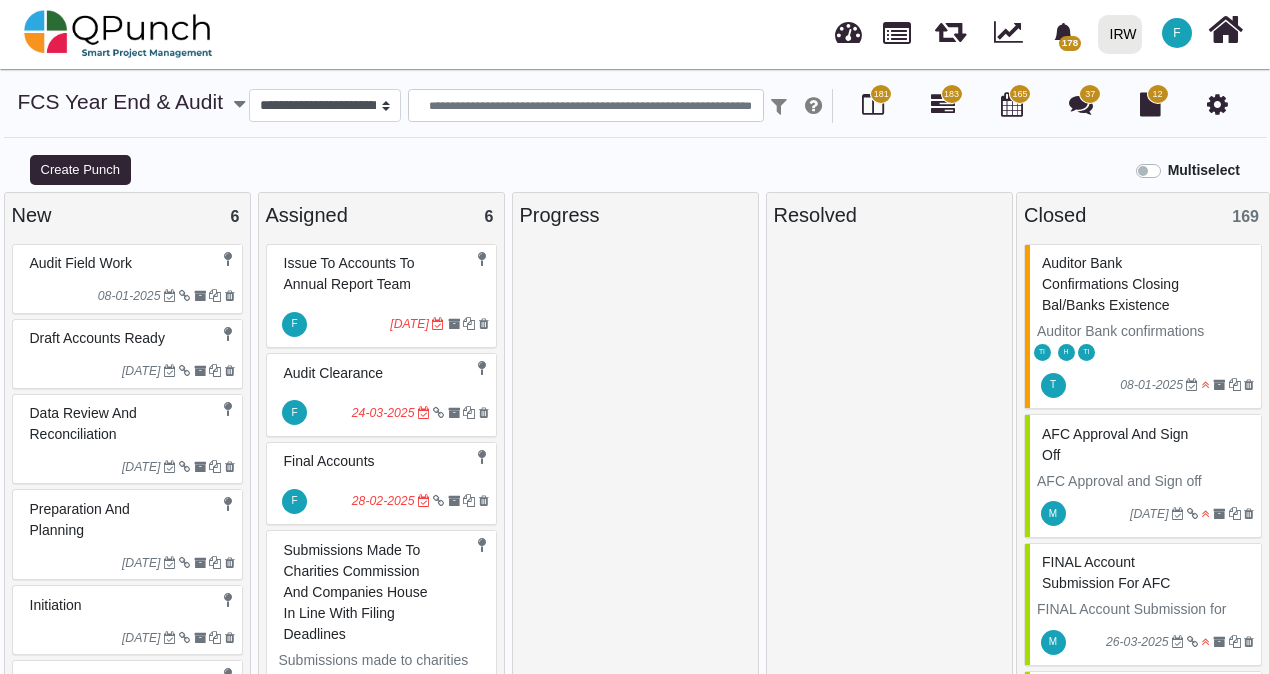 click on "Audit field work" at bounding box center (130, 263) 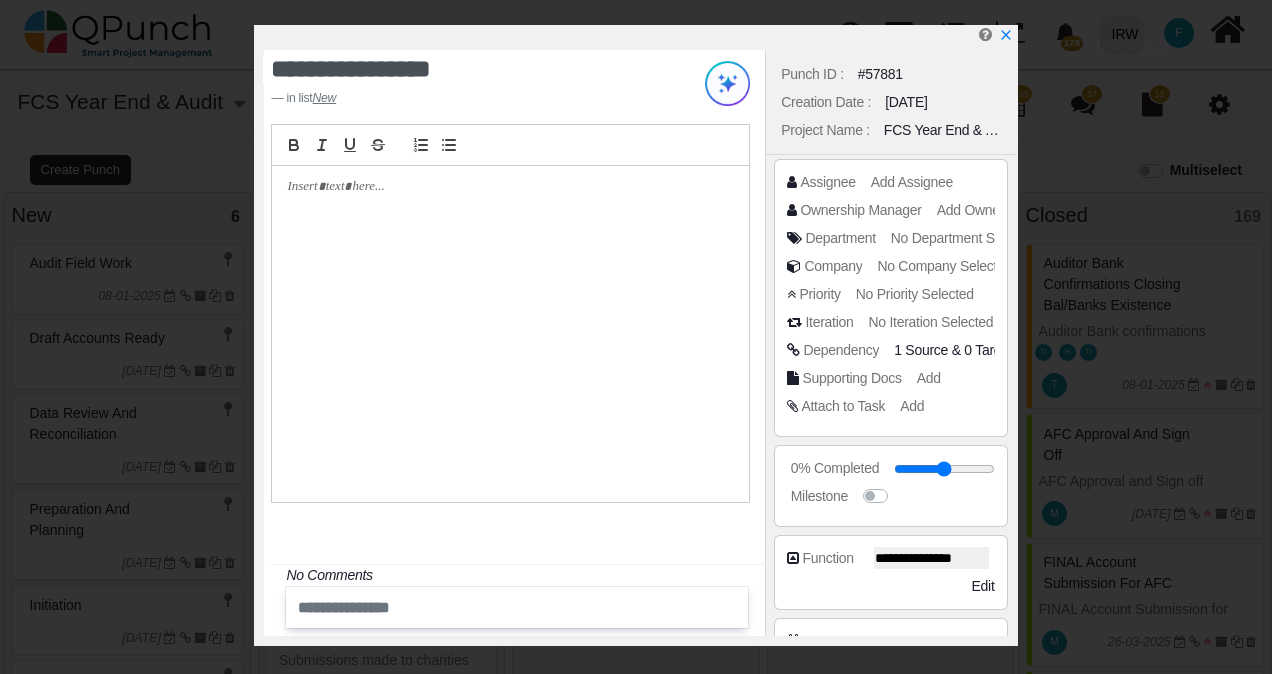 click on "Add Assignee" at bounding box center [912, 182] 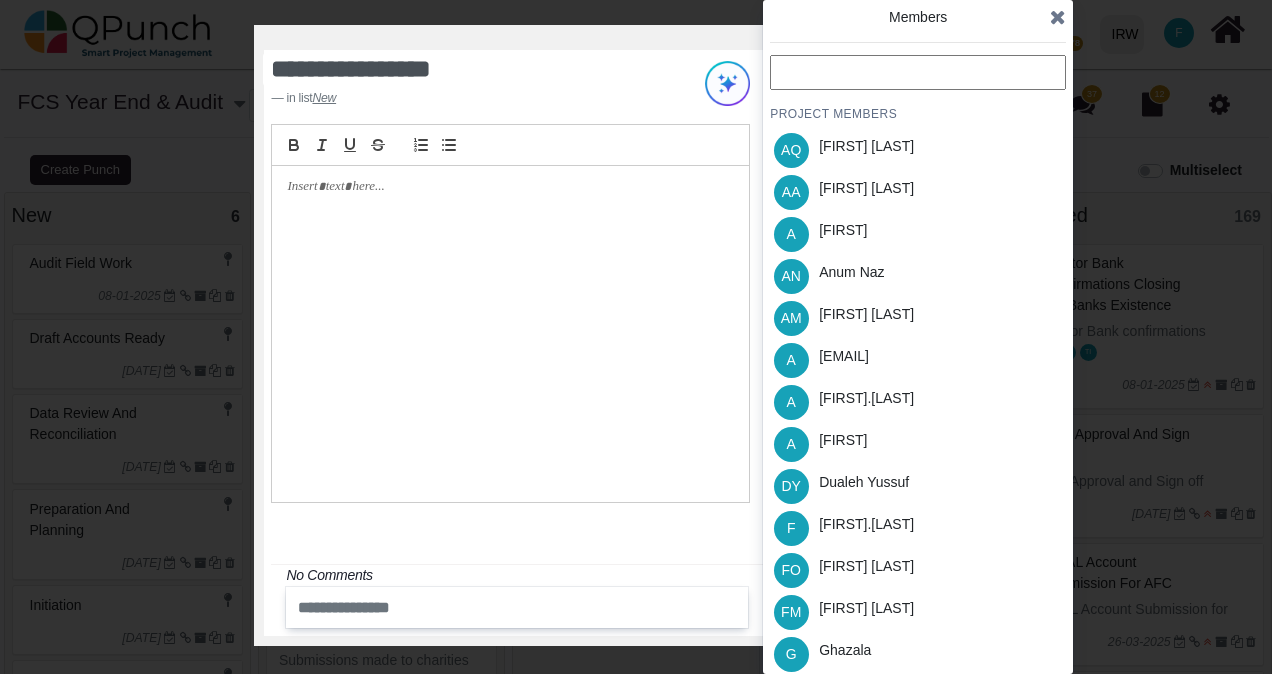 click at bounding box center [918, 72] 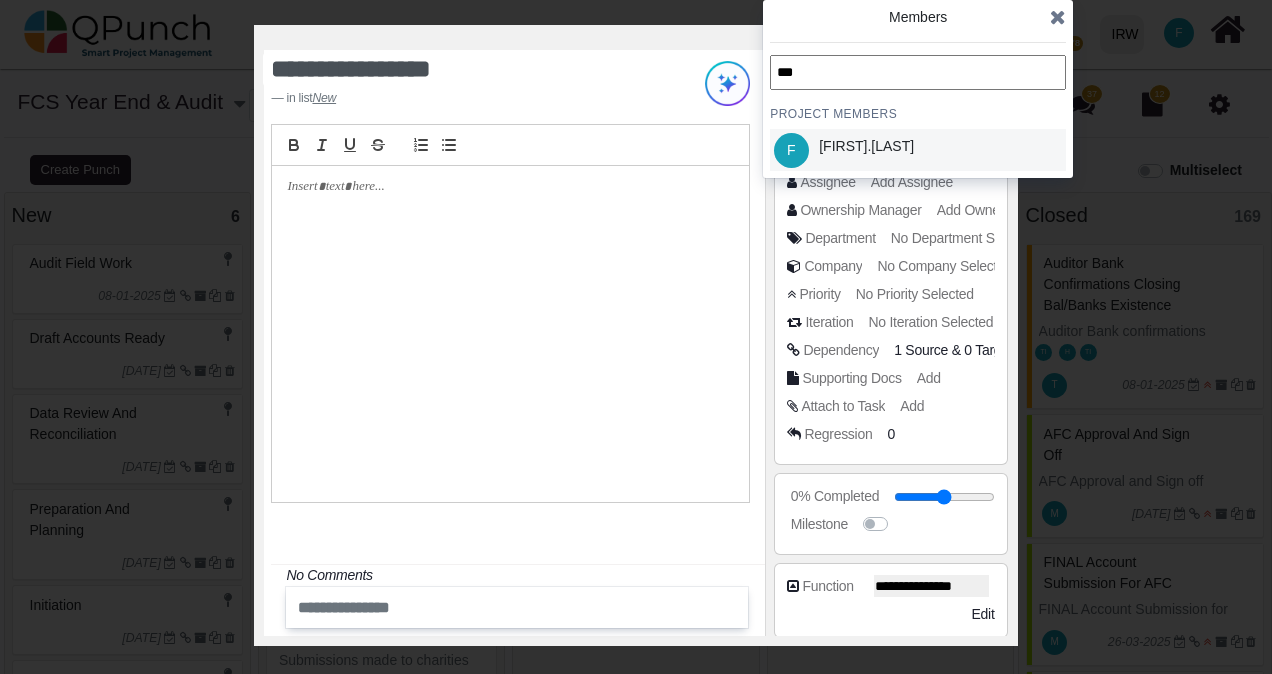 type on "***" 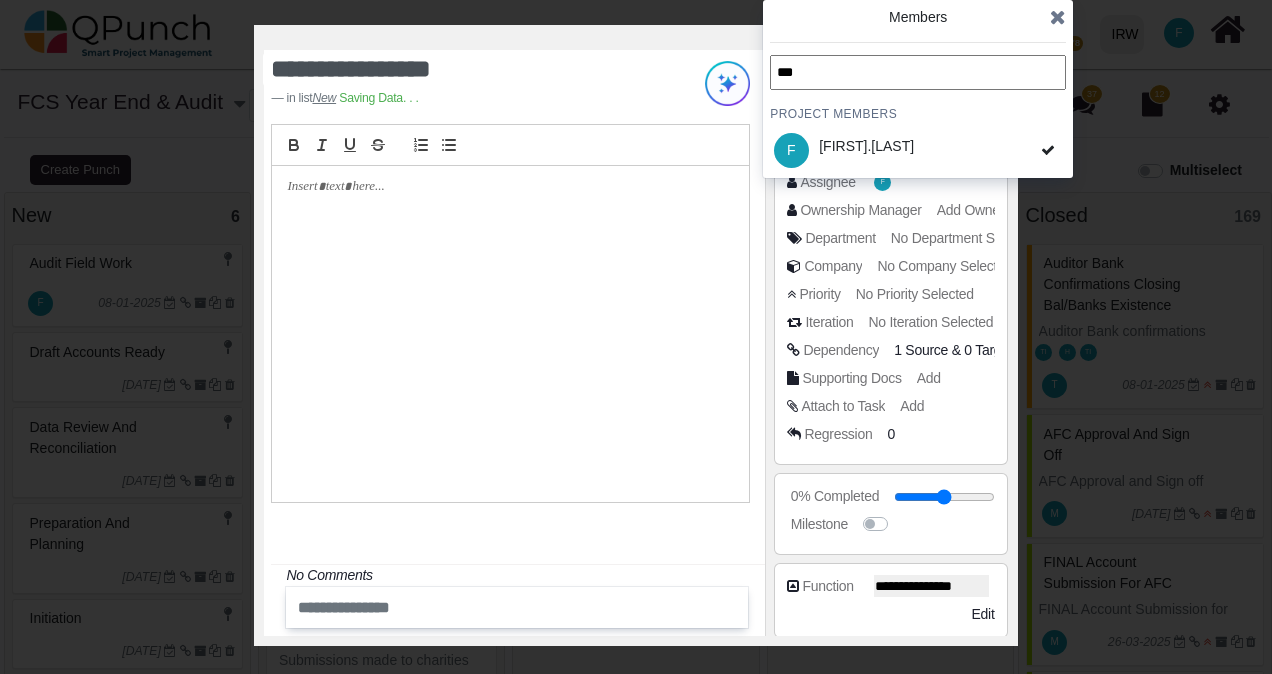 click at bounding box center (1058, 17) 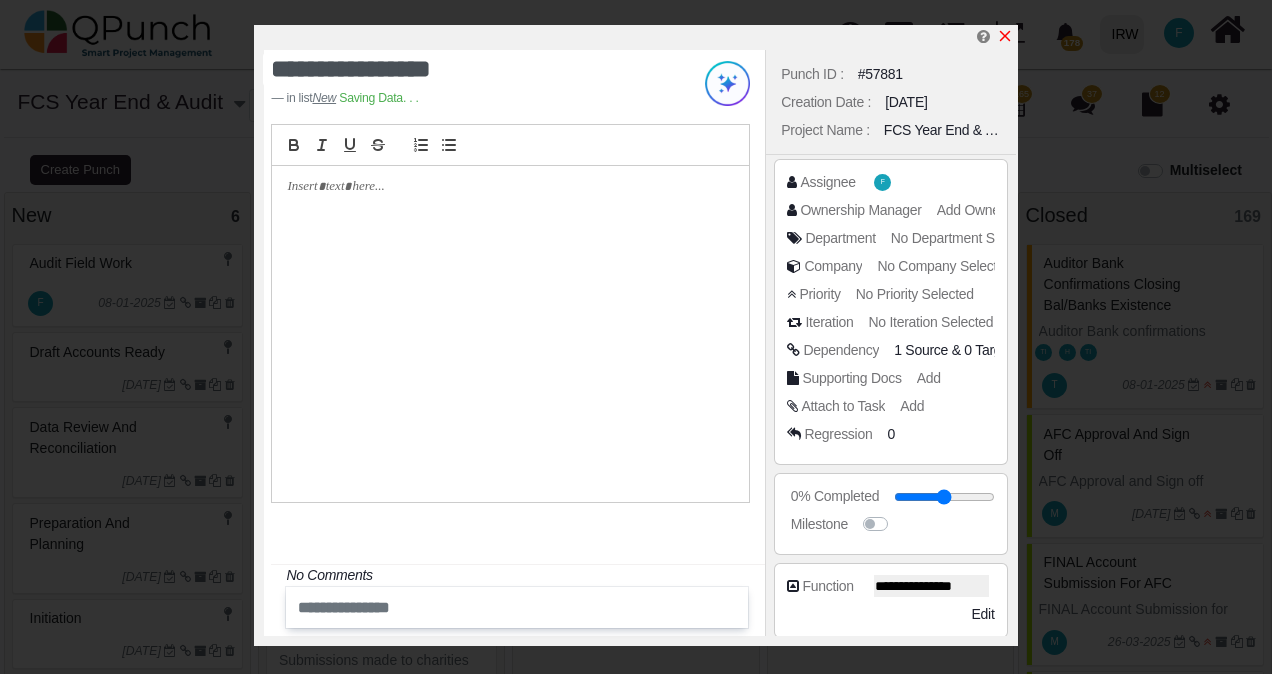 click 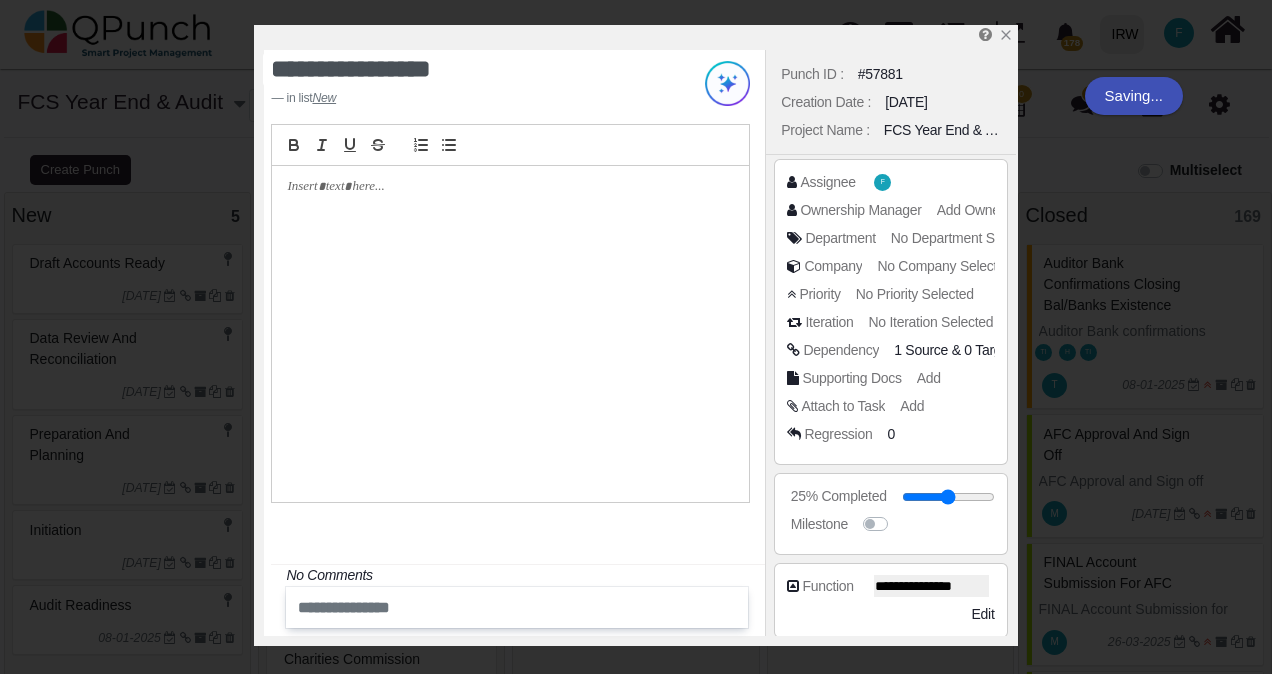 click on "Draft accounts ready" at bounding box center [97, 263] 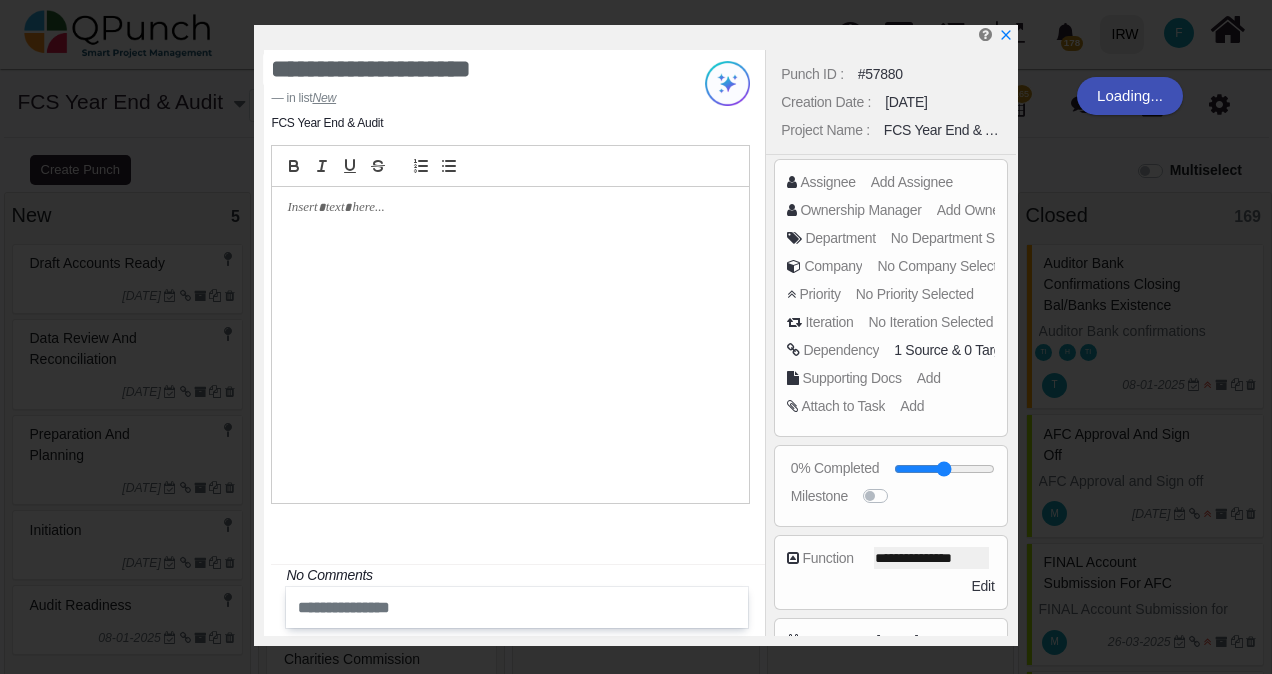click on "Punch ID :
#57880
Creation Date :
[DATE]
Project Name :
FCS Year End & Audit
Assignee
Add Assignee
Ownership Manager
Add Ownership Manager
Department
No
Department
Selected
Company
No
Company
Selected
Priority
Iteration
No Iteration Selected" at bounding box center (890, 343) 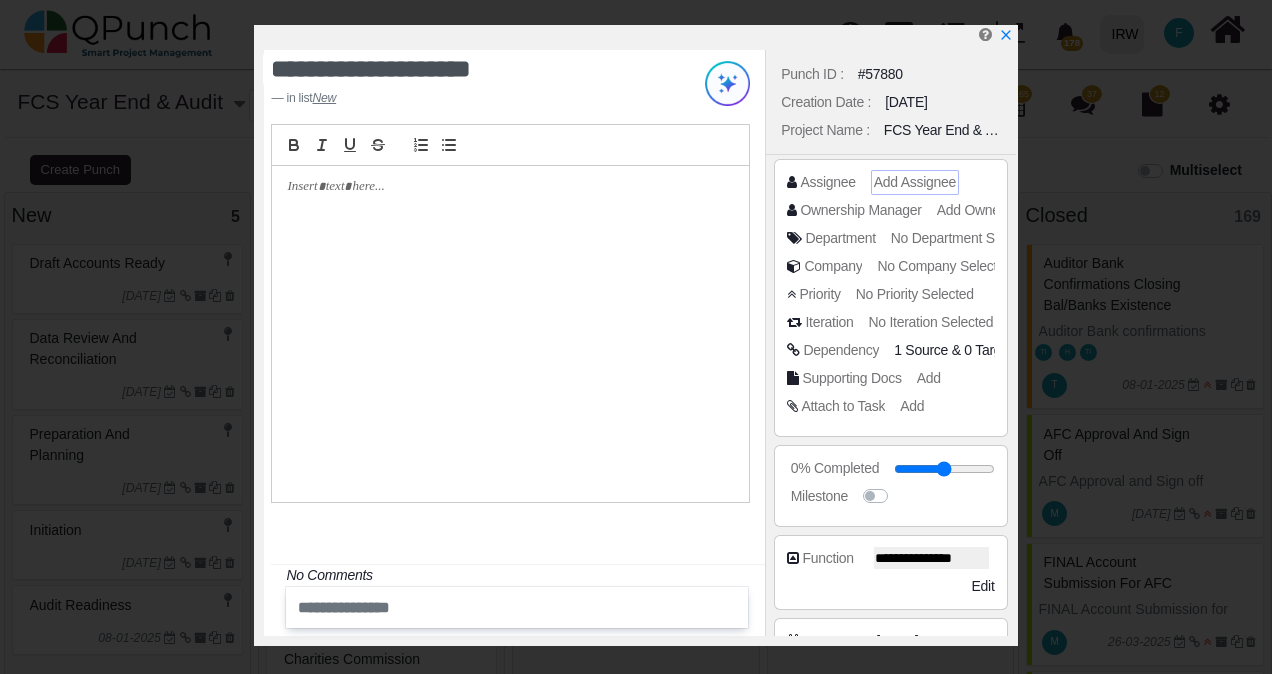 click on "Add Assignee" at bounding box center [915, 182] 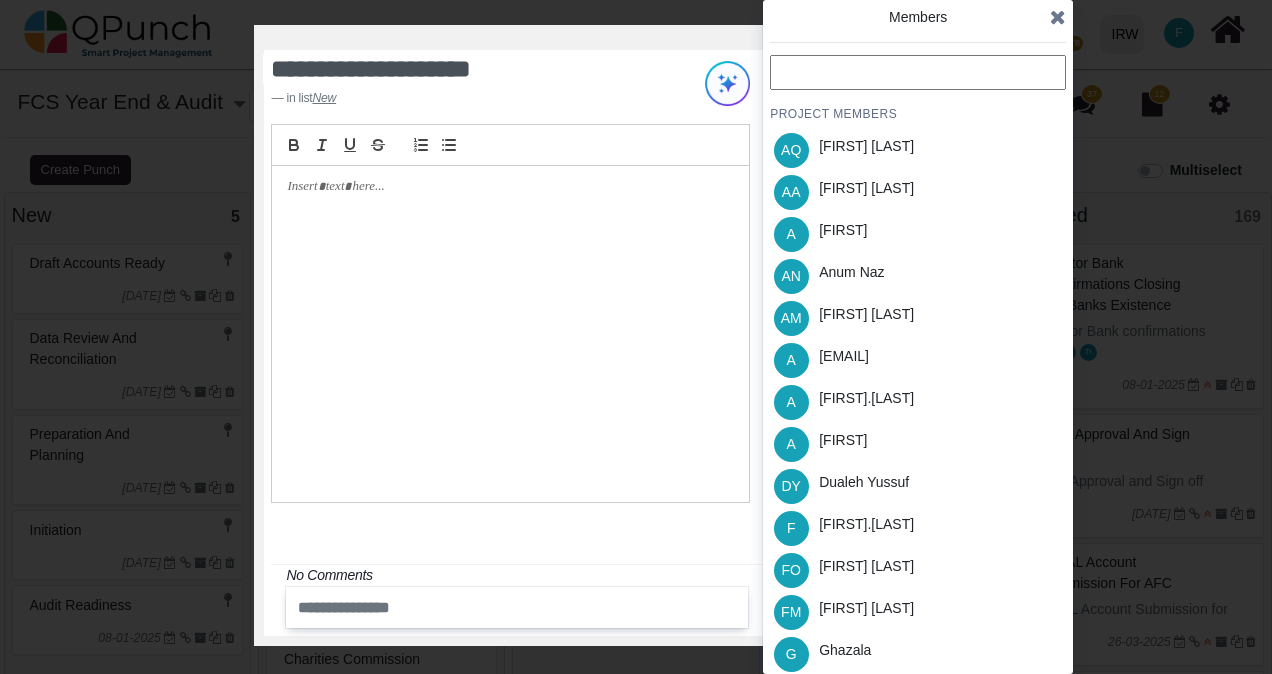 click at bounding box center [918, 72] 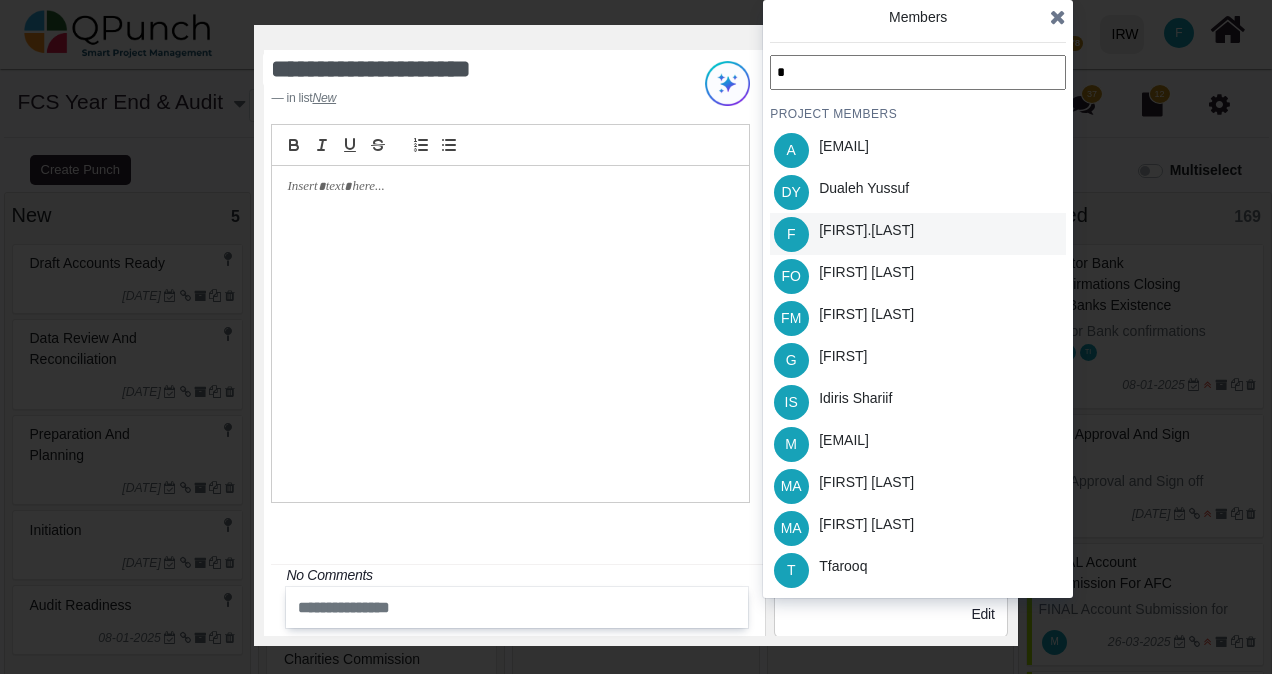 type on "*" 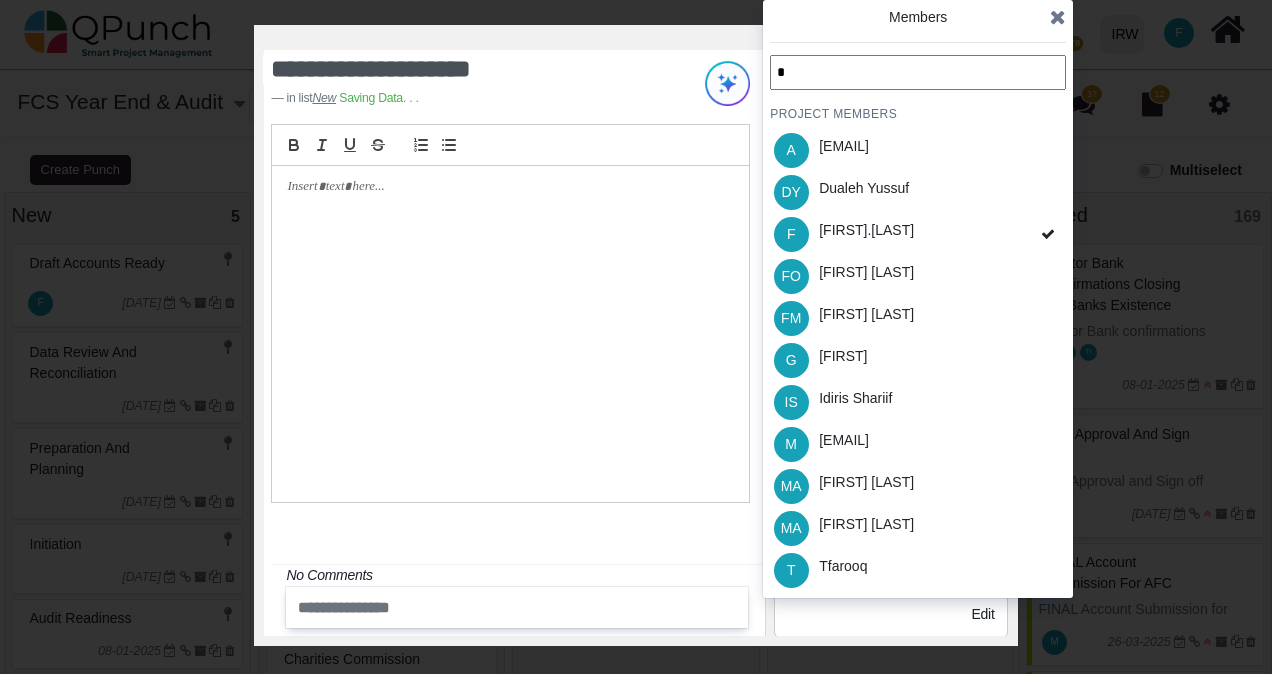 click at bounding box center [1058, 17] 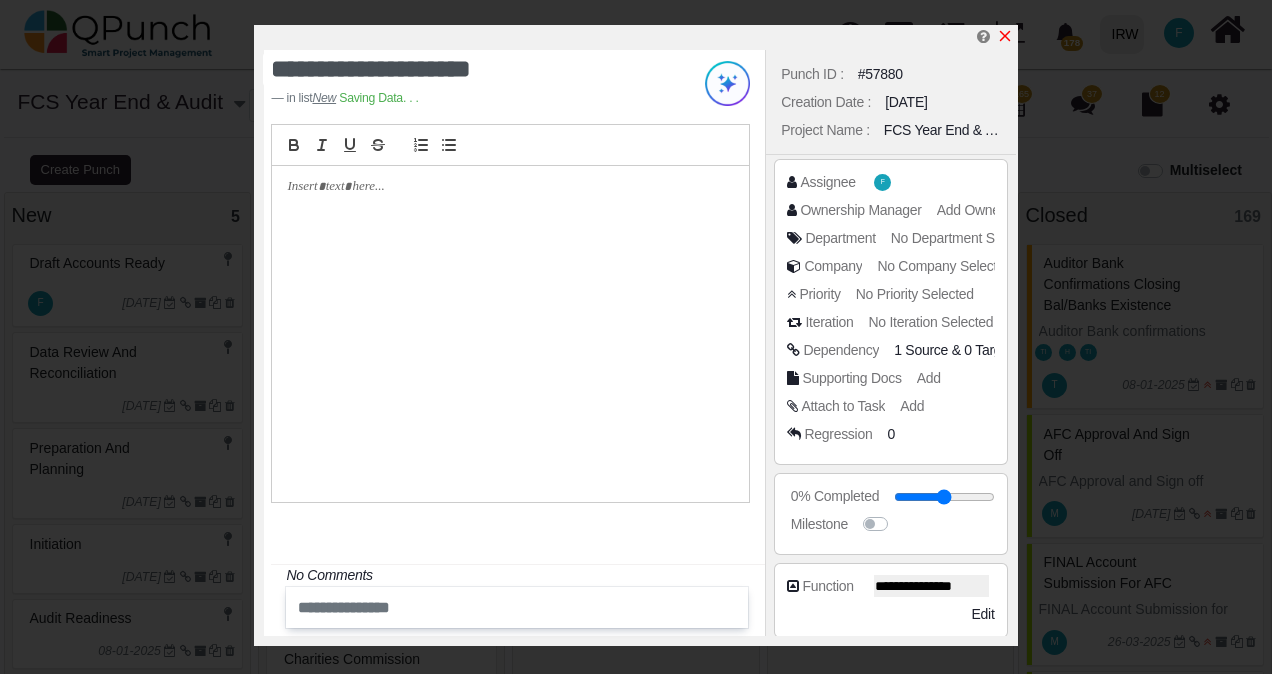 click 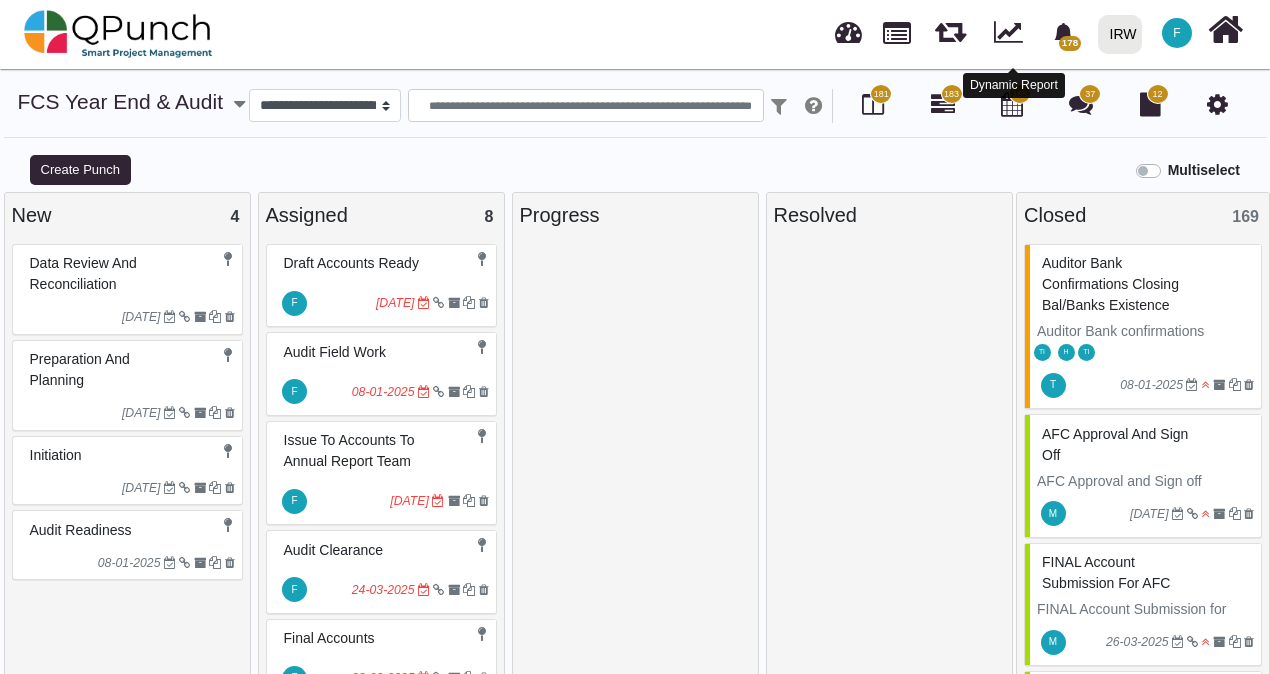 click at bounding box center [1008, 29] 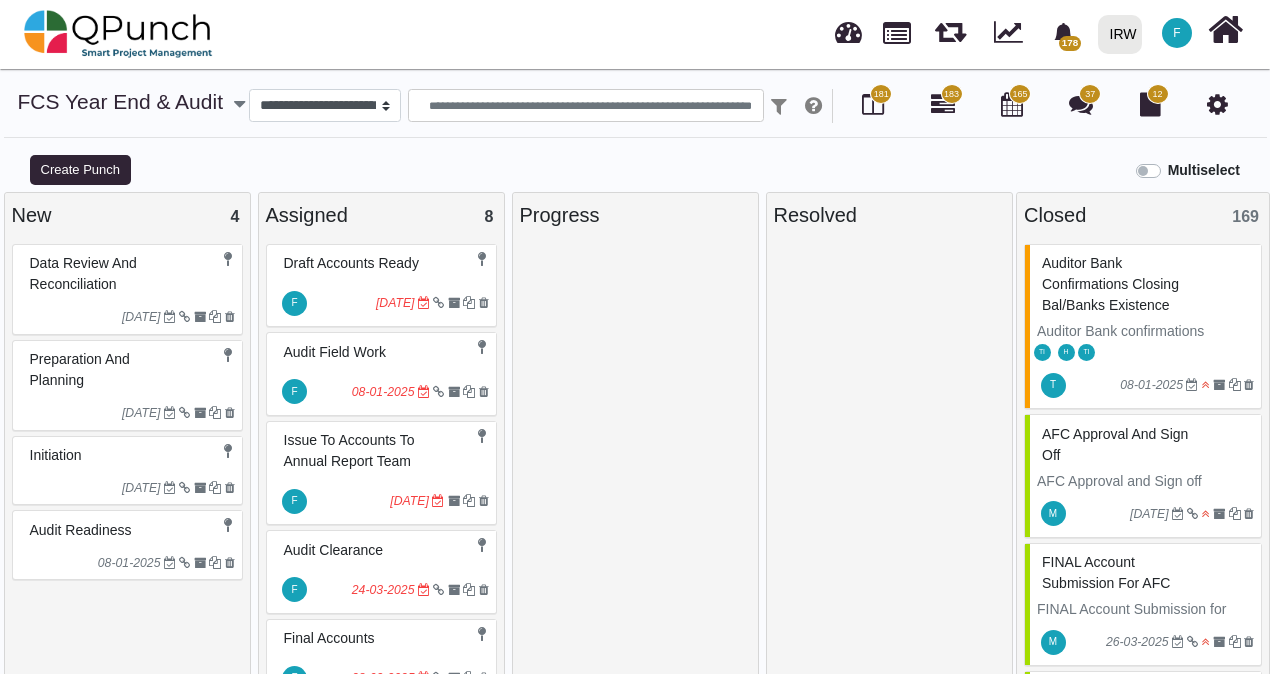 click on "Data Review and Reconciliation" at bounding box center [83, 273] 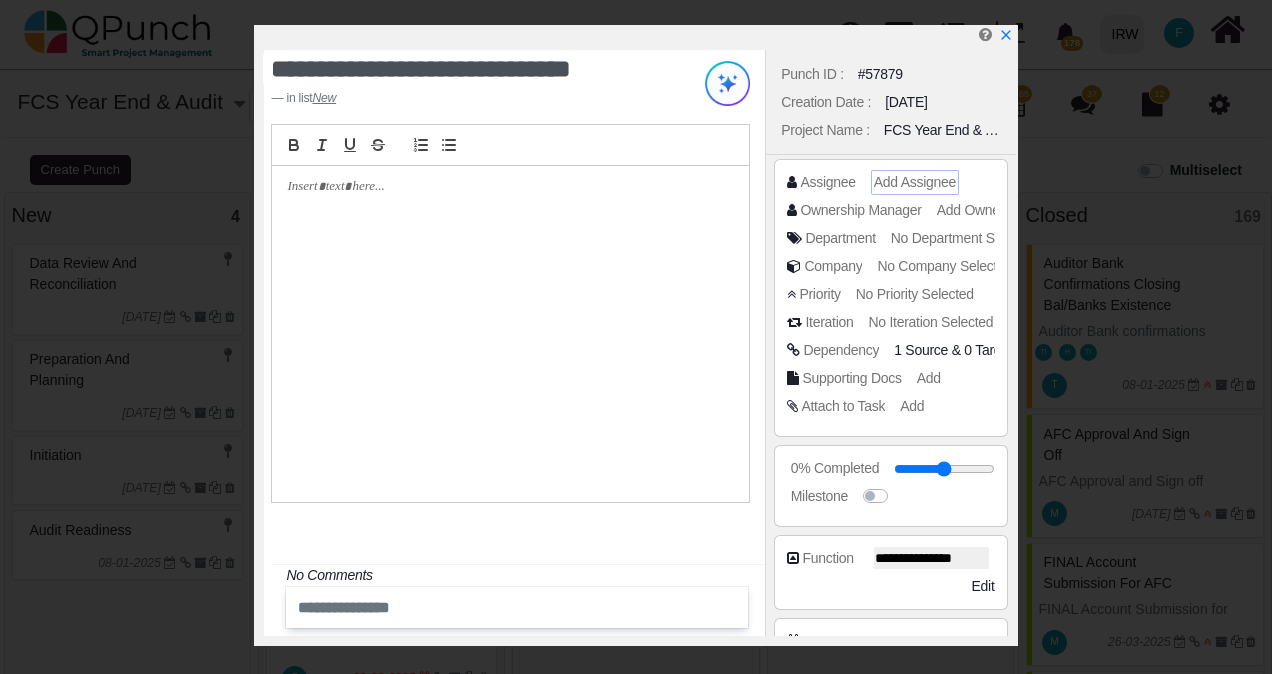 click on "Add Assignee" at bounding box center (915, 182) 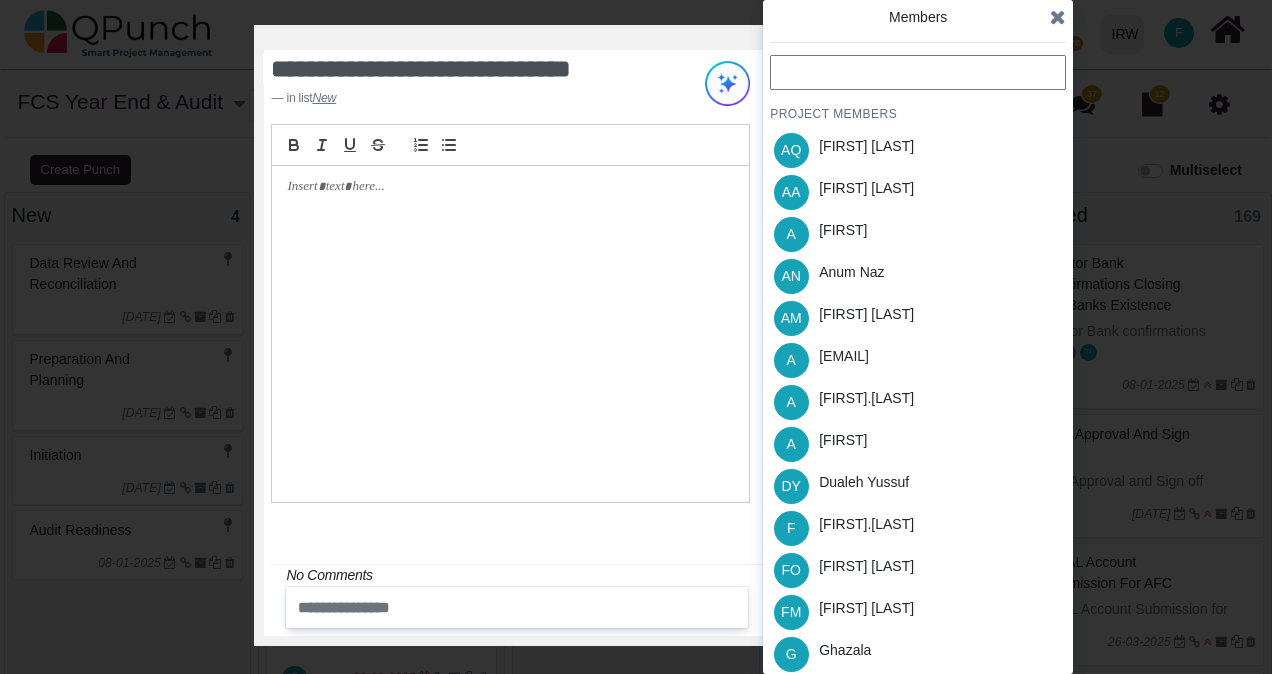 click at bounding box center [918, 72] 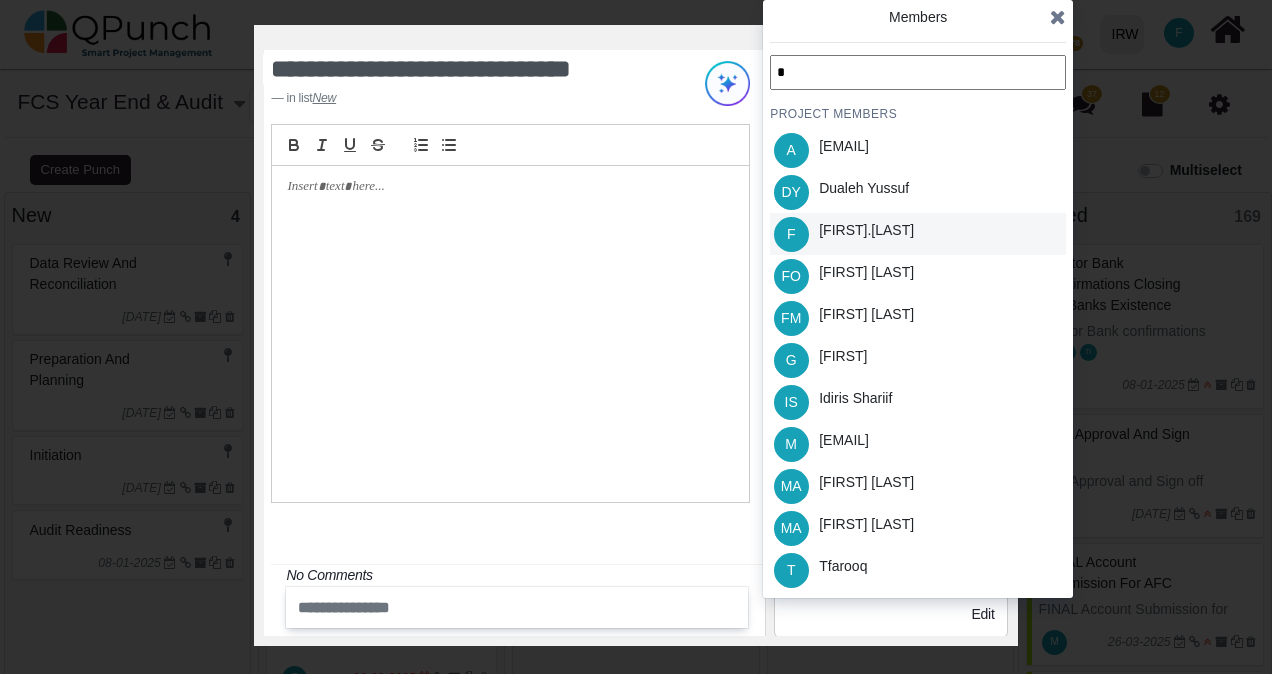 type on "*" 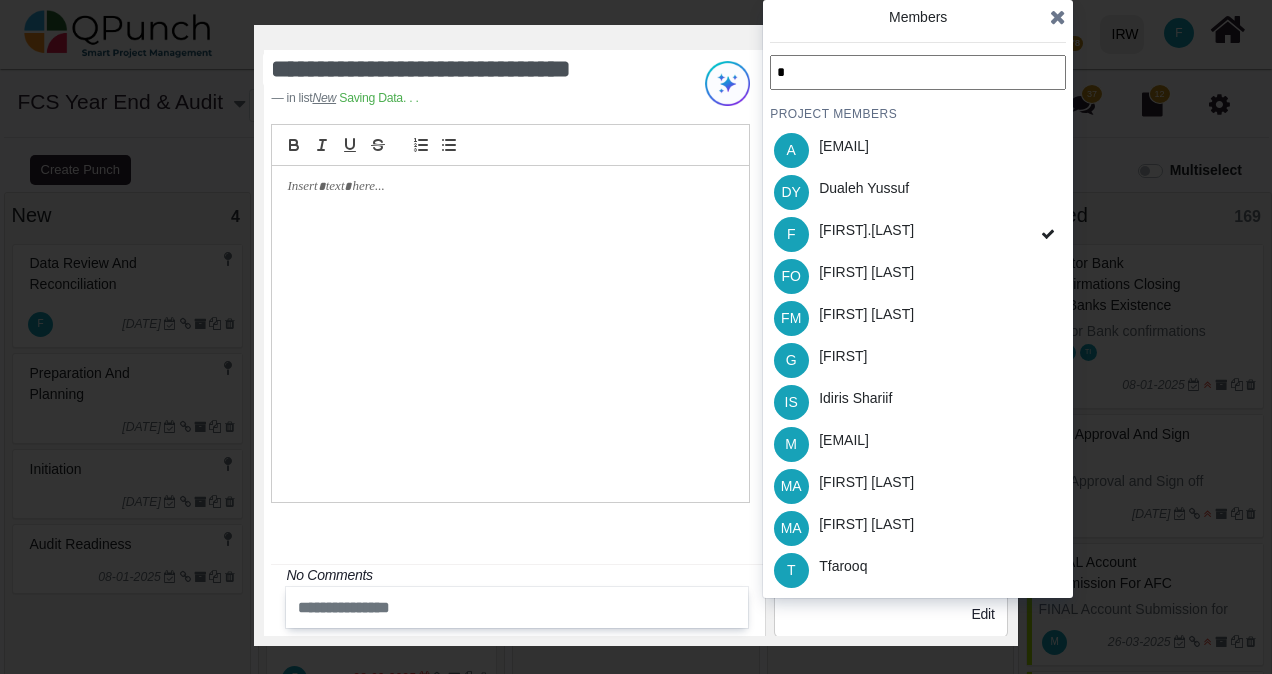 click at bounding box center [1058, 17] 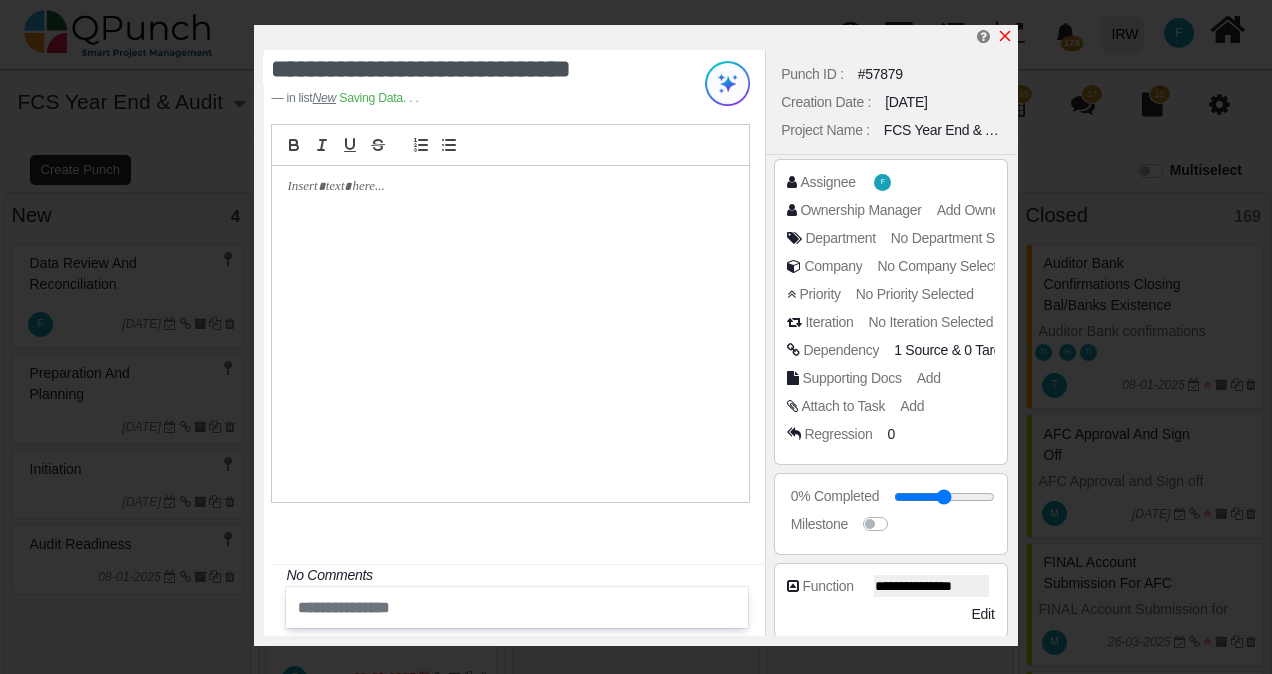 click 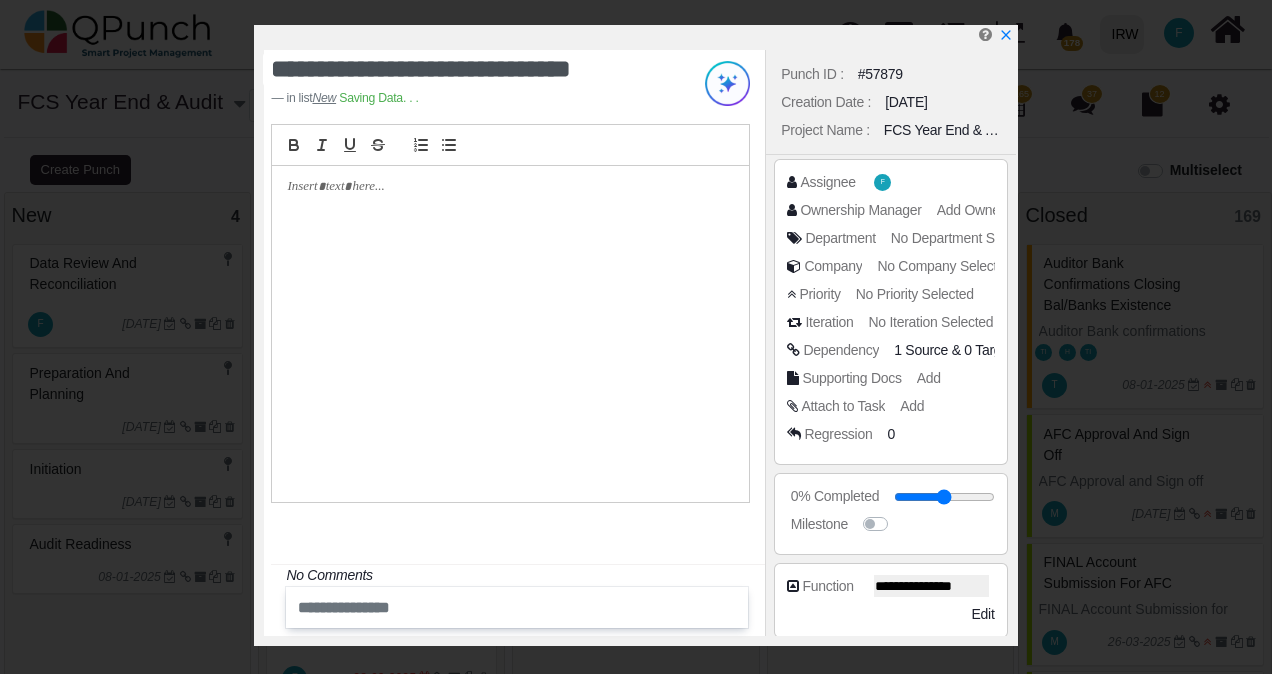 type on "**" 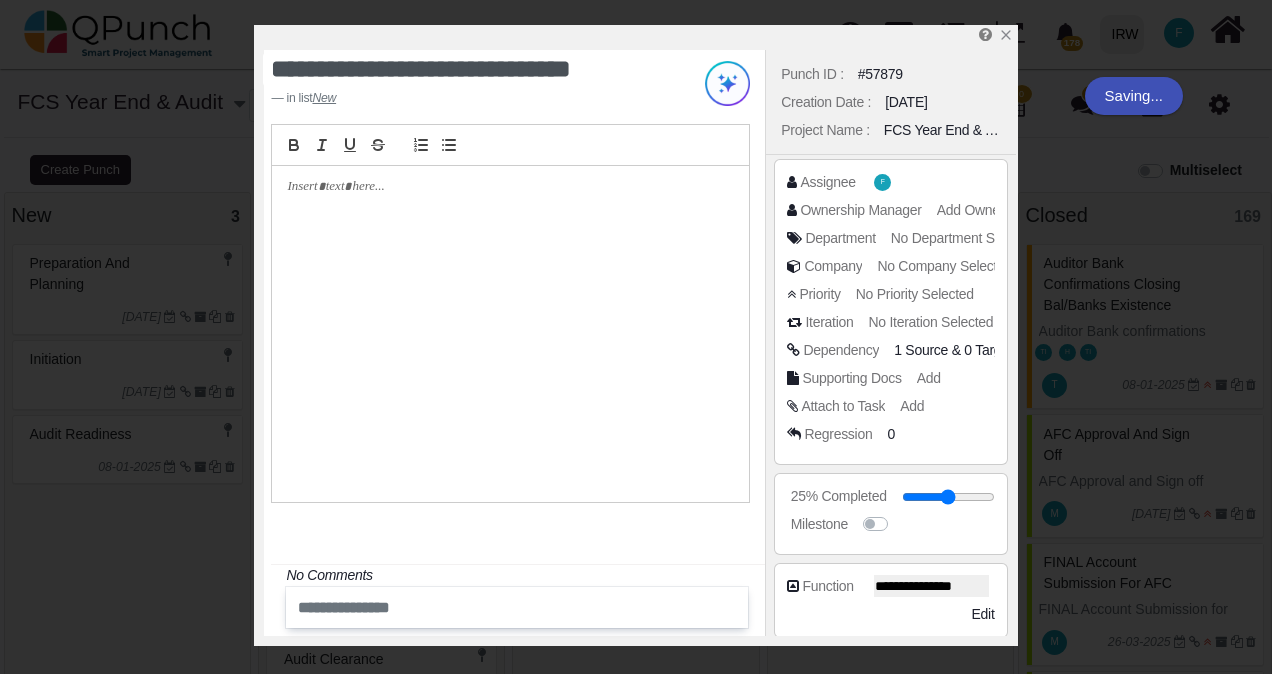 click on "Preparation and planning" at bounding box center (130, 274) 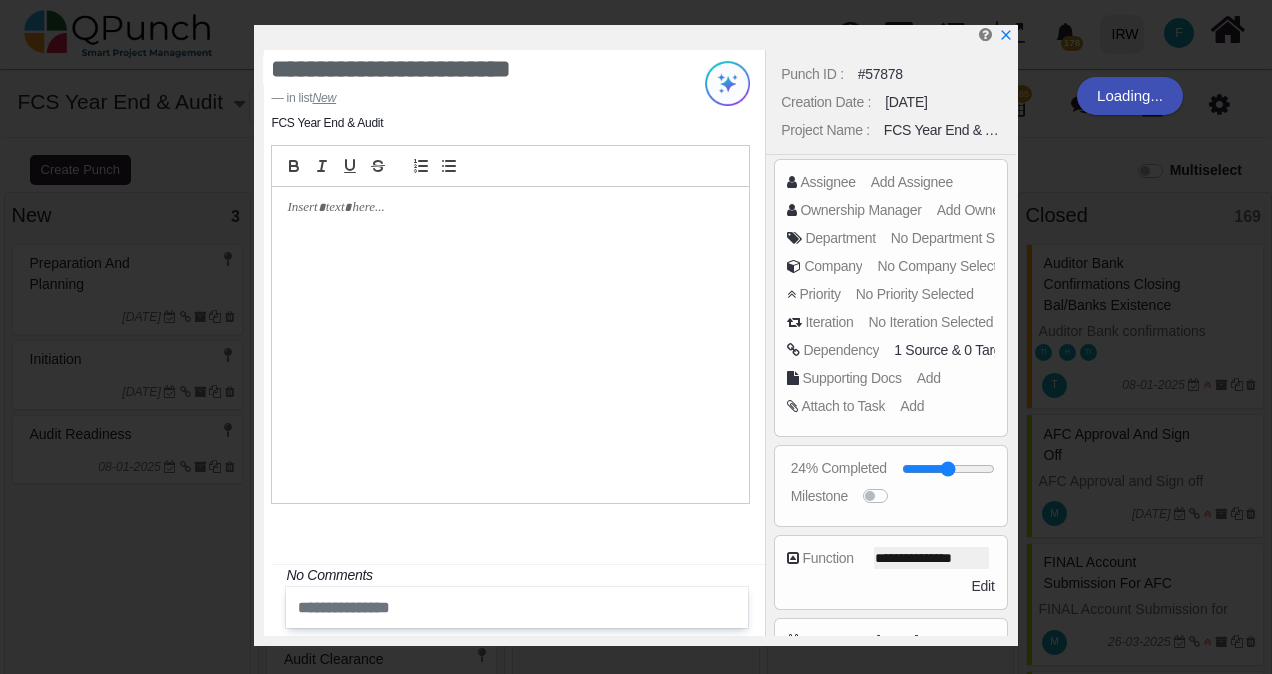 click on "Punch ID :
#57878
Creation Date :
[DATE]
Project Name :
FCS Year End & Audit
Assignee
Add Assignee
Ownership Manager
Add Ownership Manager
Department
No
Department
Selected
Company
No
Company
Selected
Priority
Iteration
No Iteration Selected" at bounding box center [890, 343] 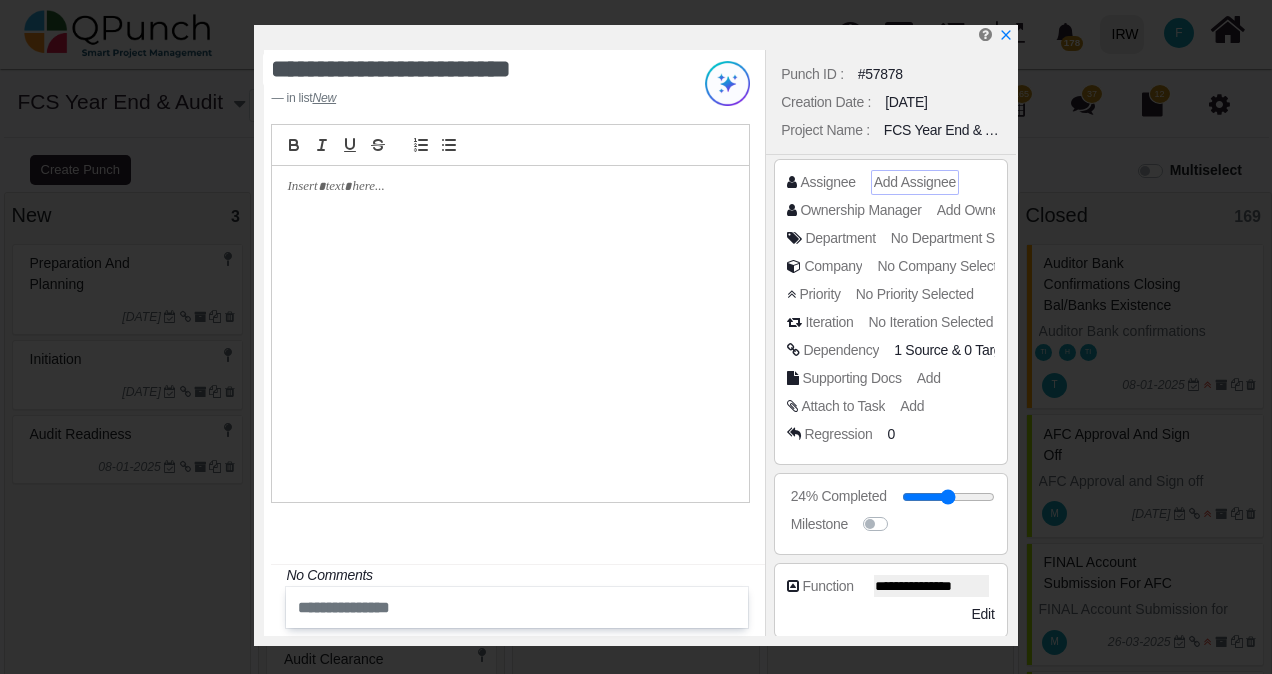 click on "Add Assignee" at bounding box center (915, 182) 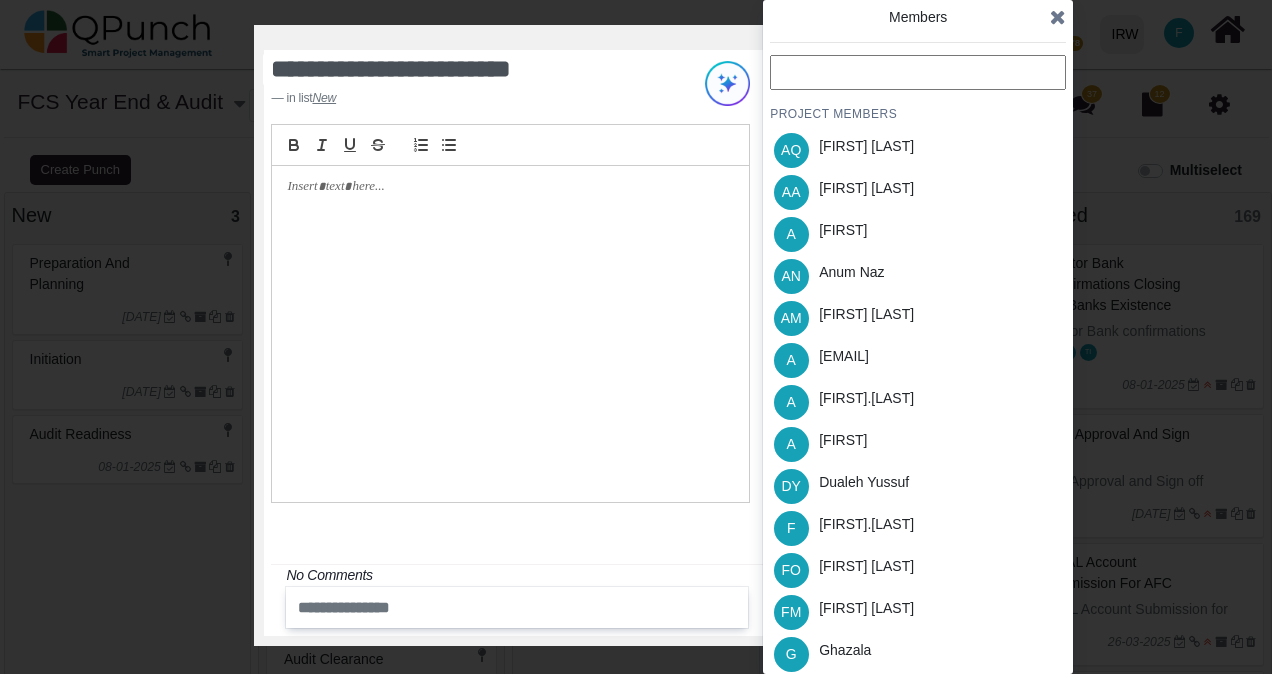 click at bounding box center (918, 72) 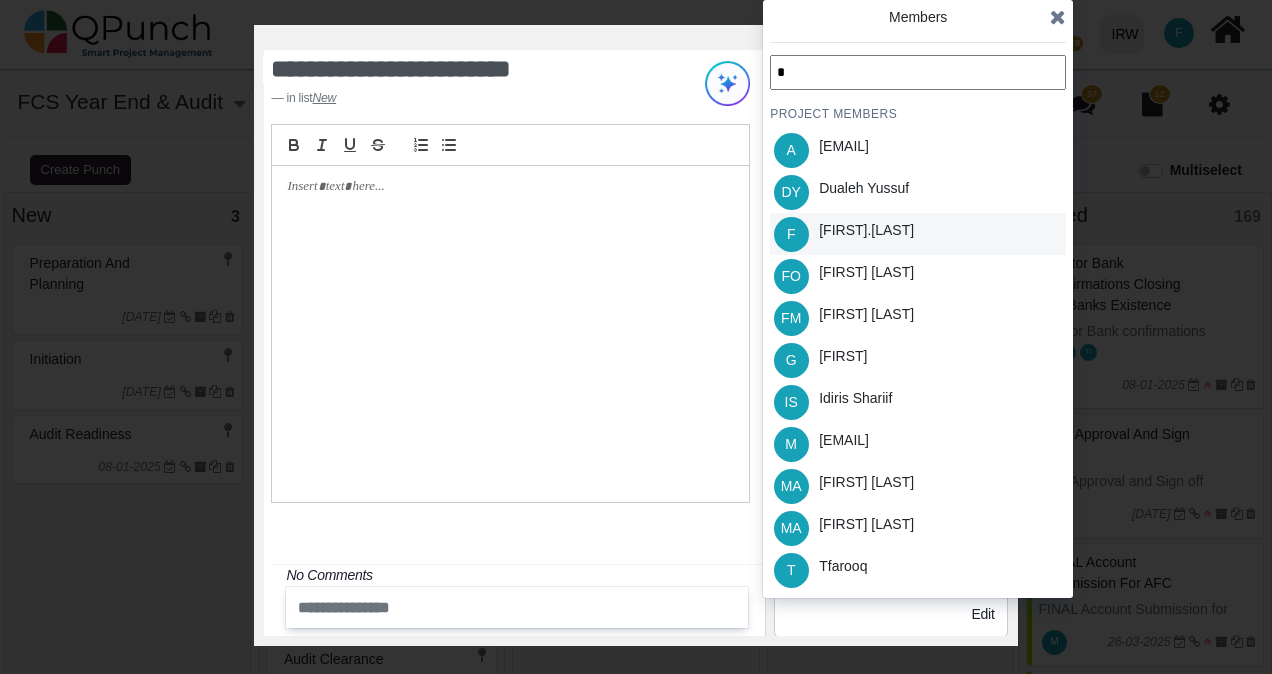 type on "*" 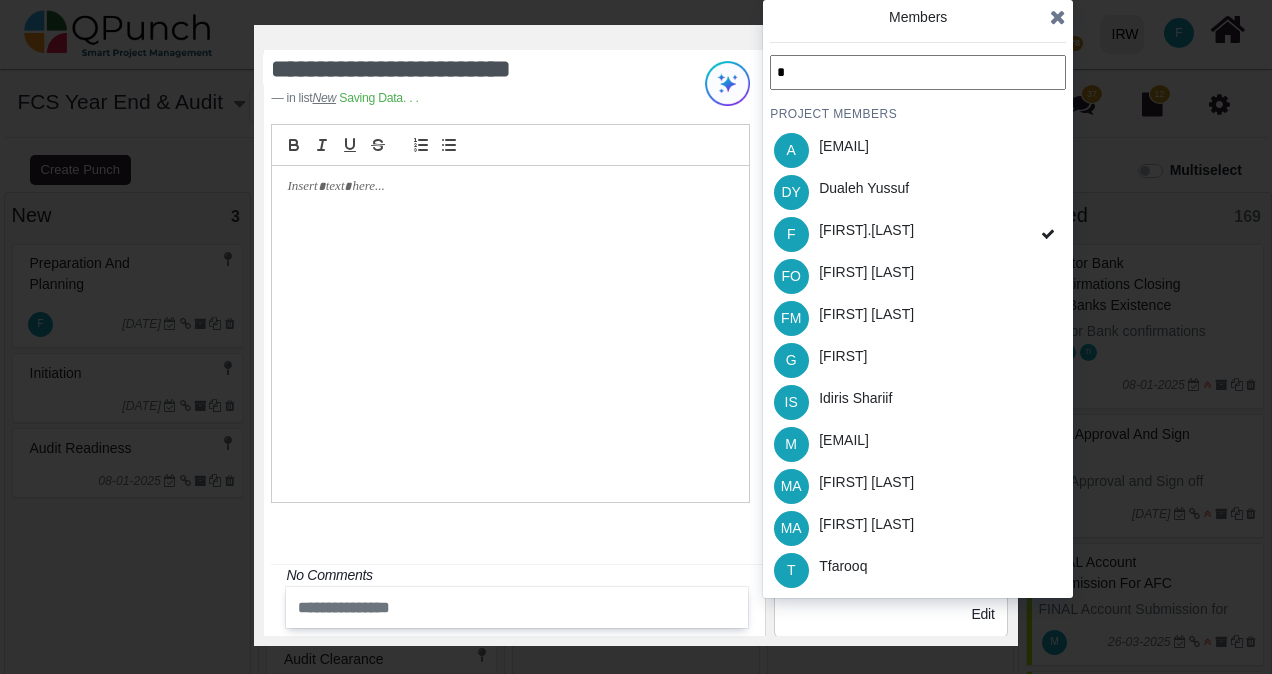 click at bounding box center (1058, 17) 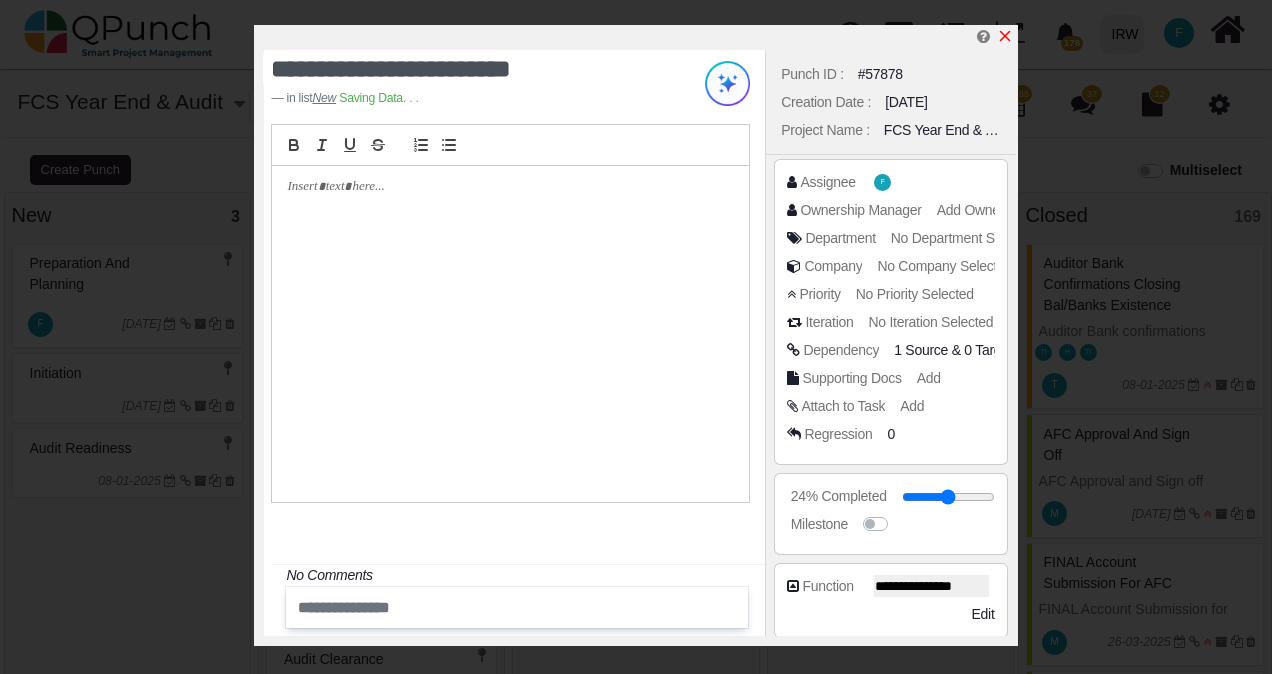 click 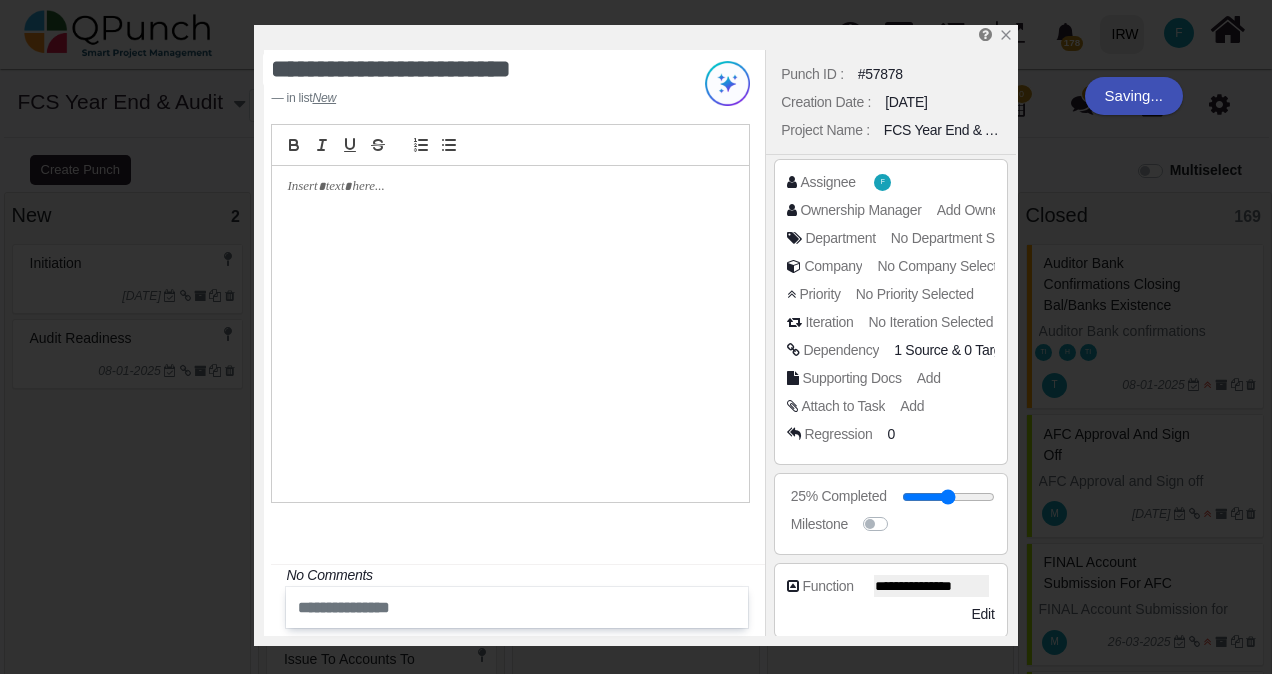 click on "[DATE]" at bounding box center [130, 296] 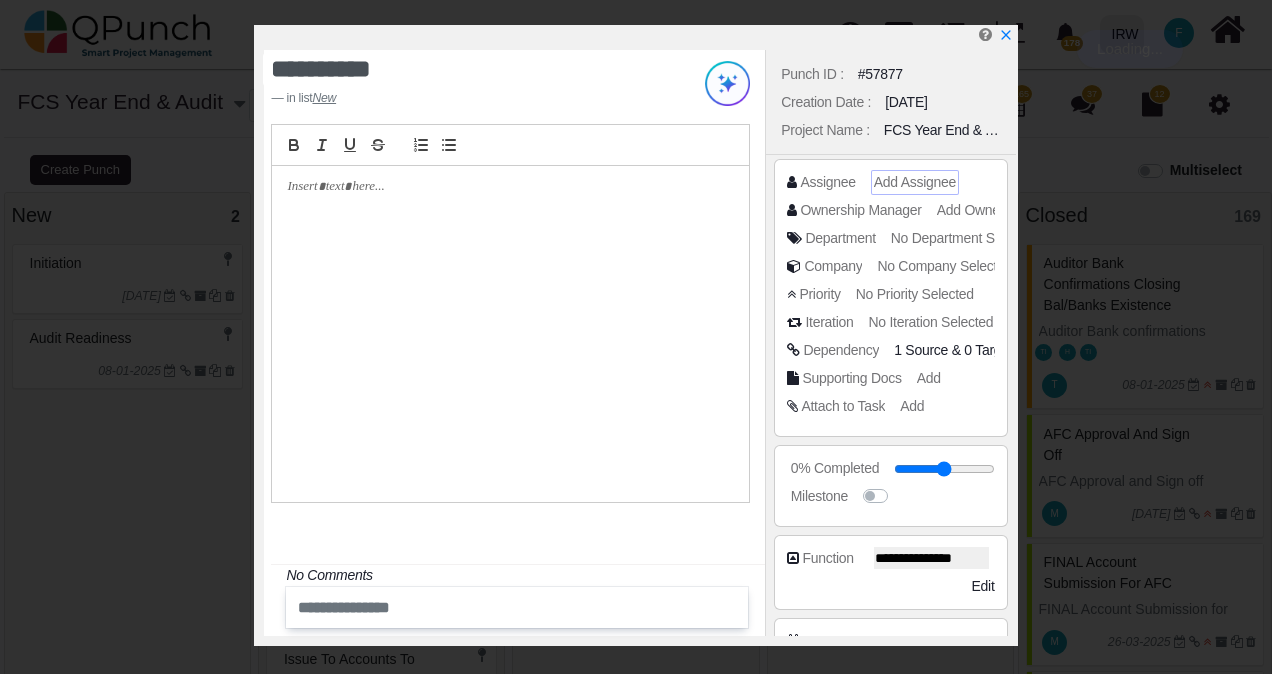 click on "Add Assignee" at bounding box center (915, 182) 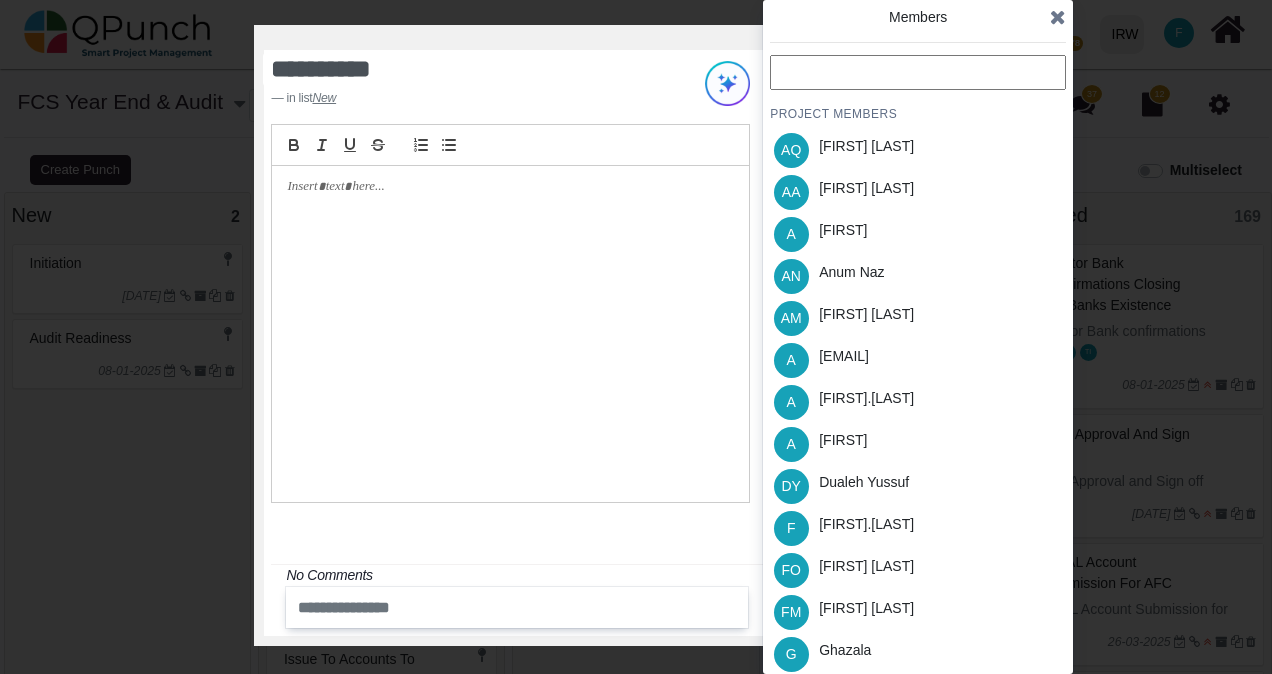 click at bounding box center [918, 72] 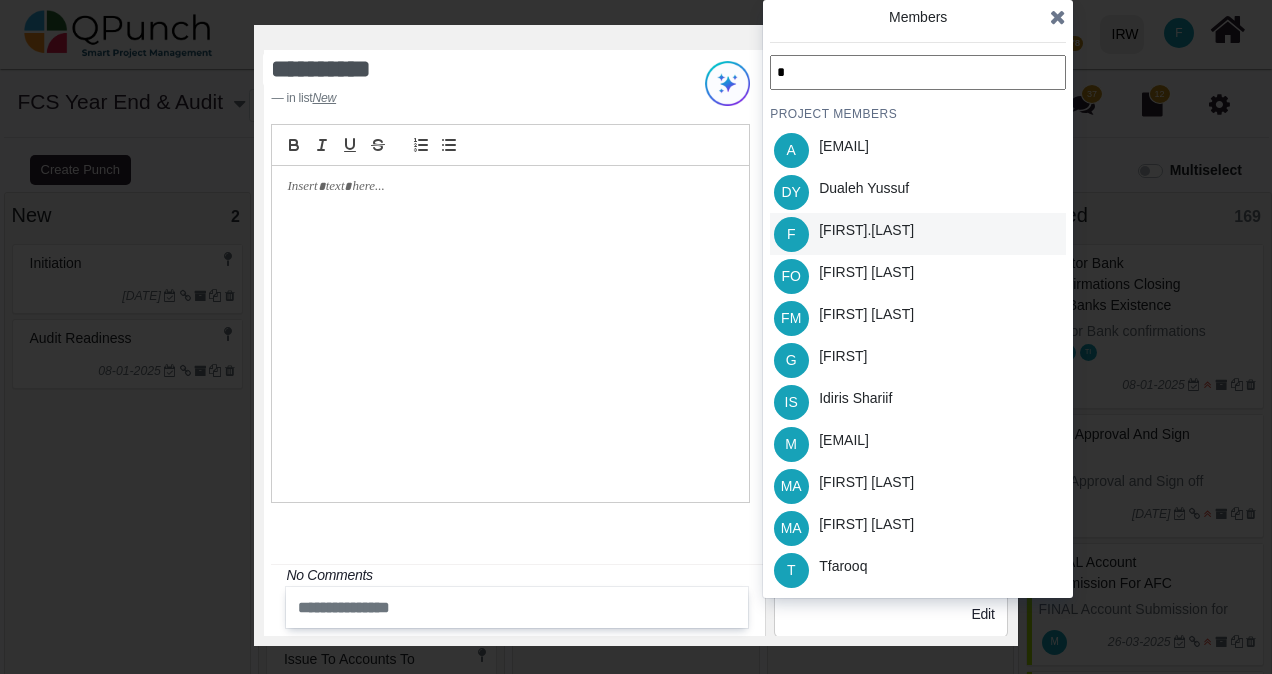 type on "*" 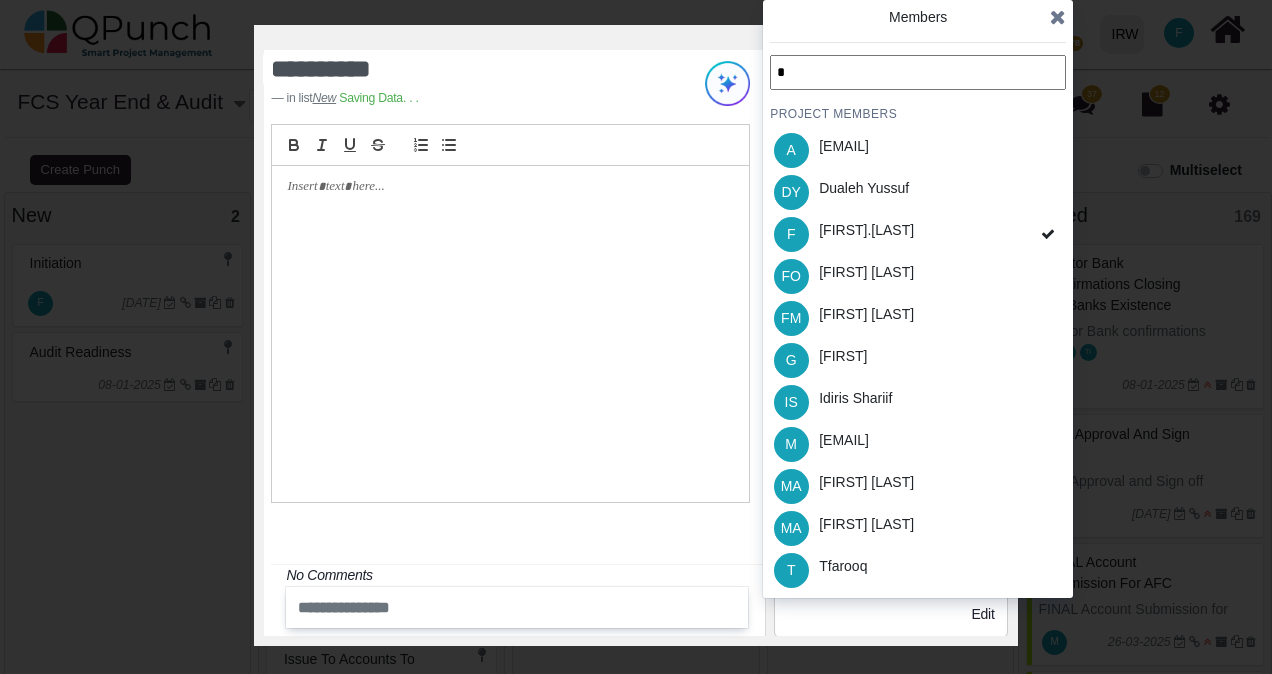 click at bounding box center [1058, 17] 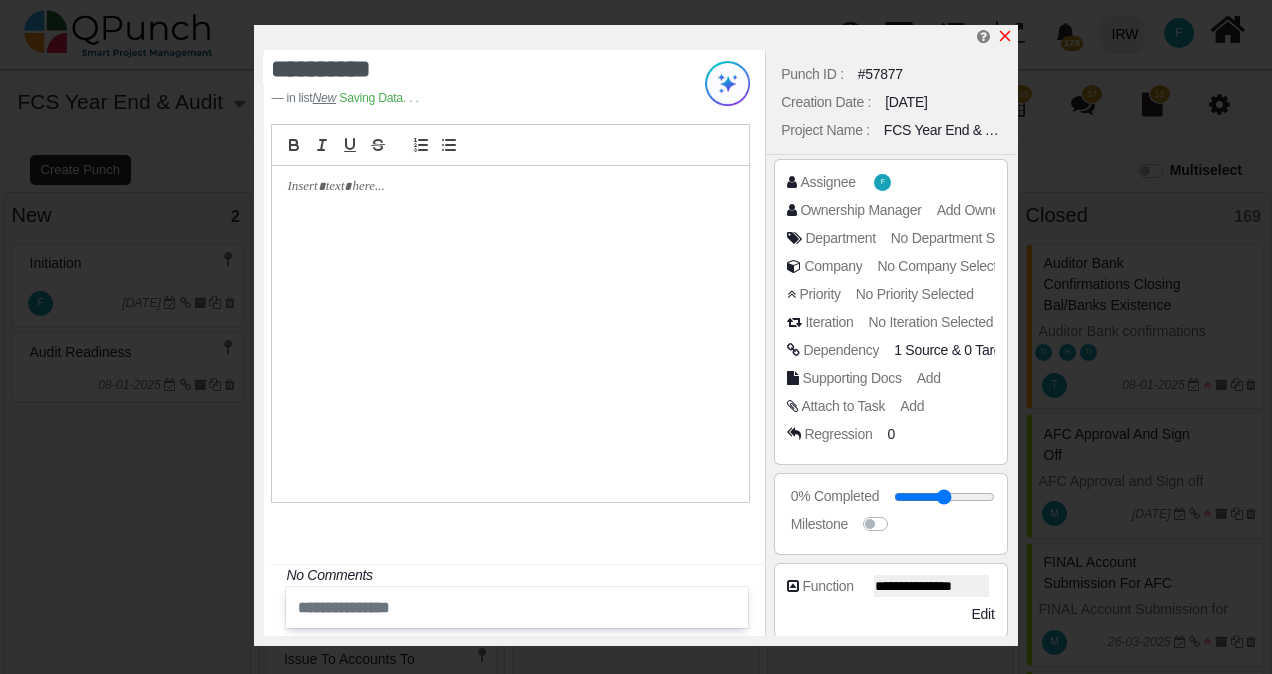 click 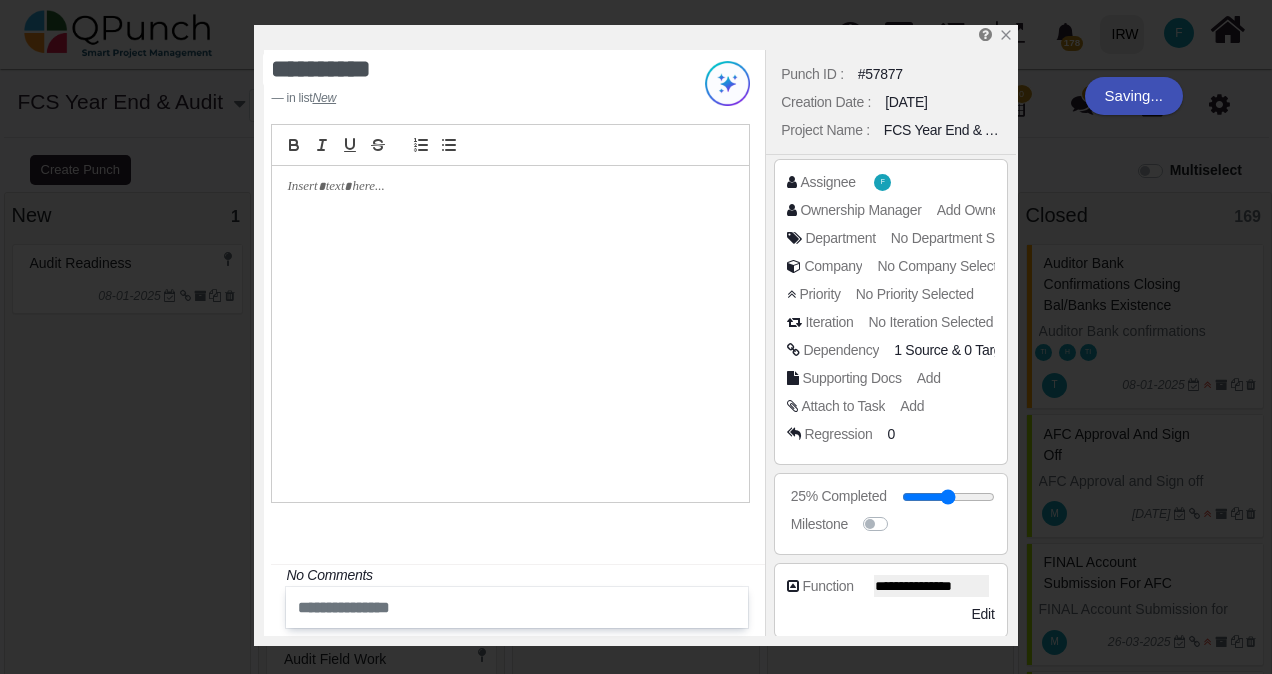 click on "Audit Readiness" at bounding box center (130, 263) 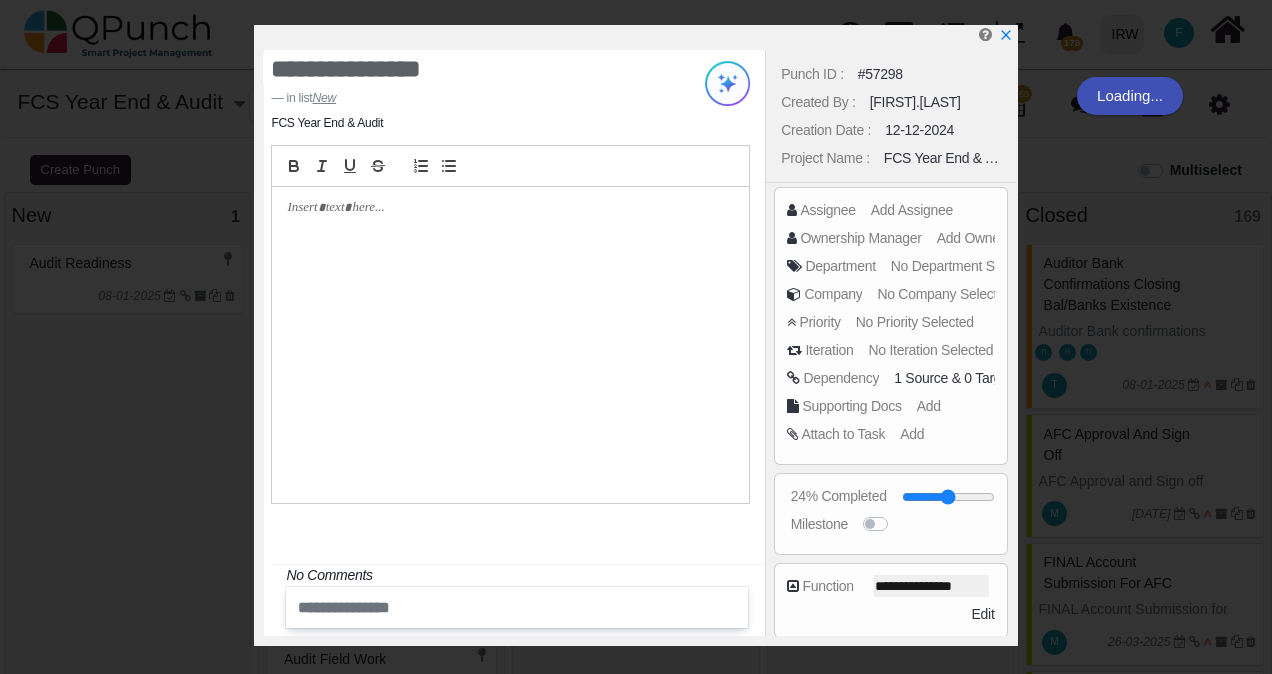 click on "Punch ID :
#57298
Created By :
[FIRST].[LAST]
Creation Date :
[DATE]
Project Name :
FCS Year End & Audit
Assignee
Add Assignee
Ownership Manager
Add Ownership Manager
Department
No
Department
Selected
Company
No
Company
Selected
Priority" at bounding box center (890, 343) 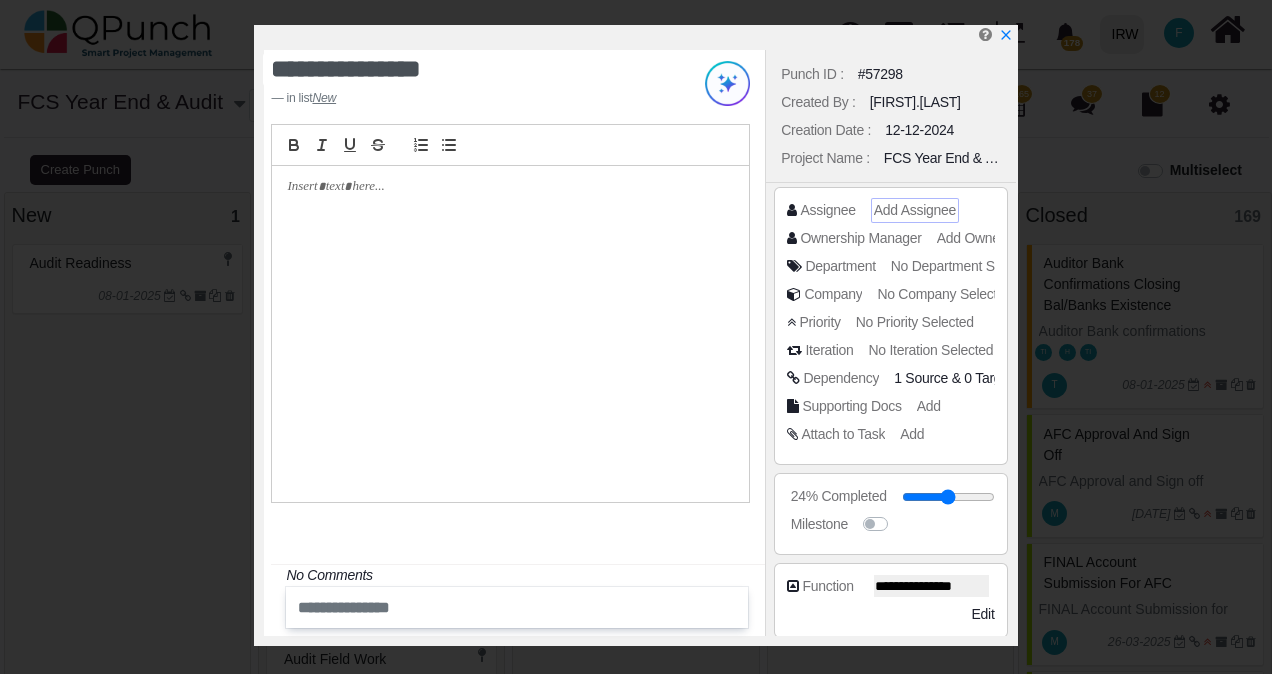 click on "Add Assignee" at bounding box center (915, 210) 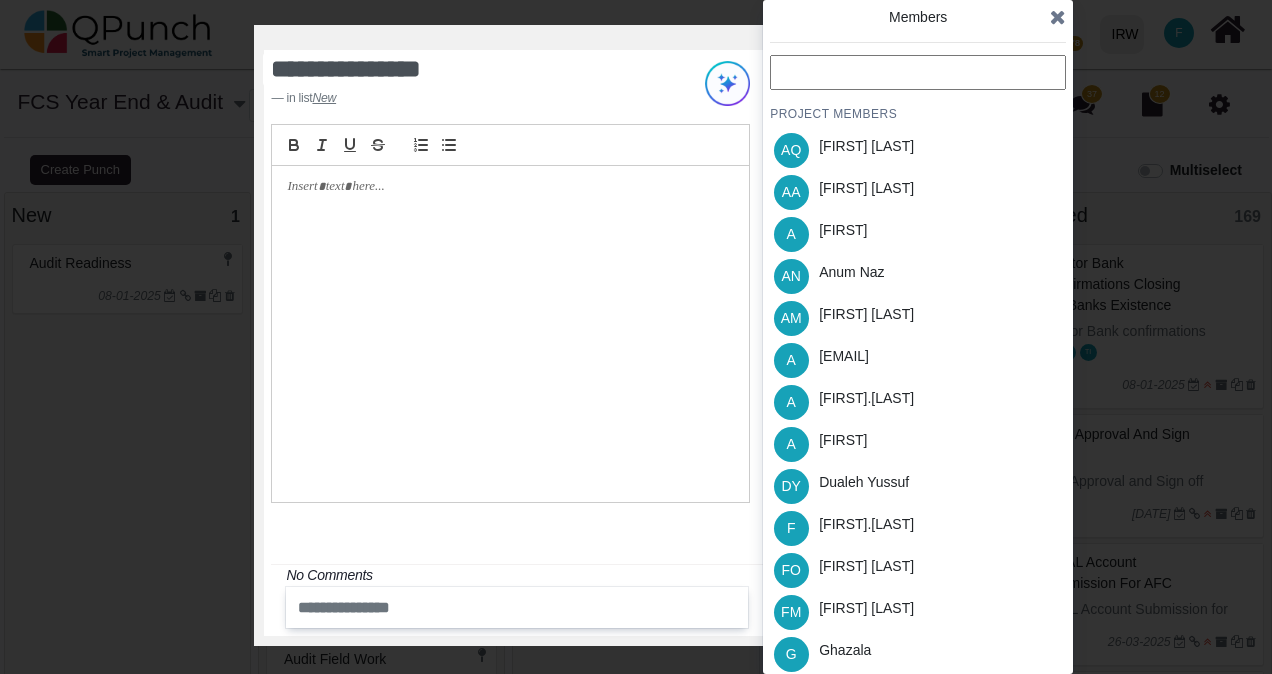 click at bounding box center [918, 72] 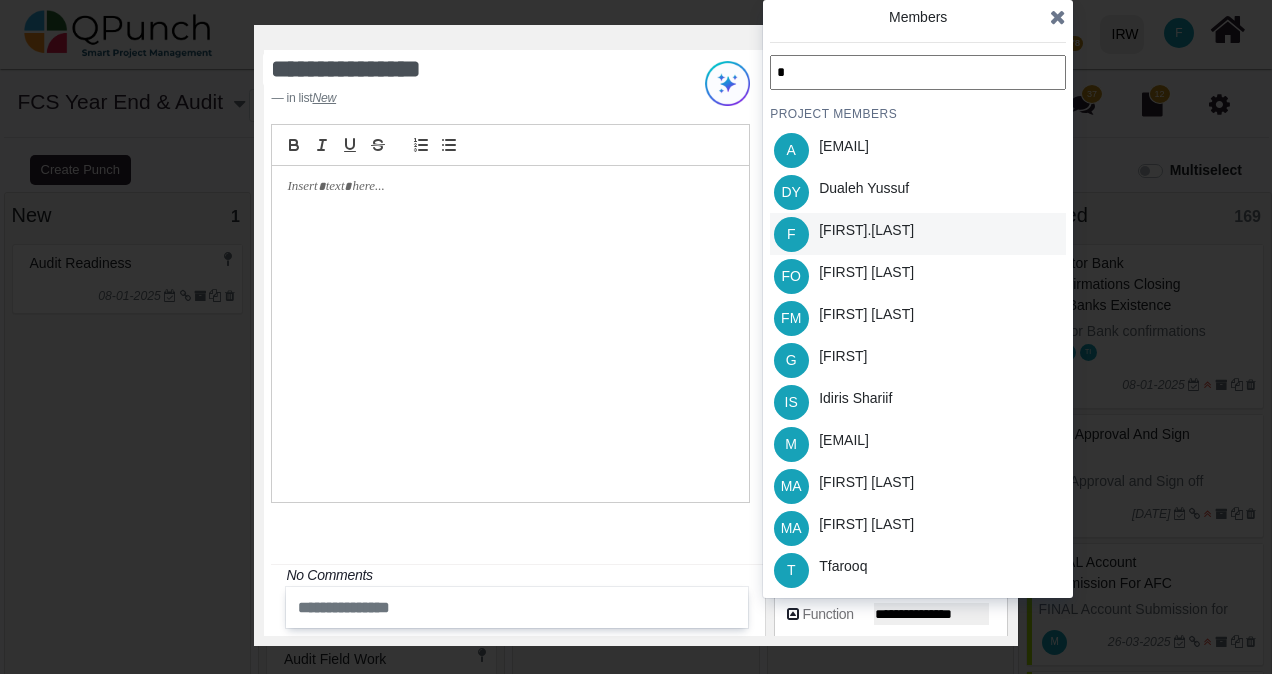 type on "*" 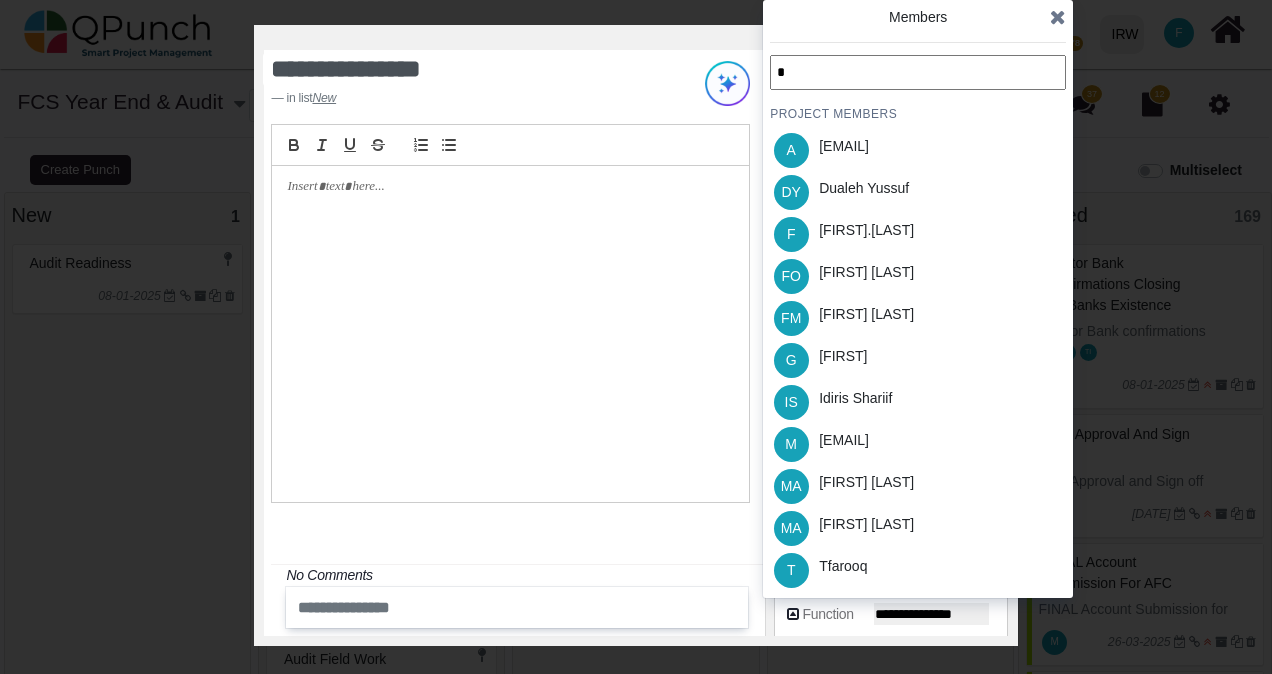 click on "[FIRST].[LAST]" at bounding box center (866, 230) 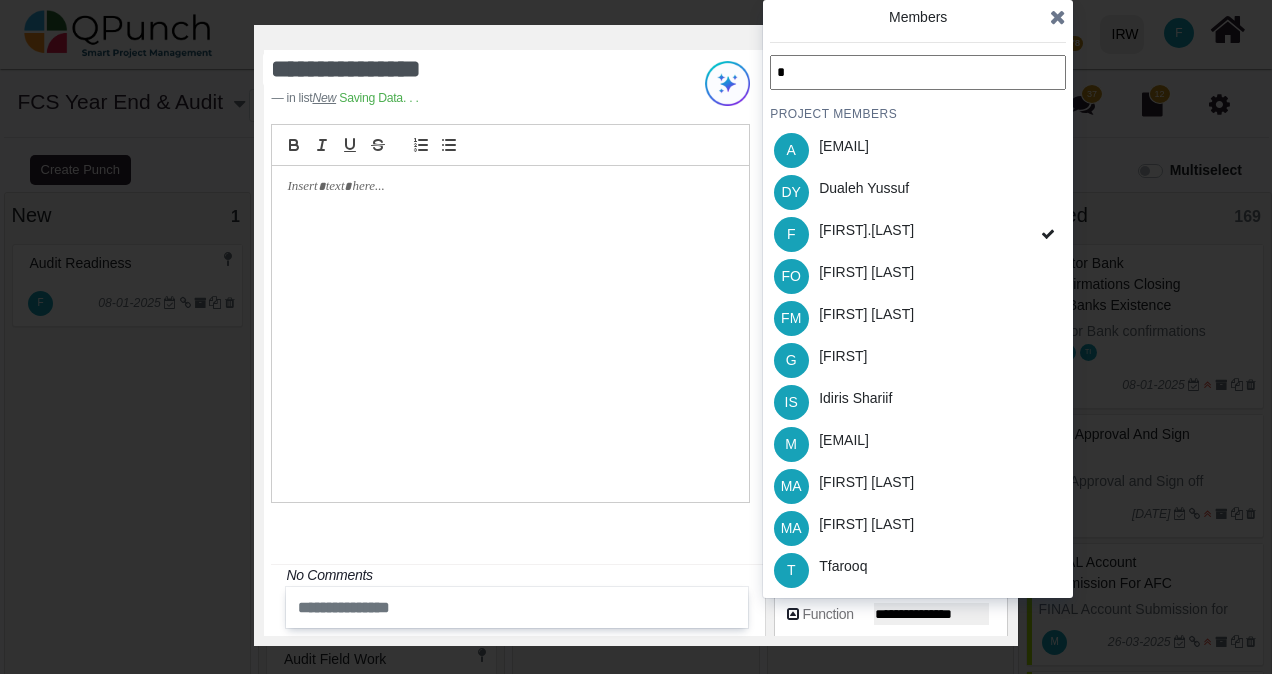 click at bounding box center [1058, 17] 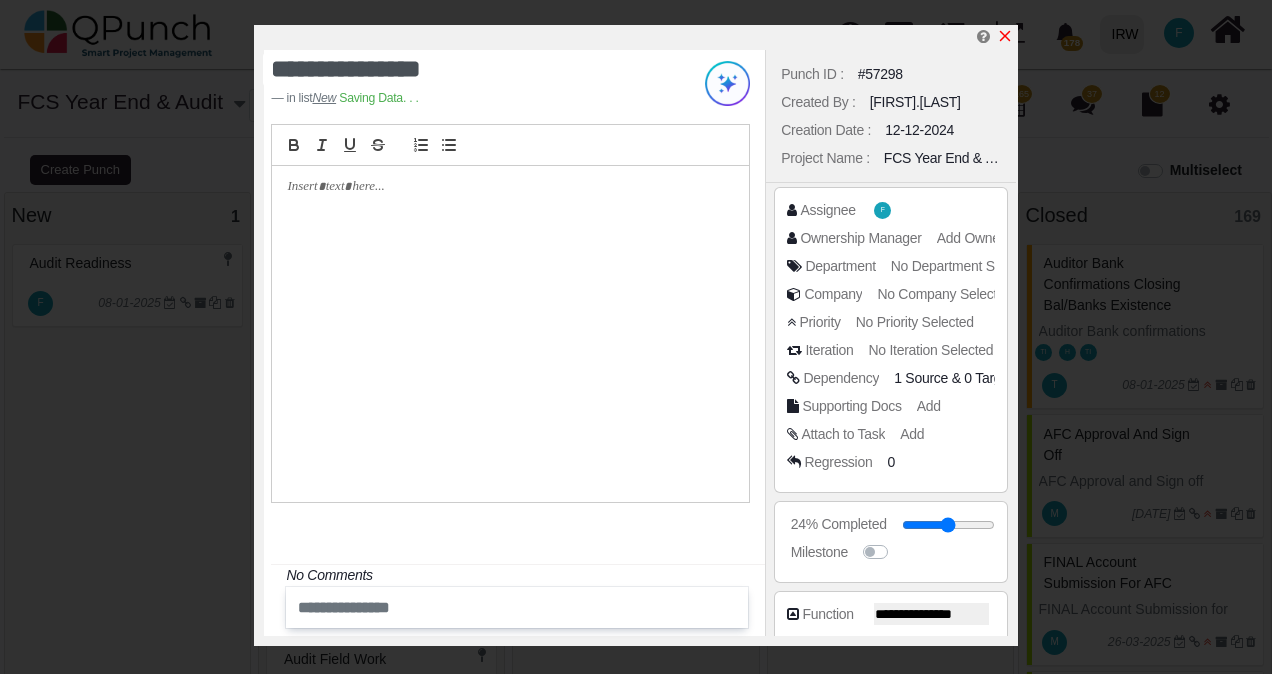click 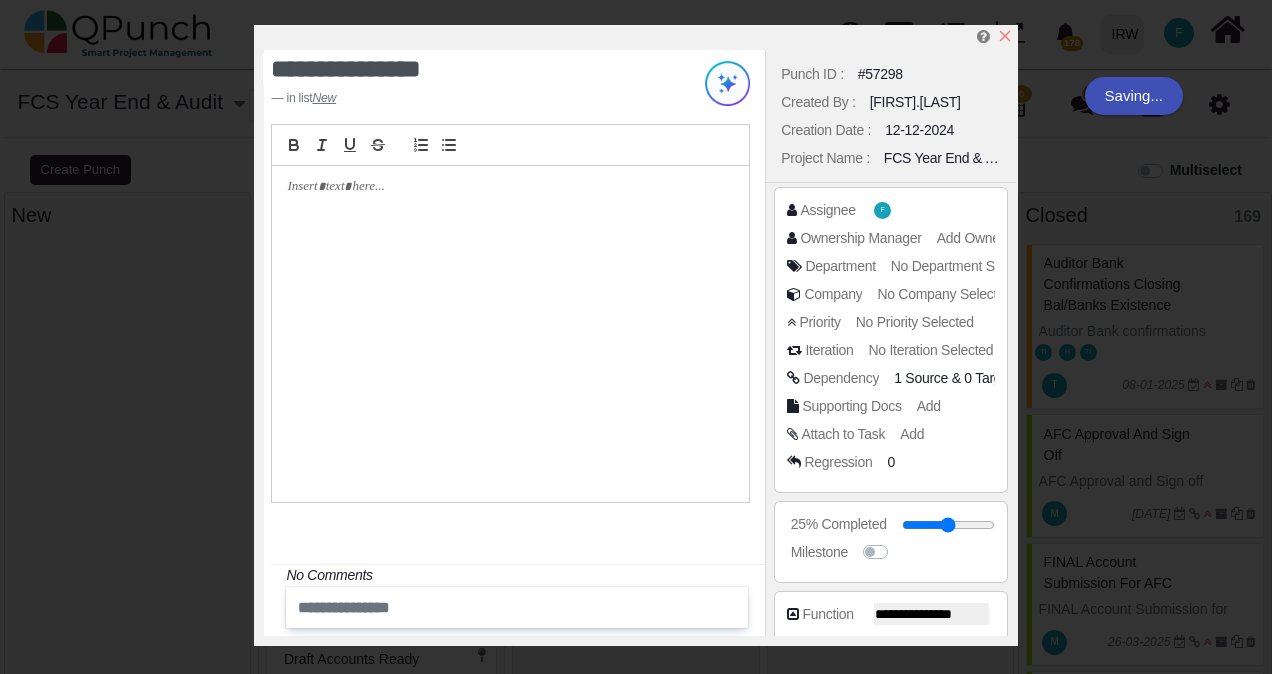click 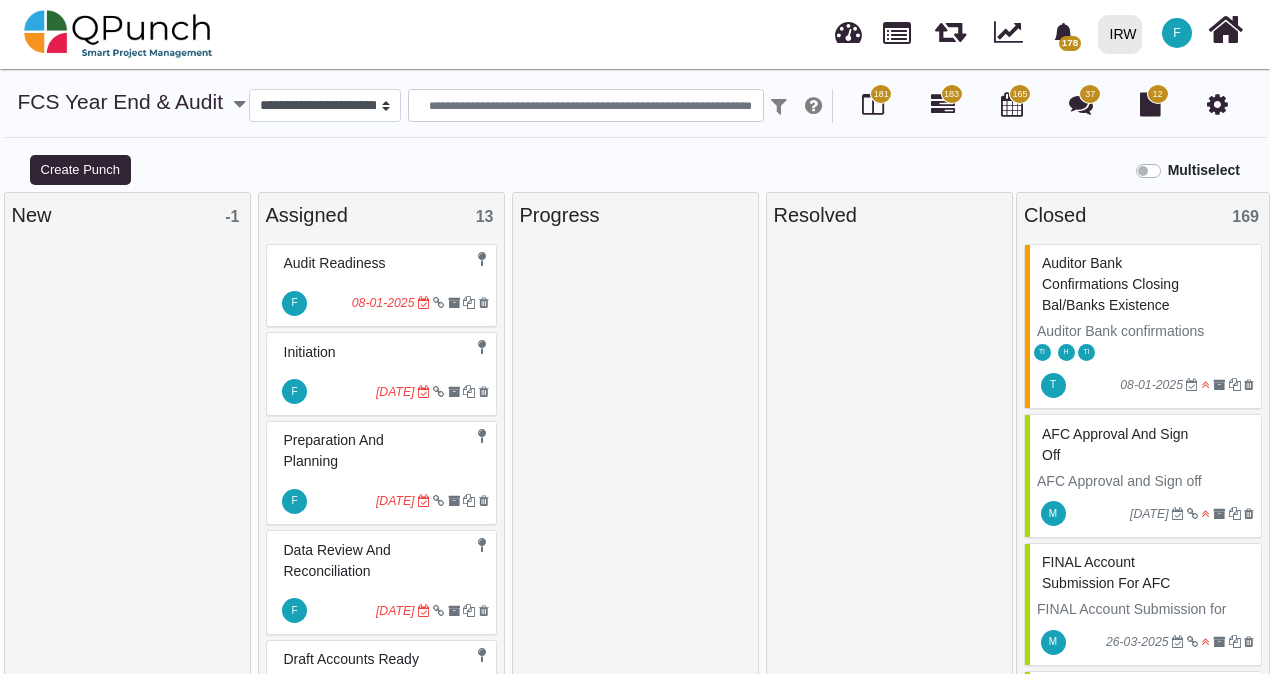 click on "Multiselect" at bounding box center [1204, 170] 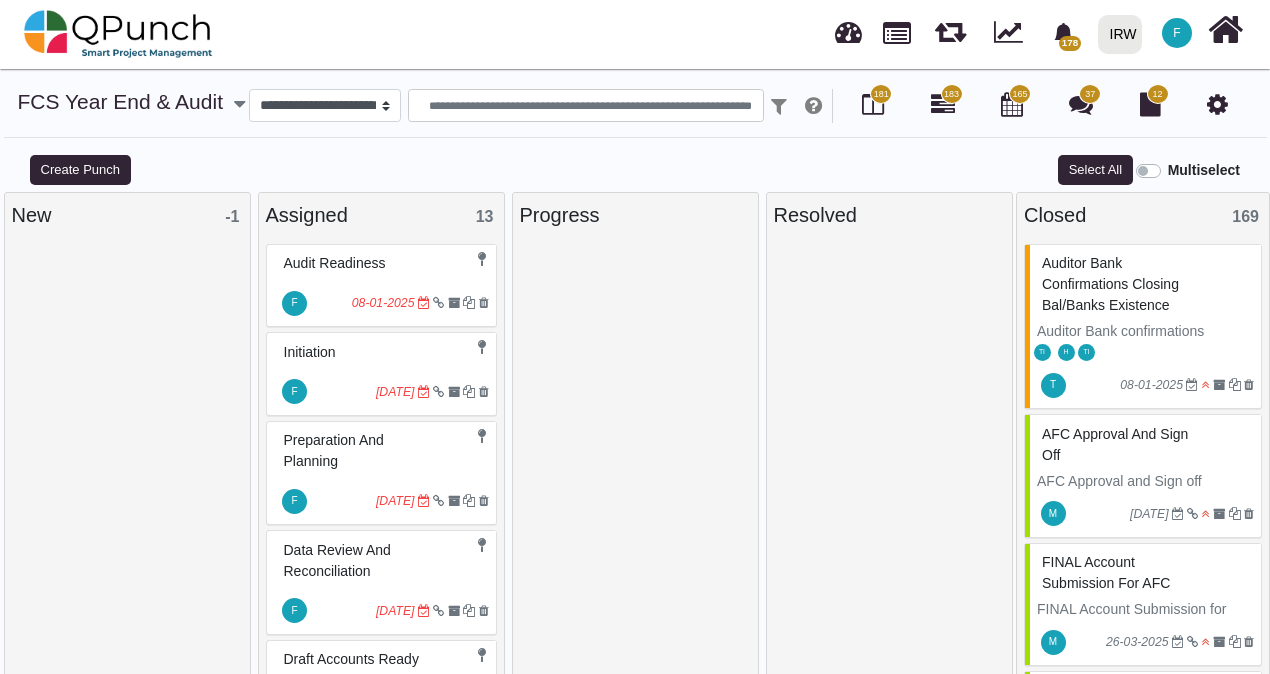 click on "Audit Readiness" at bounding box center [384, 263] 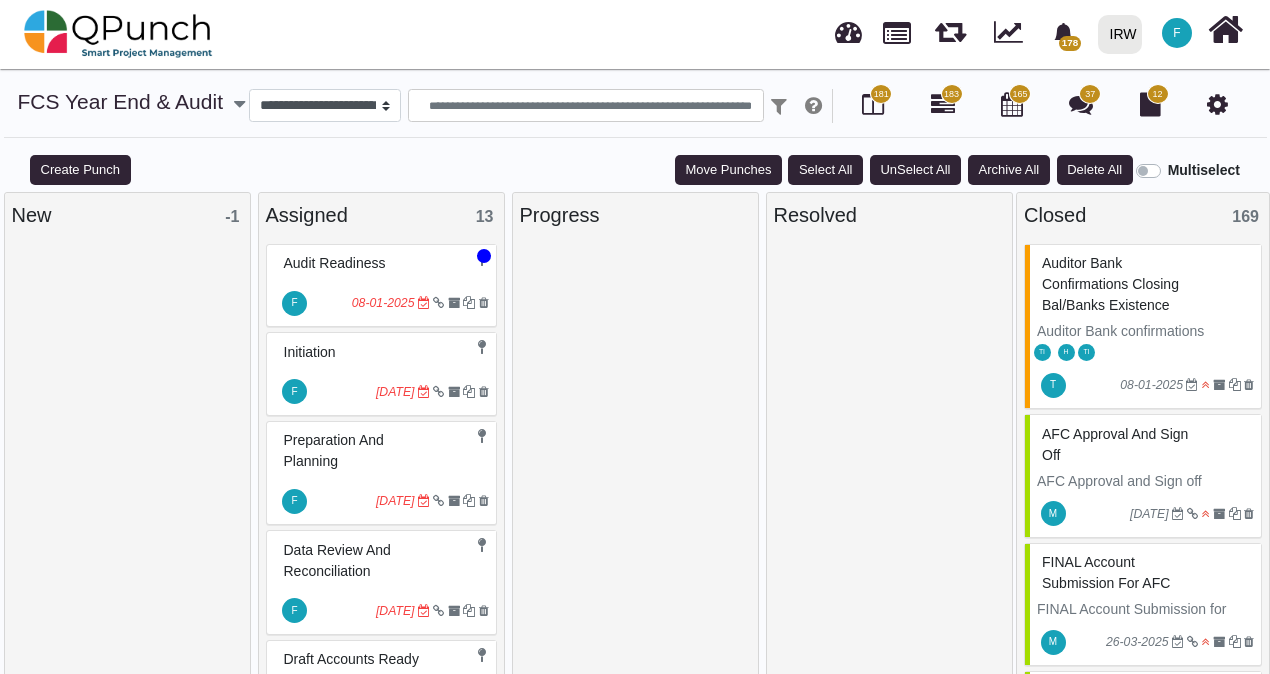 click on "Initiation" at bounding box center [384, 352] 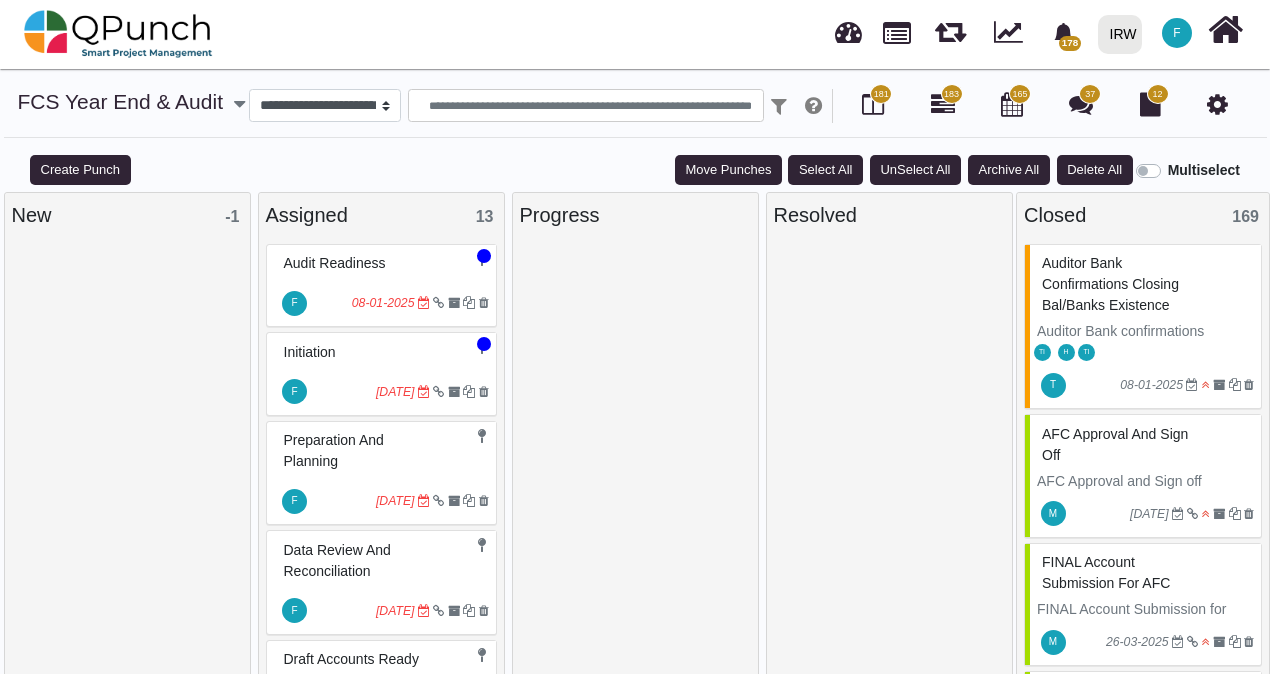 click on "Preparation and planning" at bounding box center (384, 451) 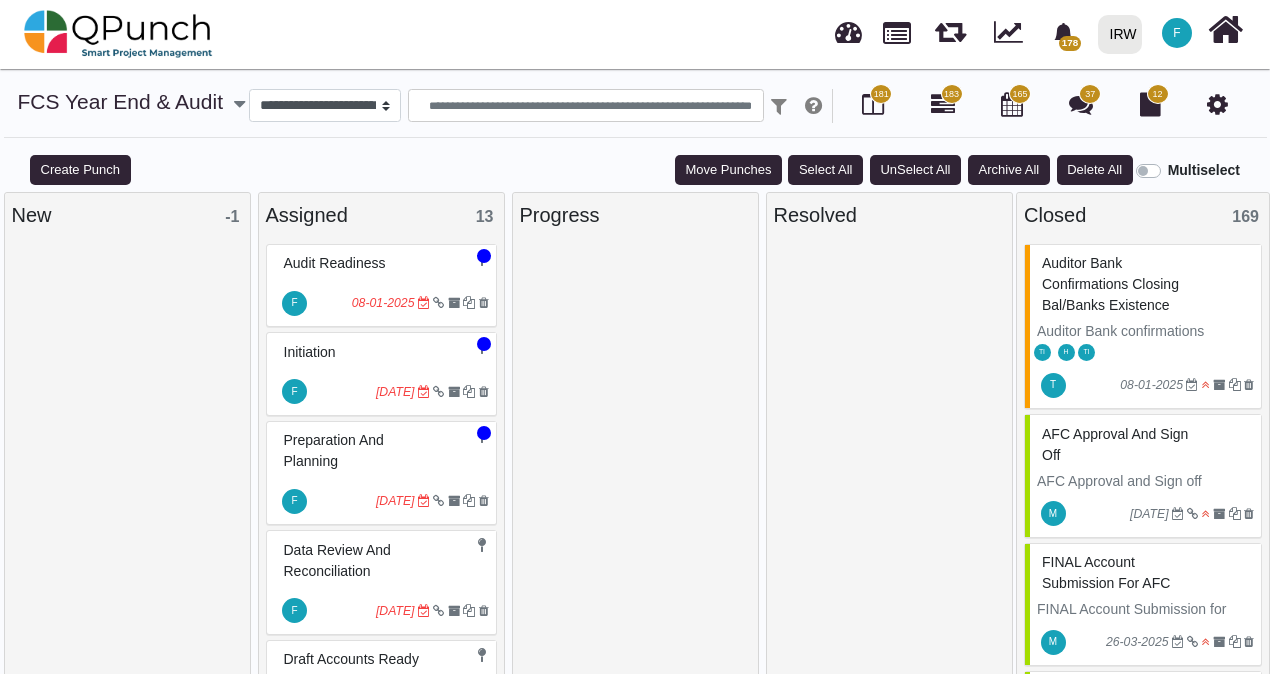 click on "Data Review and Reconciliation" at bounding box center (384, 561) 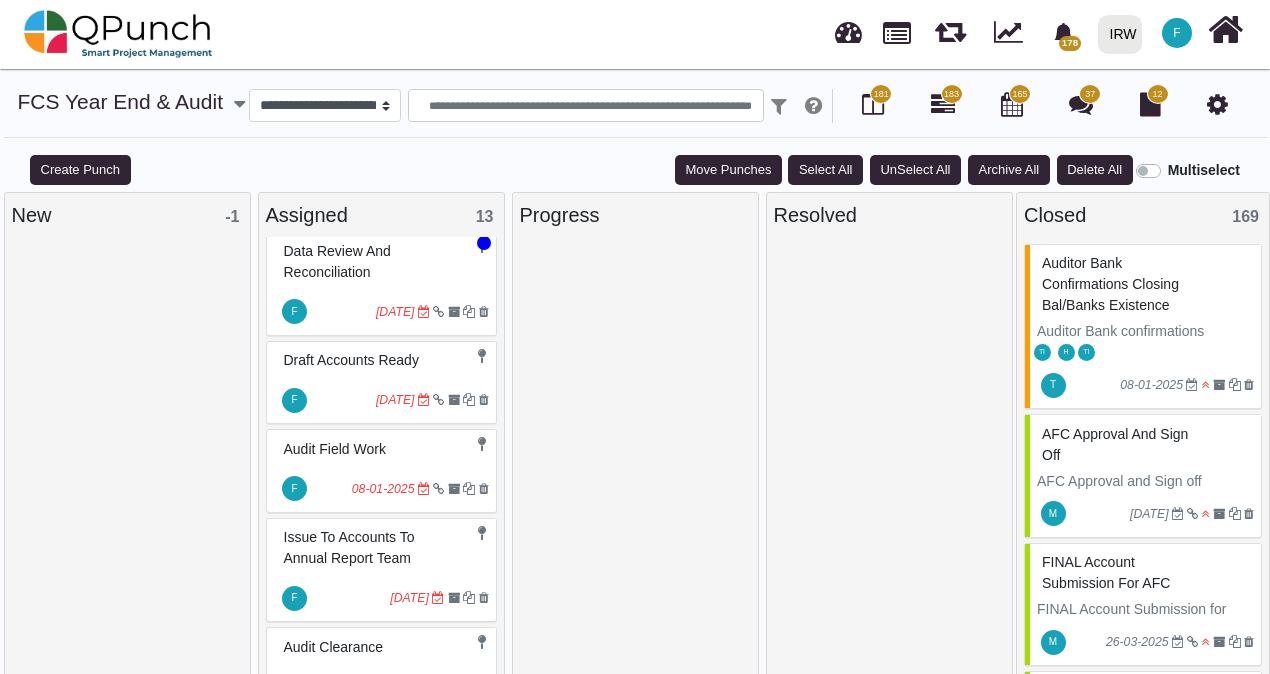 scroll, scrollTop: 300, scrollLeft: 0, axis: vertical 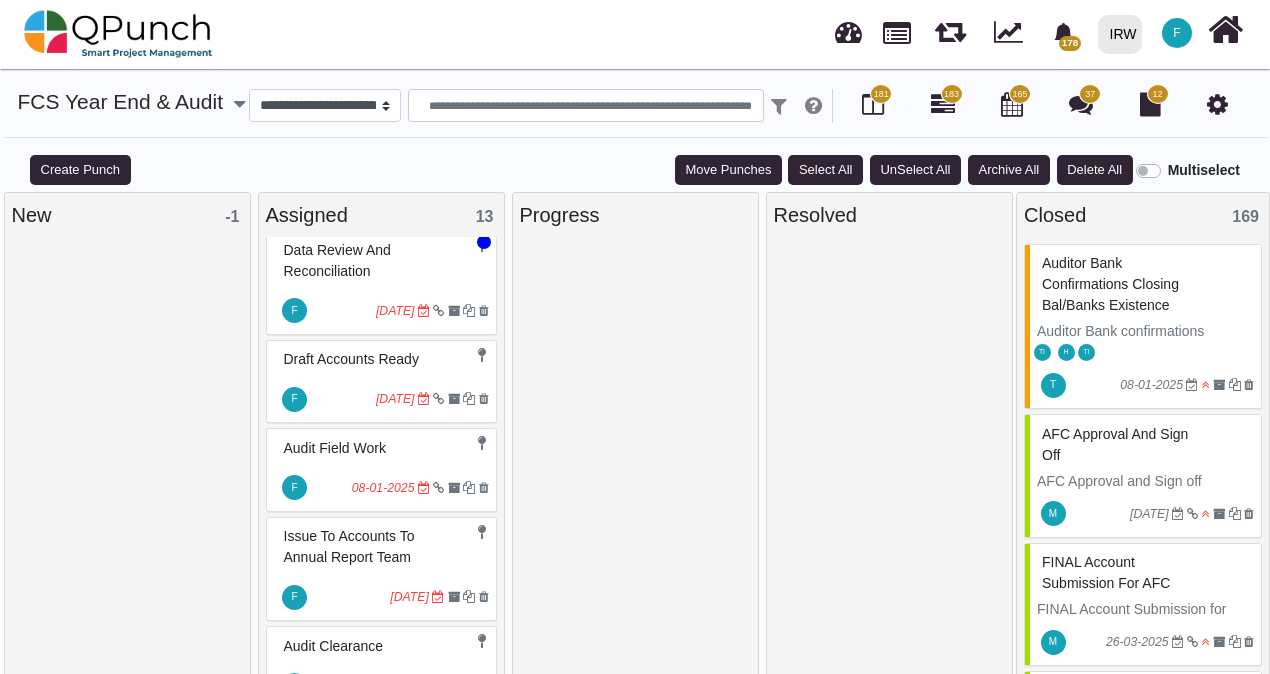click on "Draft accounts ready" at bounding box center (384, 359) 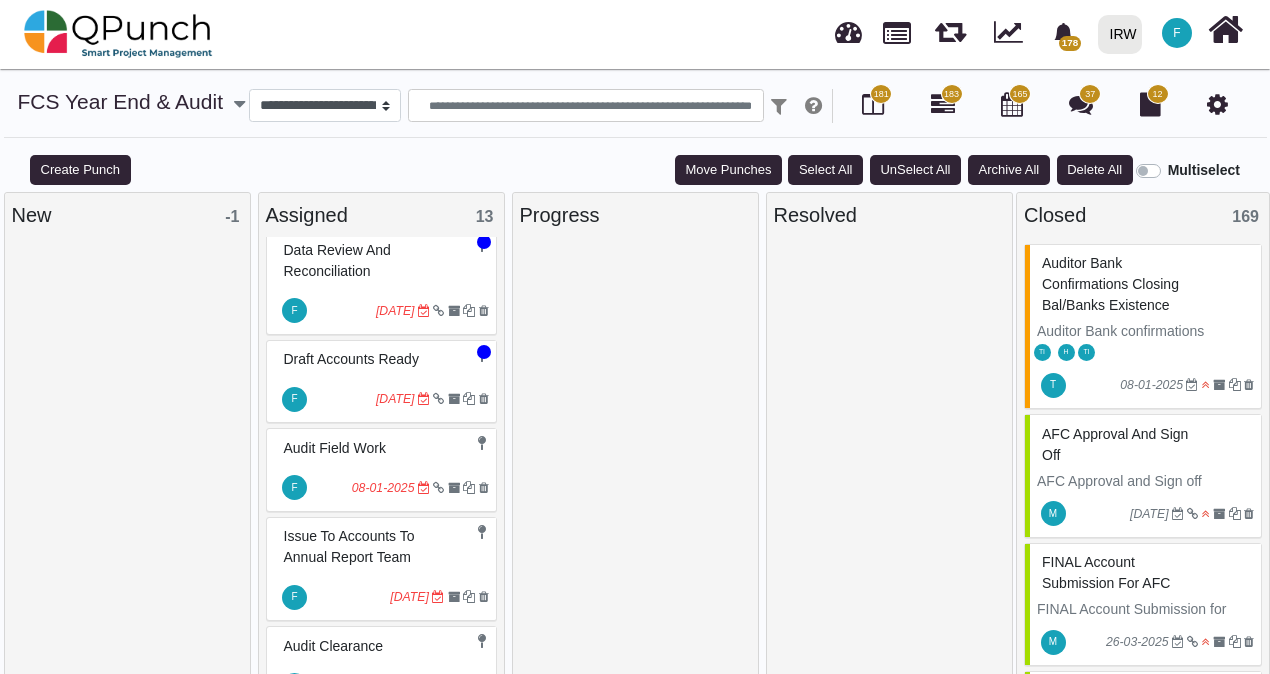 click on "Audit field work" at bounding box center [384, 448] 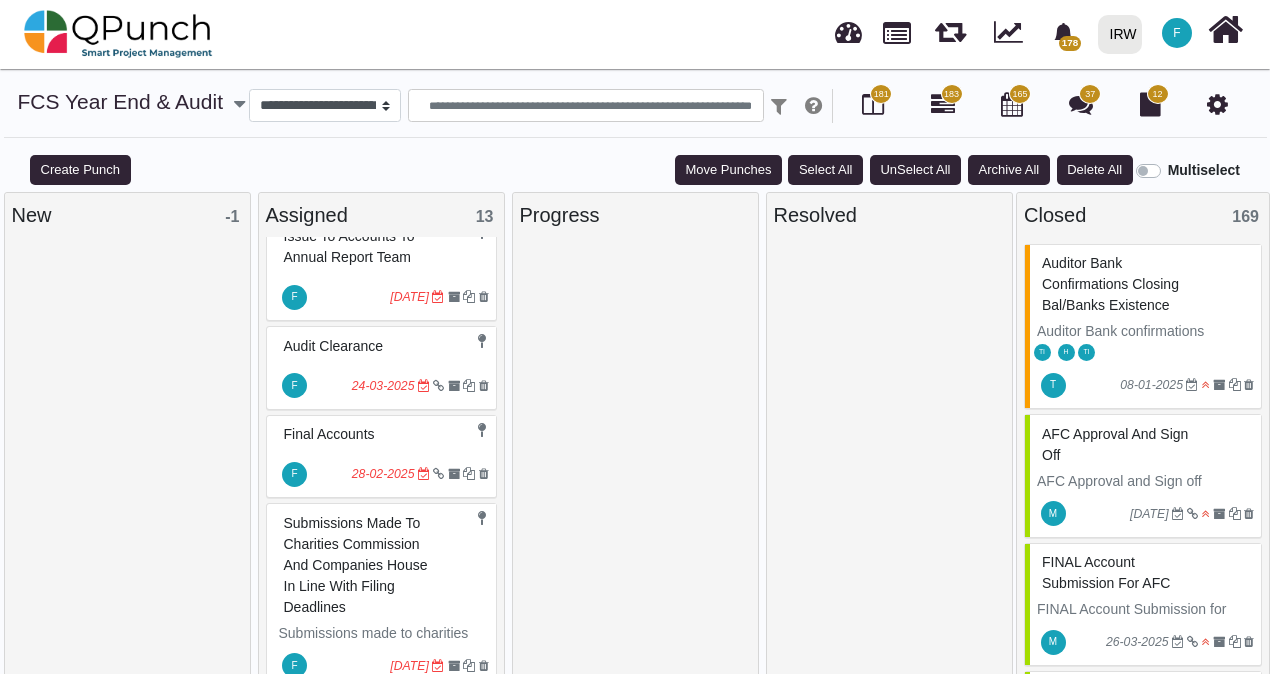 scroll, scrollTop: 500, scrollLeft: 0, axis: vertical 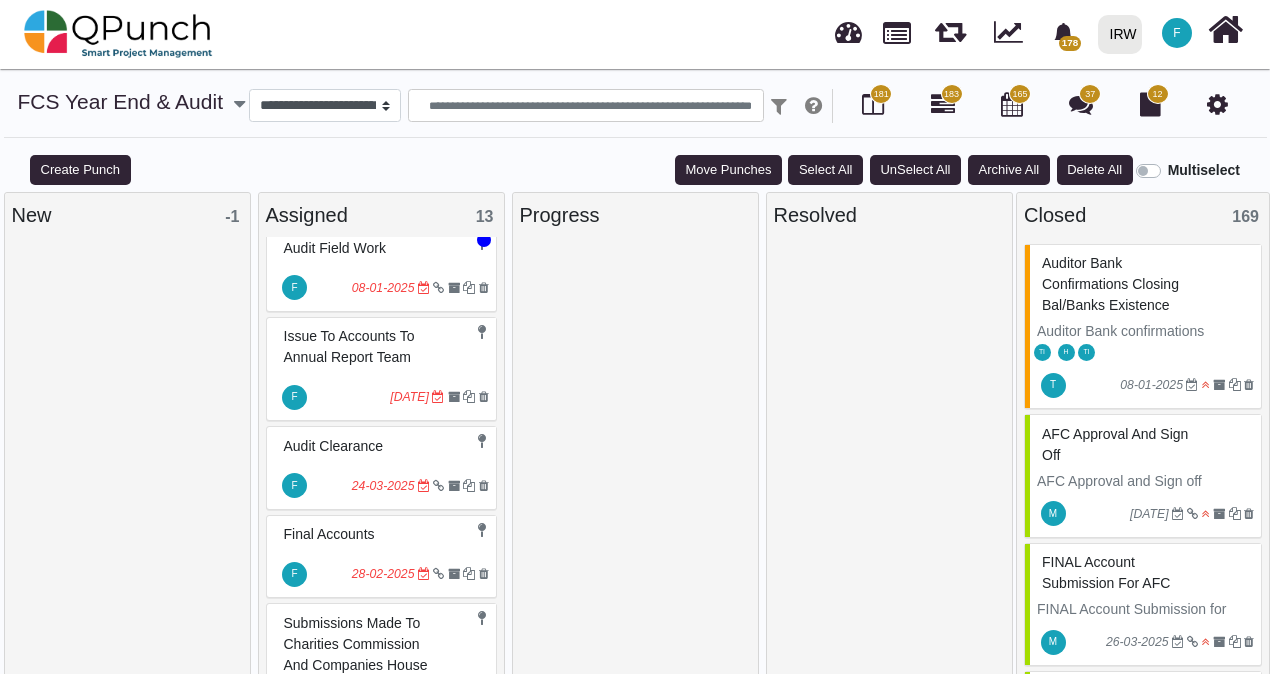click on "Issue to accounts to annual report team" at bounding box center [384, 347] 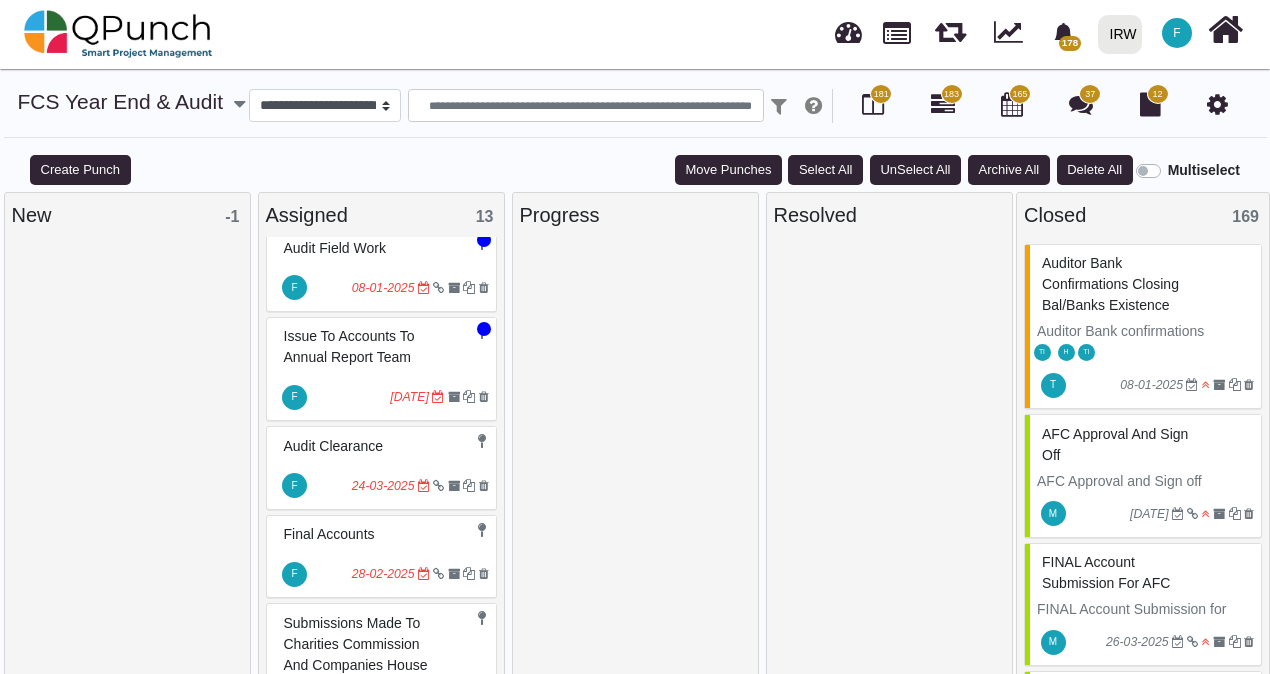 click on "Audit clearance" at bounding box center (384, 446) 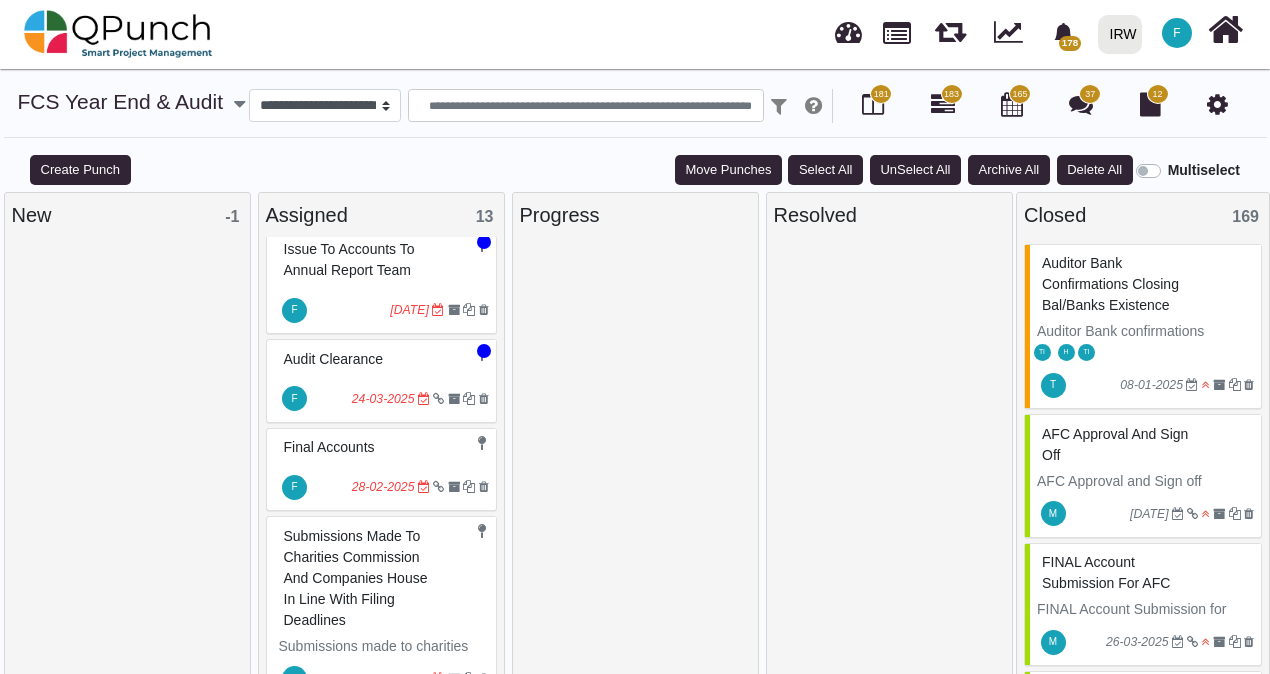 scroll, scrollTop: 700, scrollLeft: 0, axis: vertical 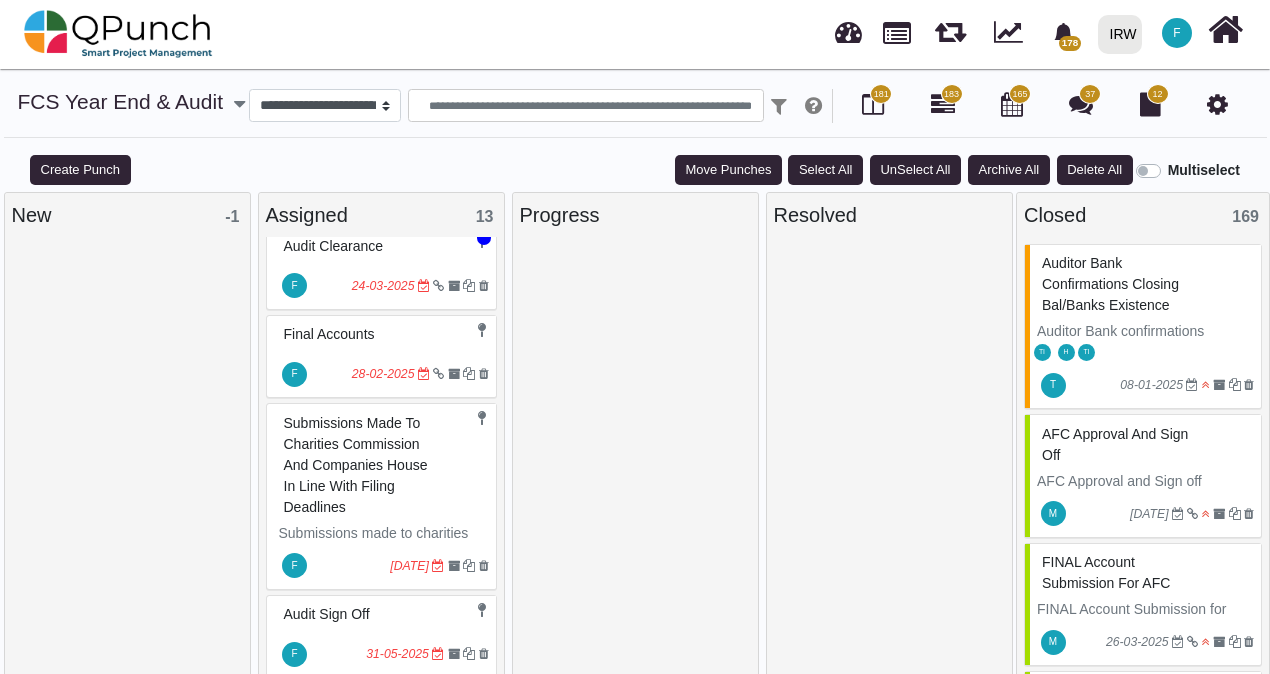 click on "Final accounts" at bounding box center [384, 334] 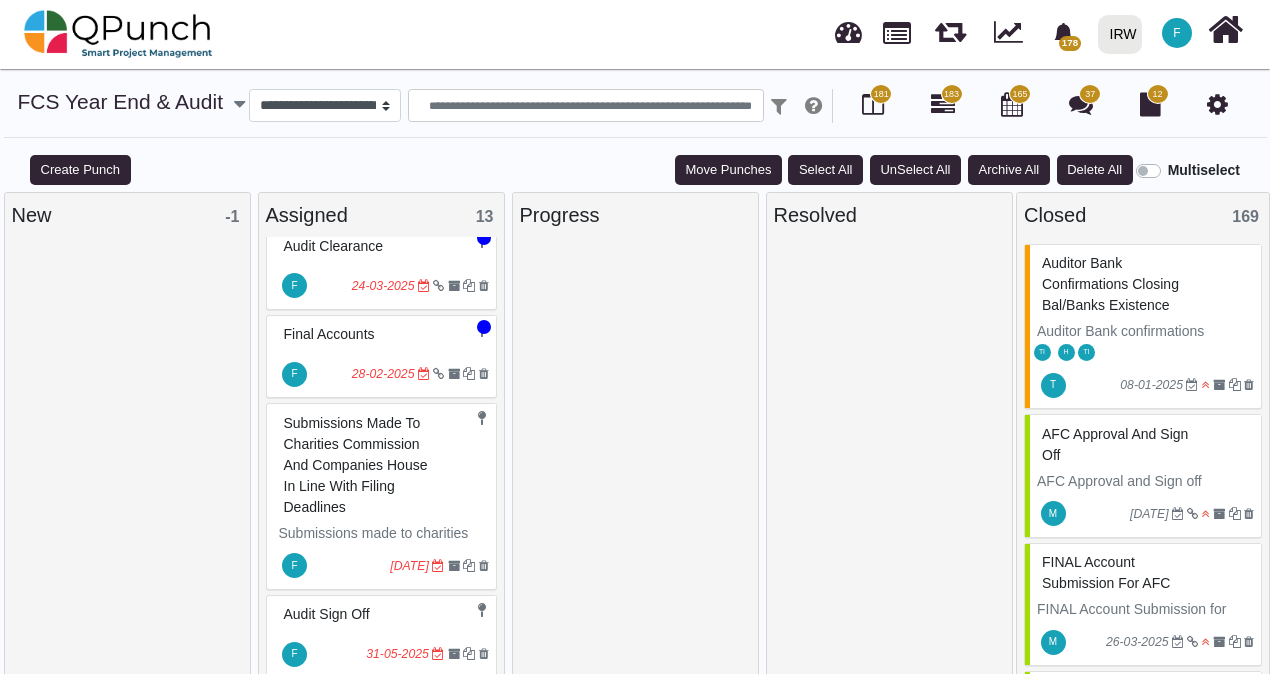 click on "Submissions made to charities commission and companies house in line with filing deadlines" at bounding box center (384, 465) 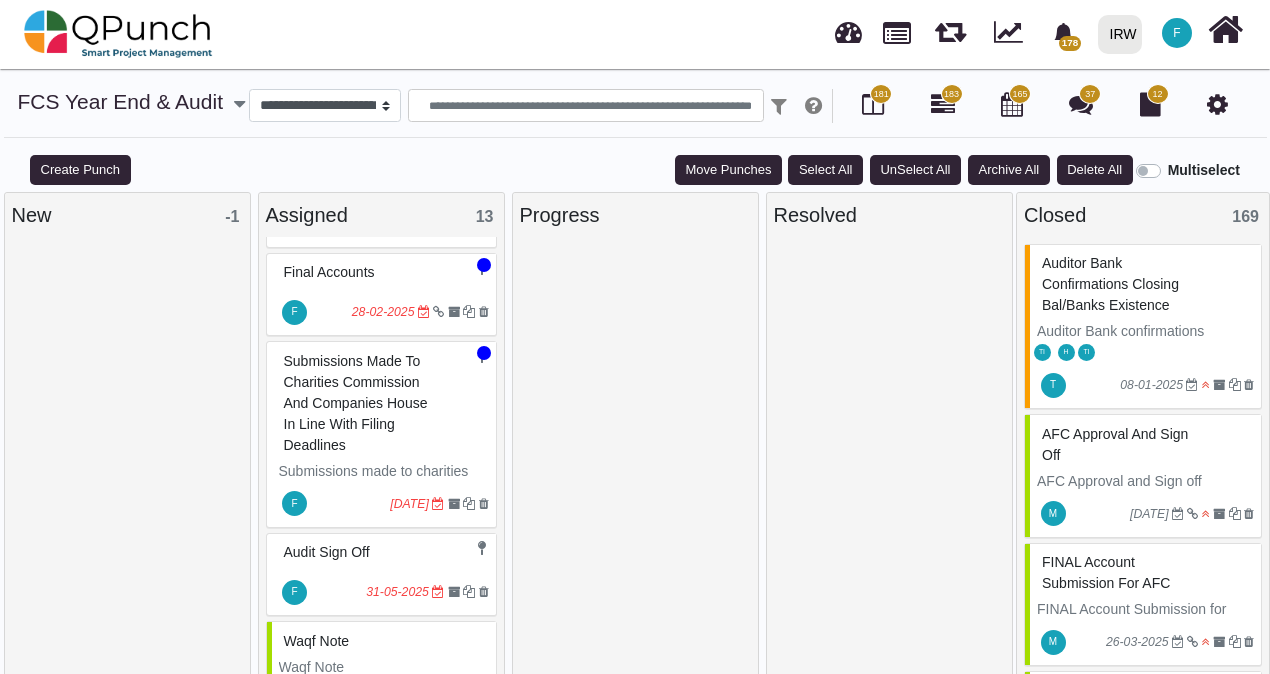 scroll, scrollTop: 814, scrollLeft: 0, axis: vertical 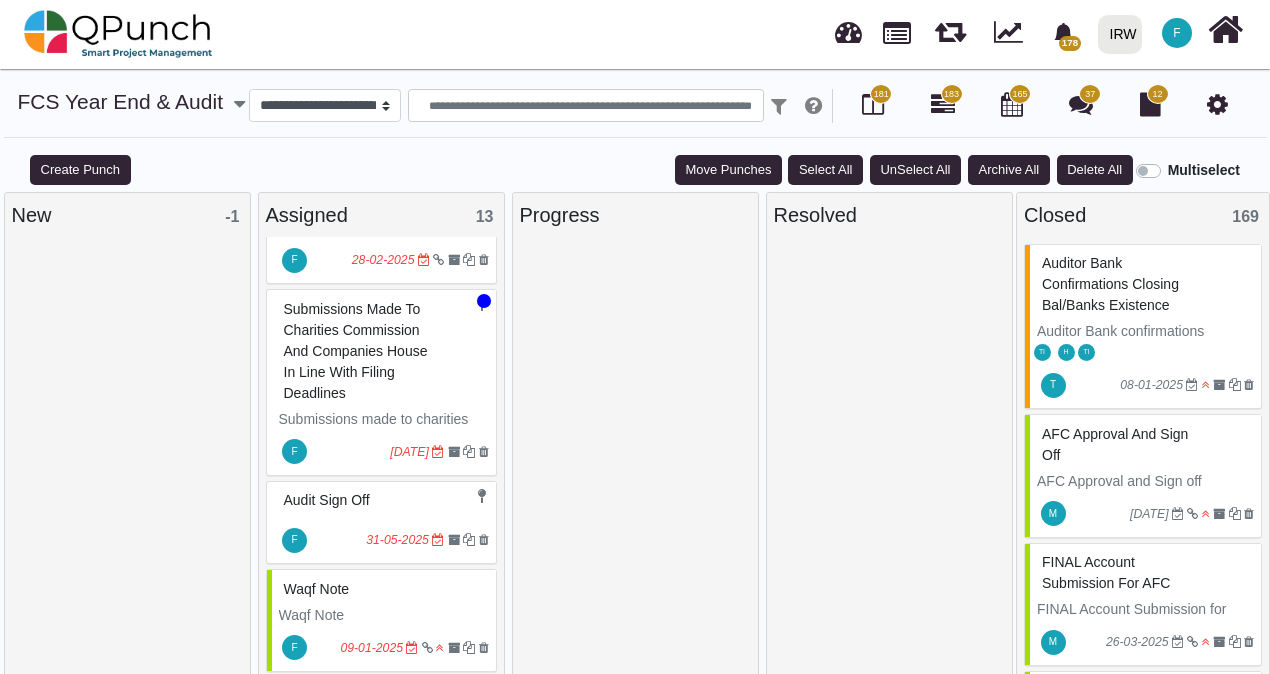 click on "Audit Sign Off" at bounding box center (384, 500) 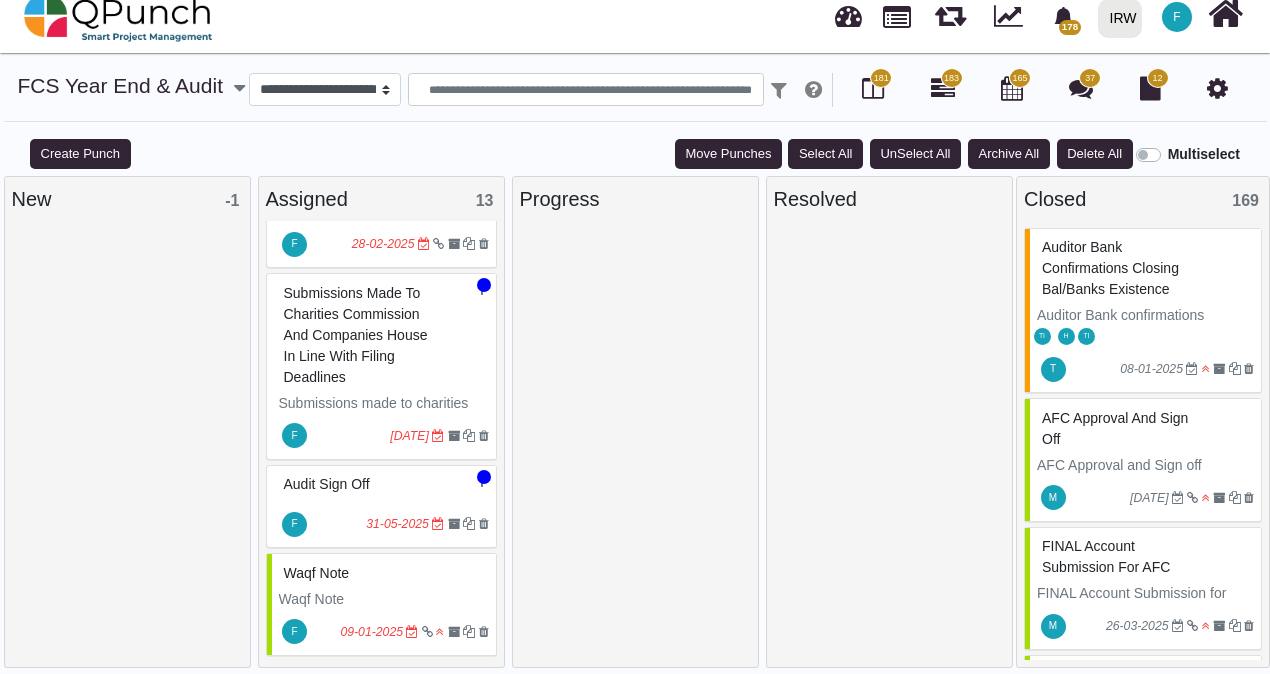 scroll, scrollTop: 20, scrollLeft: 0, axis: vertical 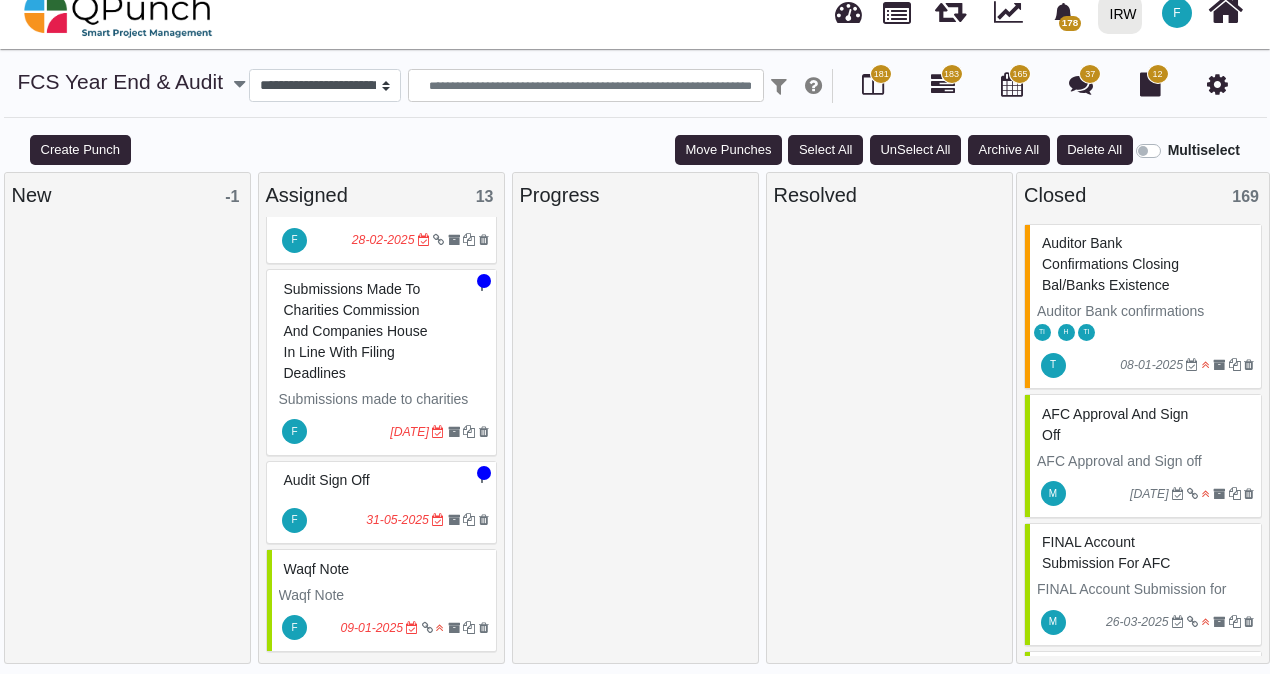 click on "Waqf Note" at bounding box center (384, 595) 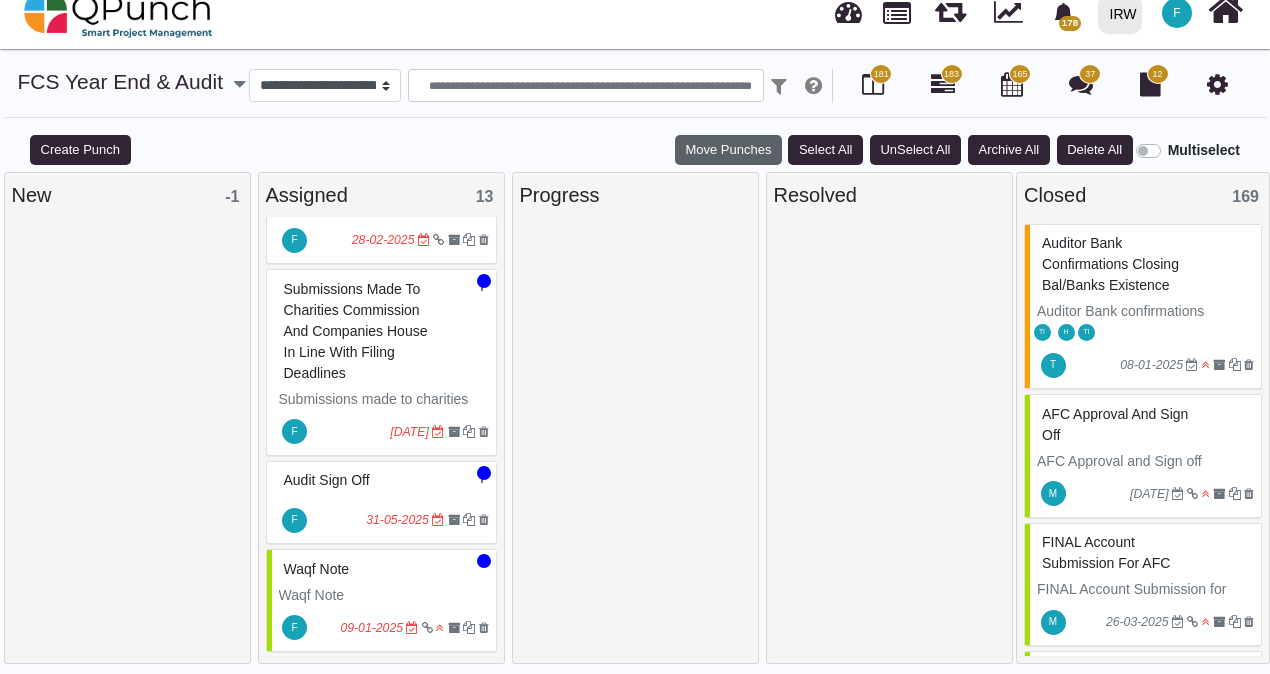 click on "Move Punches" at bounding box center [728, 150] 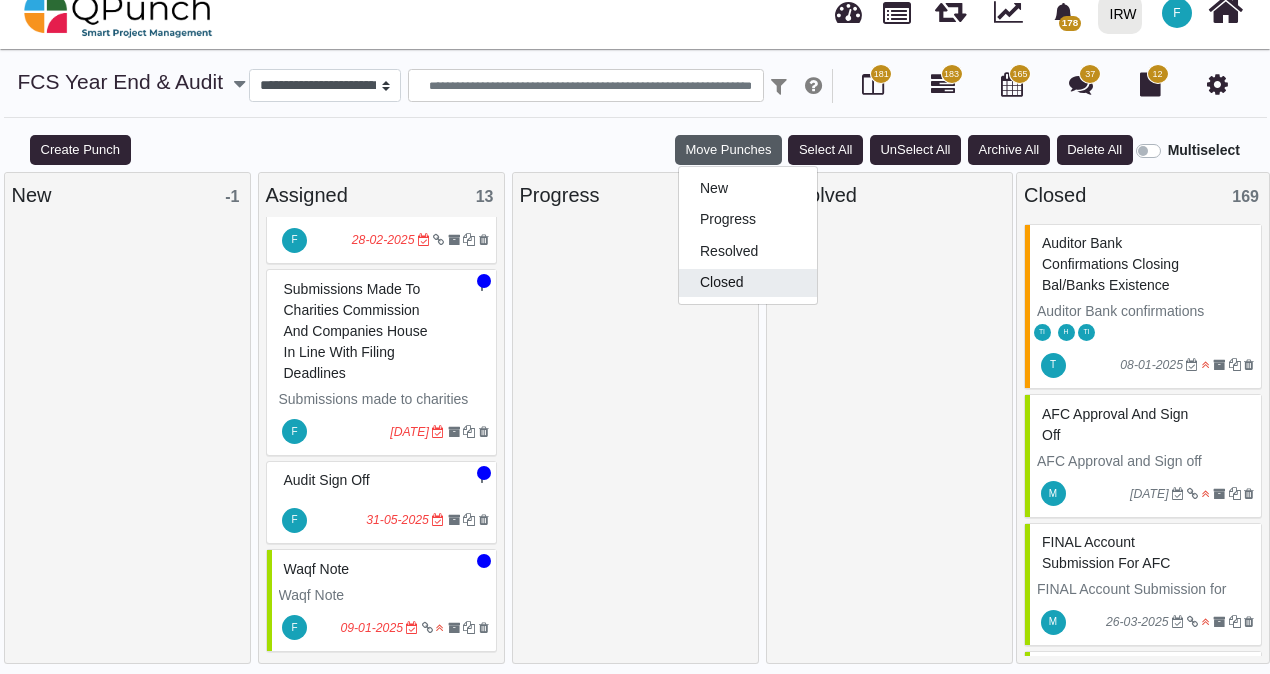 click on "Closed" at bounding box center (748, 282) 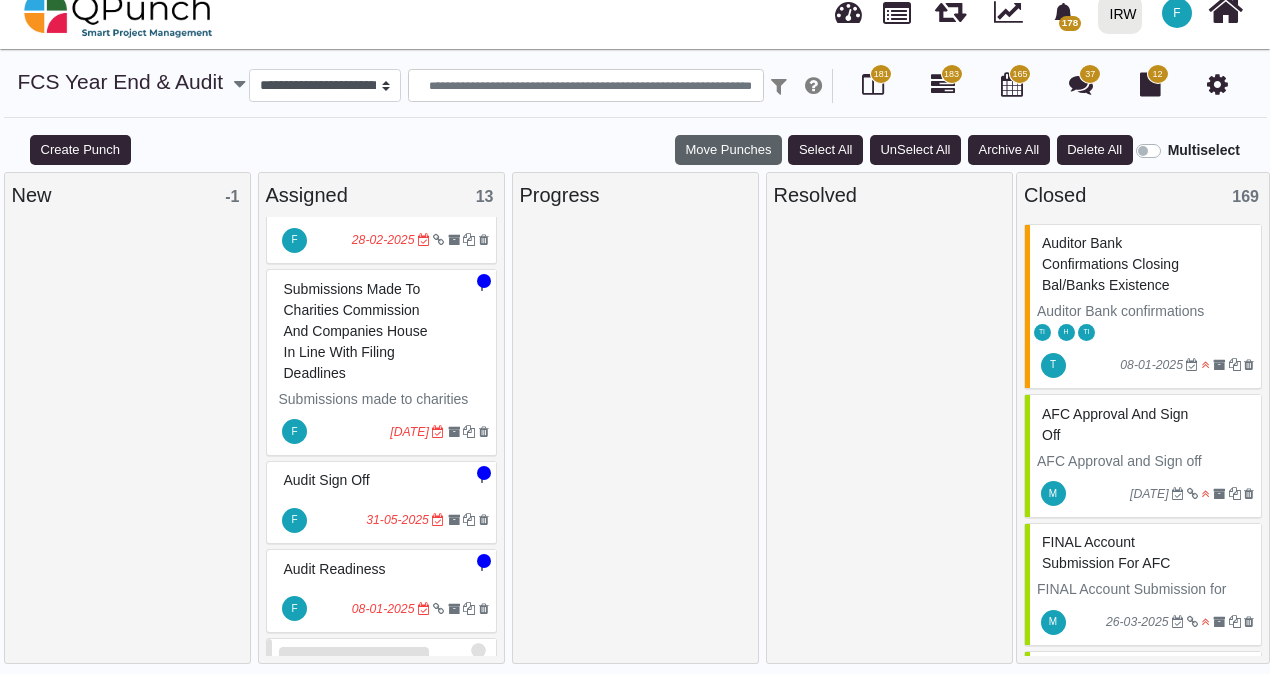 scroll, scrollTop: 814, scrollLeft: 0, axis: vertical 